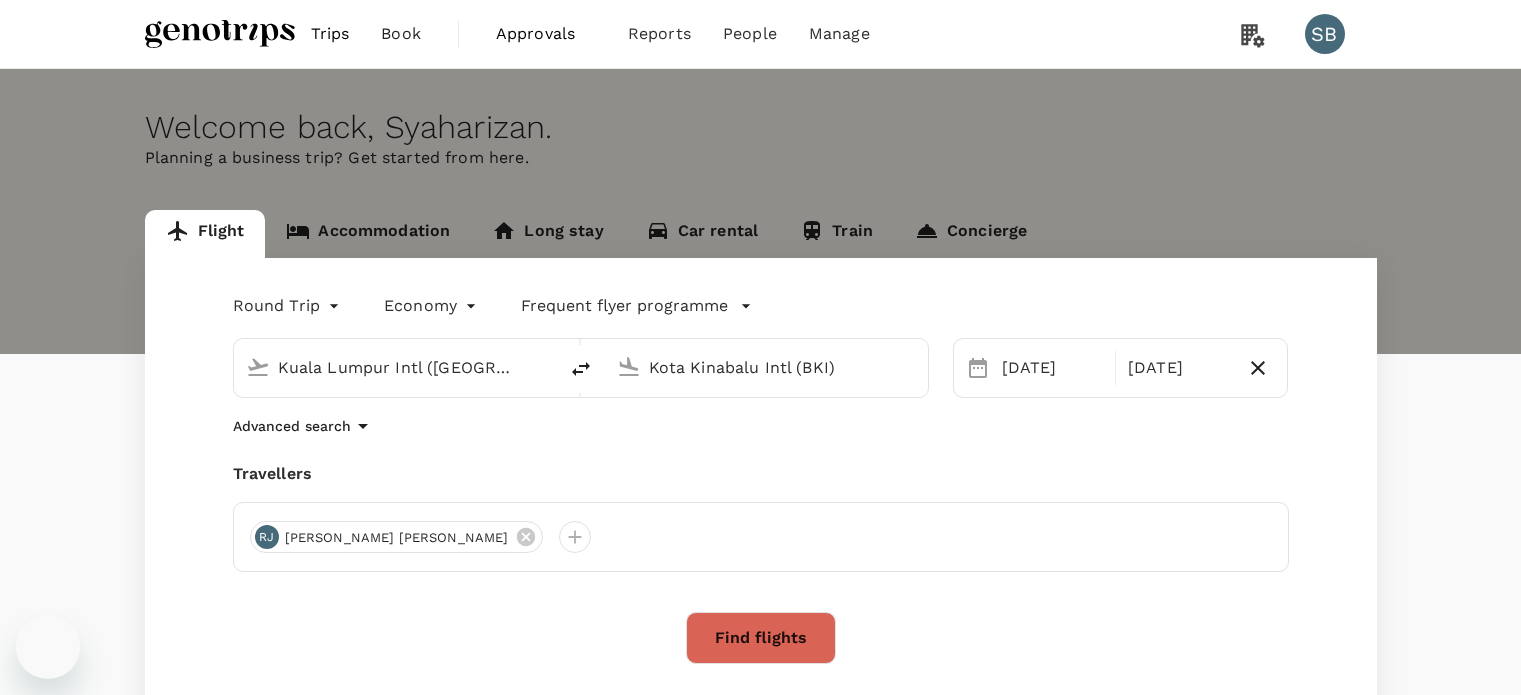 scroll, scrollTop: 0, scrollLeft: 0, axis: both 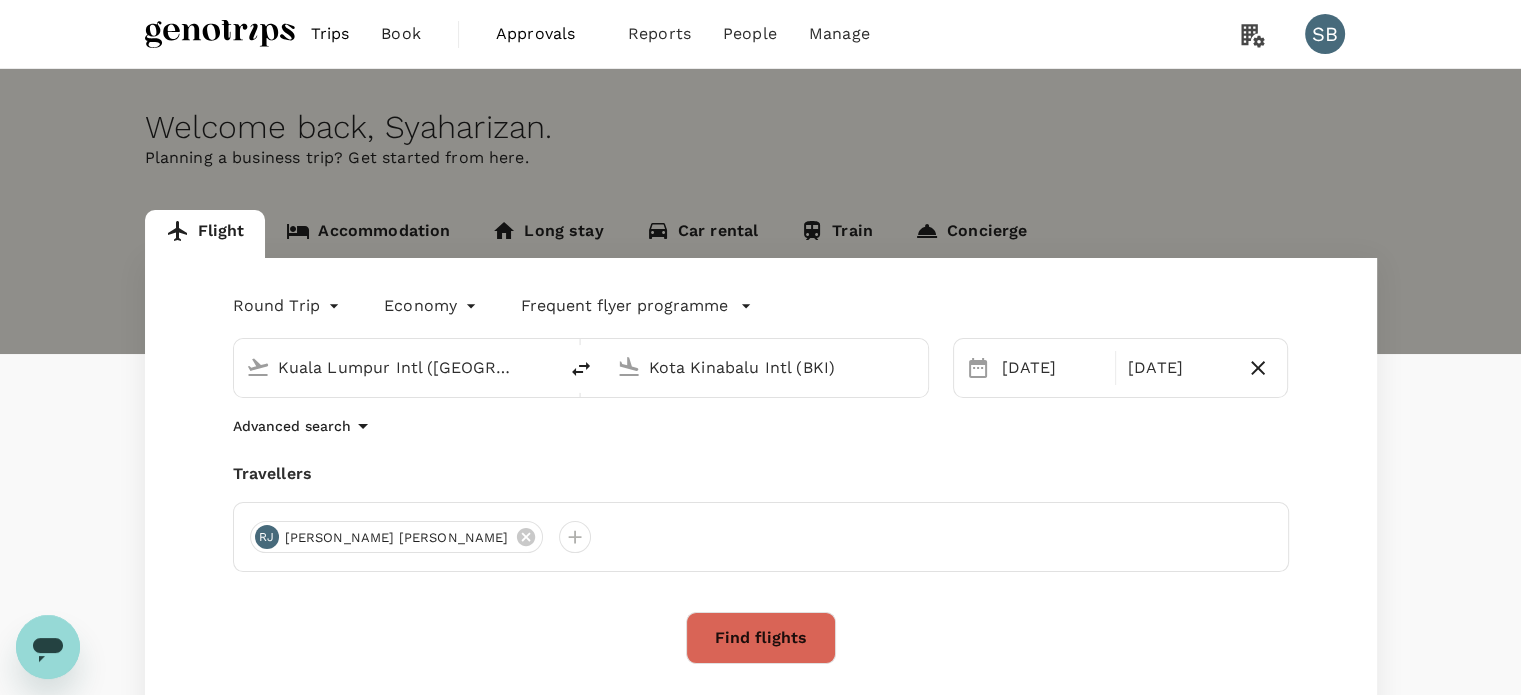 click on "Find flights" at bounding box center [761, 638] 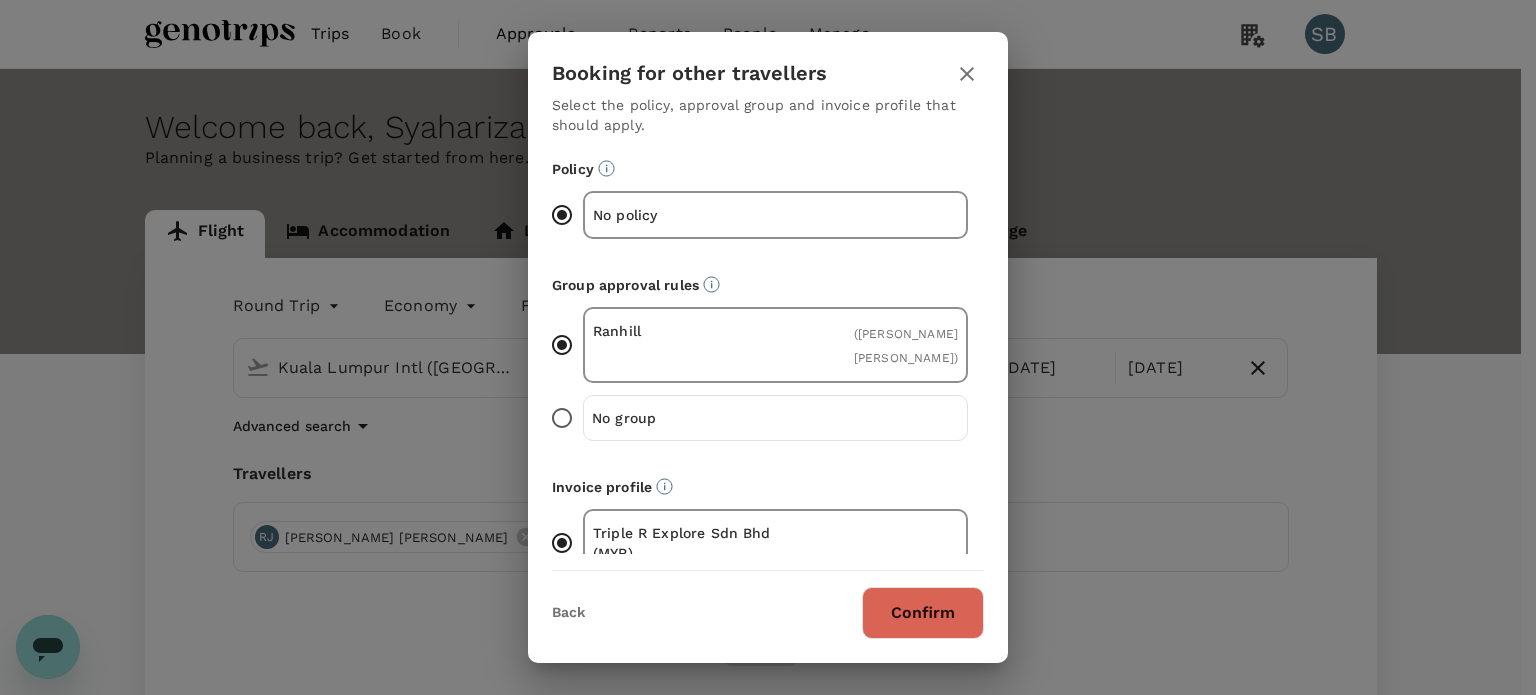 click on "Confirm" at bounding box center [923, 613] 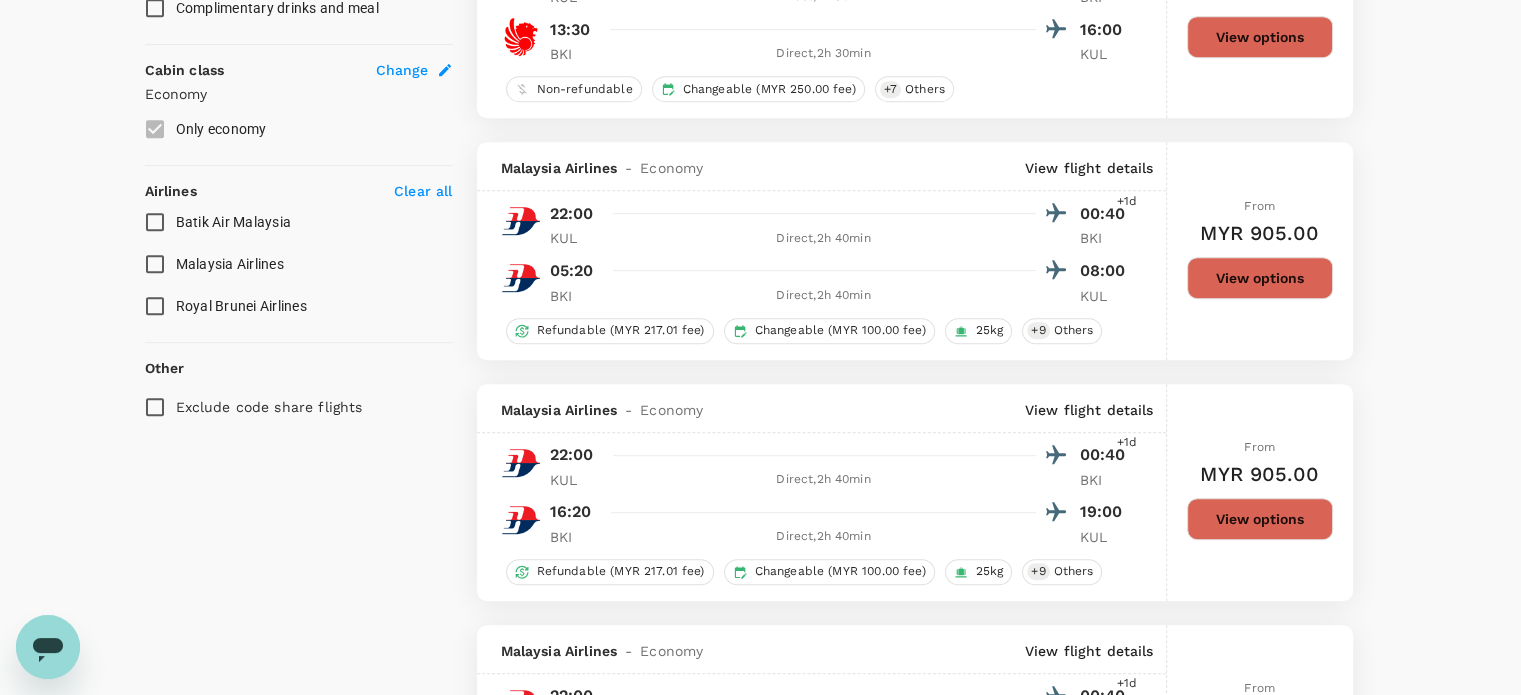 scroll, scrollTop: 1000, scrollLeft: 0, axis: vertical 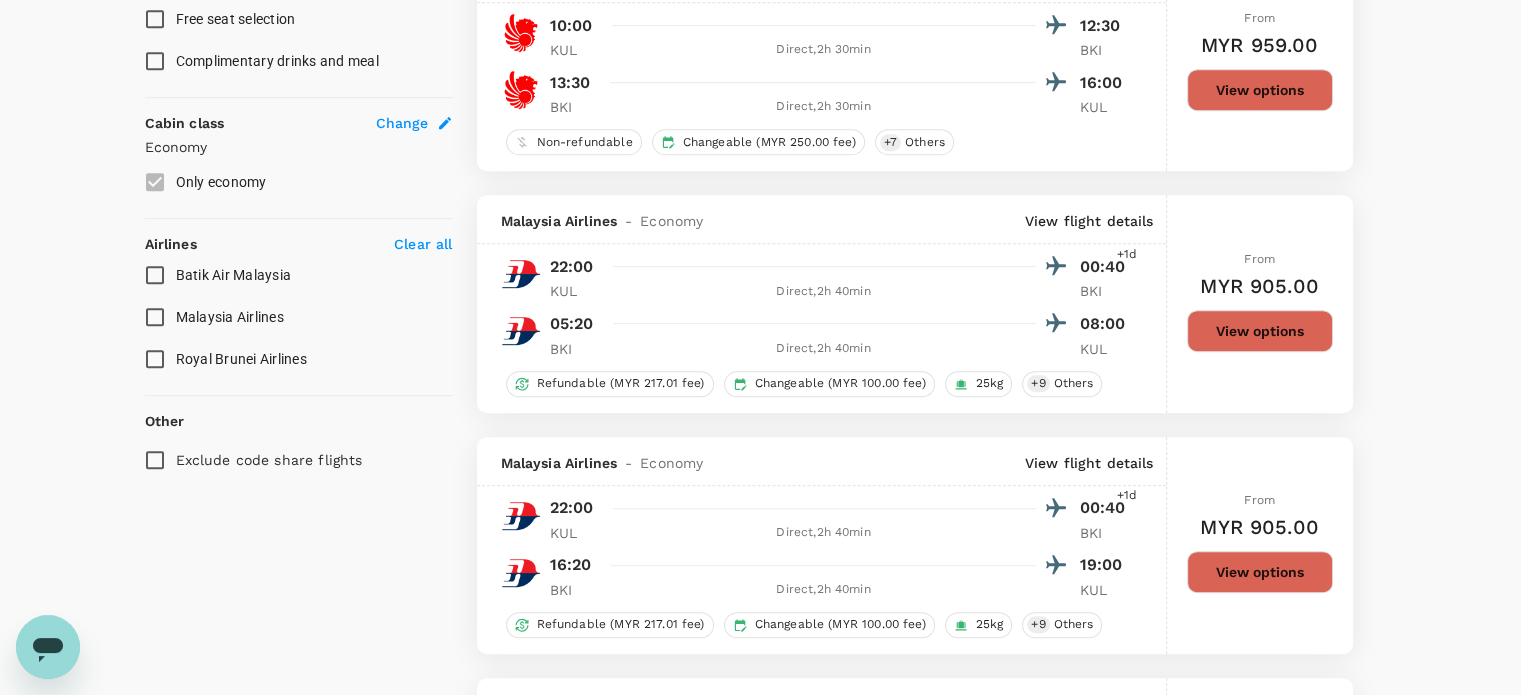 click on "Malaysia Airlines" at bounding box center [155, 317] 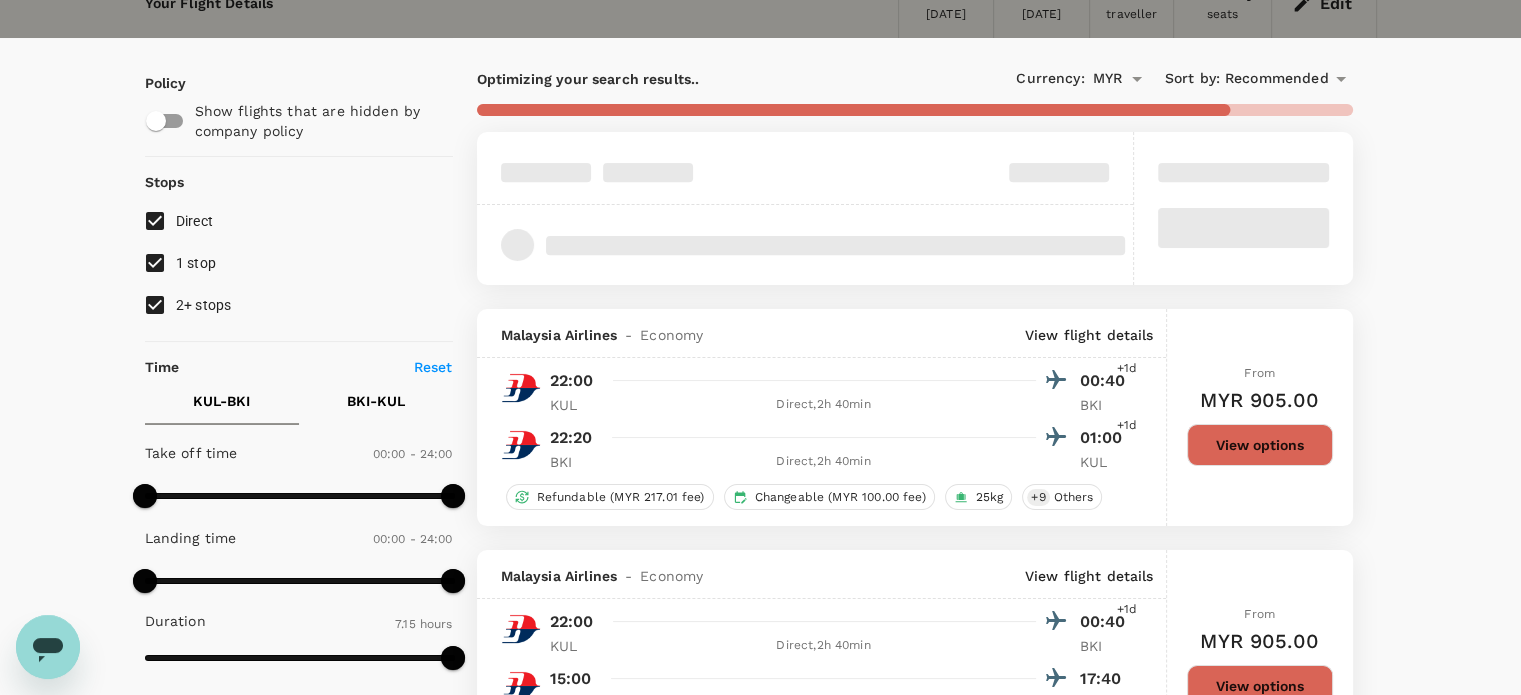 scroll, scrollTop: 0, scrollLeft: 0, axis: both 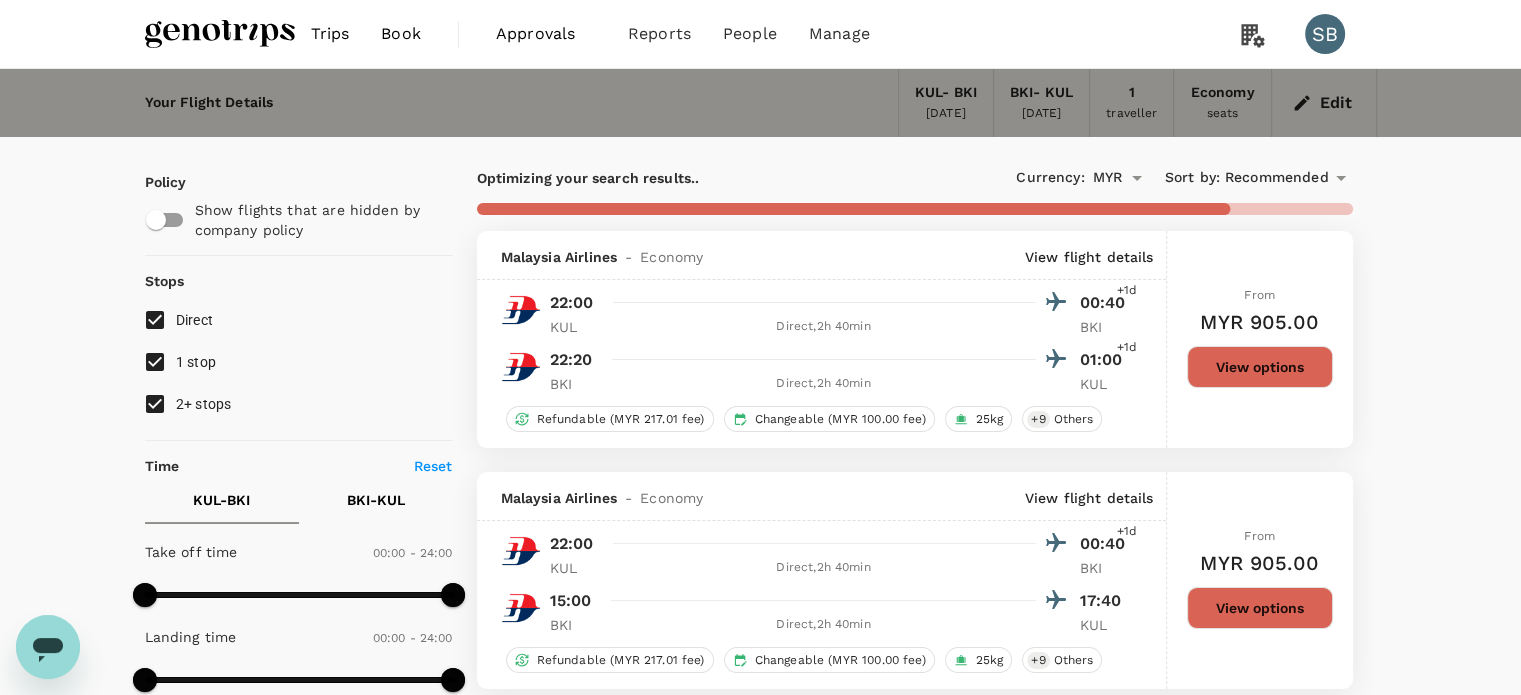checkbox on "false" 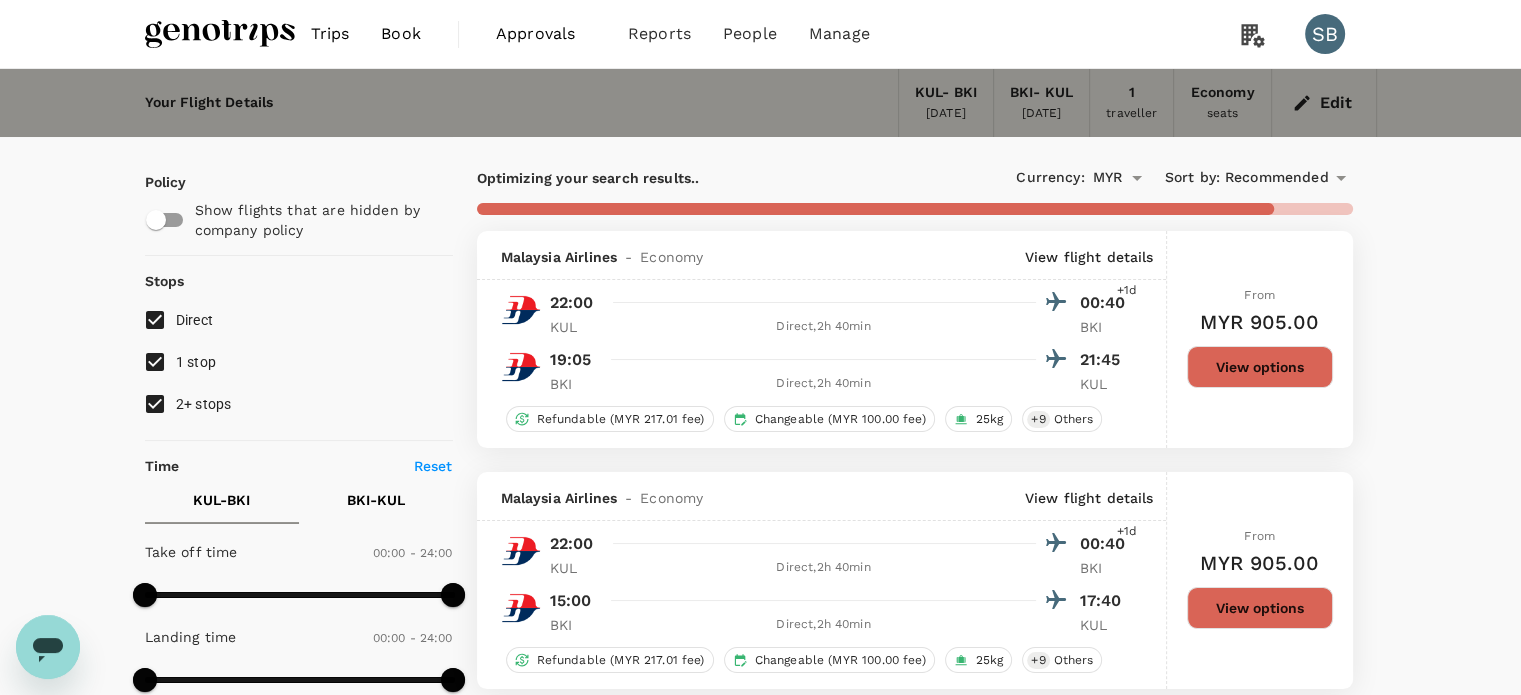 click on "Recommended" at bounding box center [1277, 178] 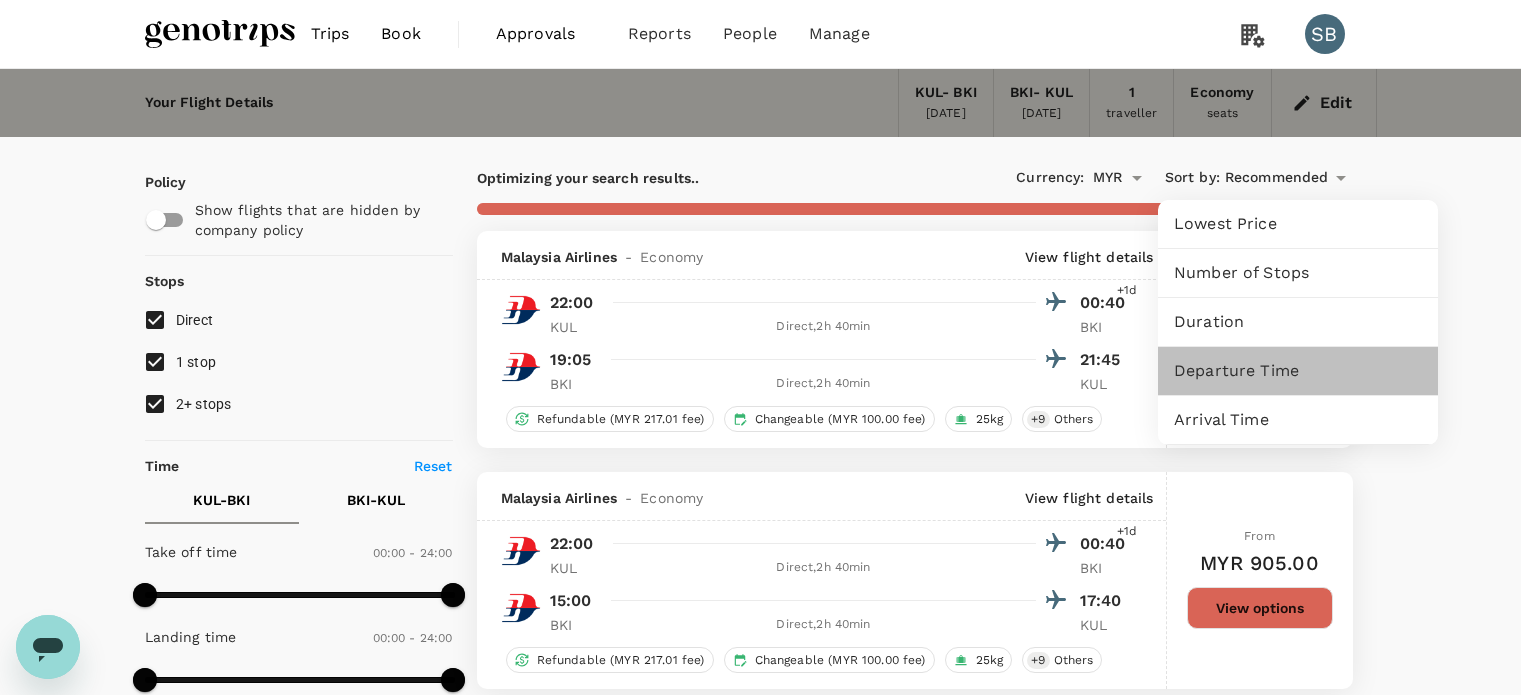 drag, startPoint x: 1260, startPoint y: 371, endPoint x: 1199, endPoint y: 379, distance: 61.522354 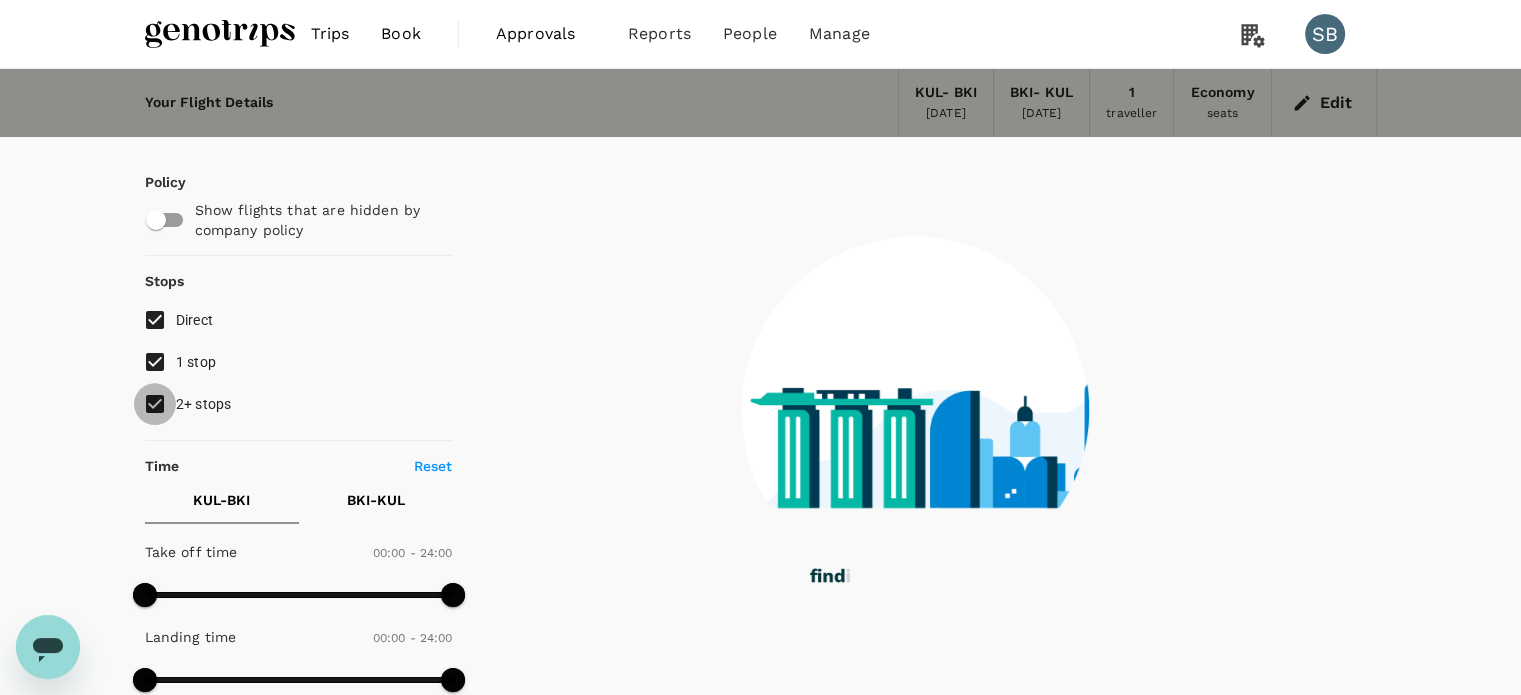 click on "2+ stops" at bounding box center (155, 404) 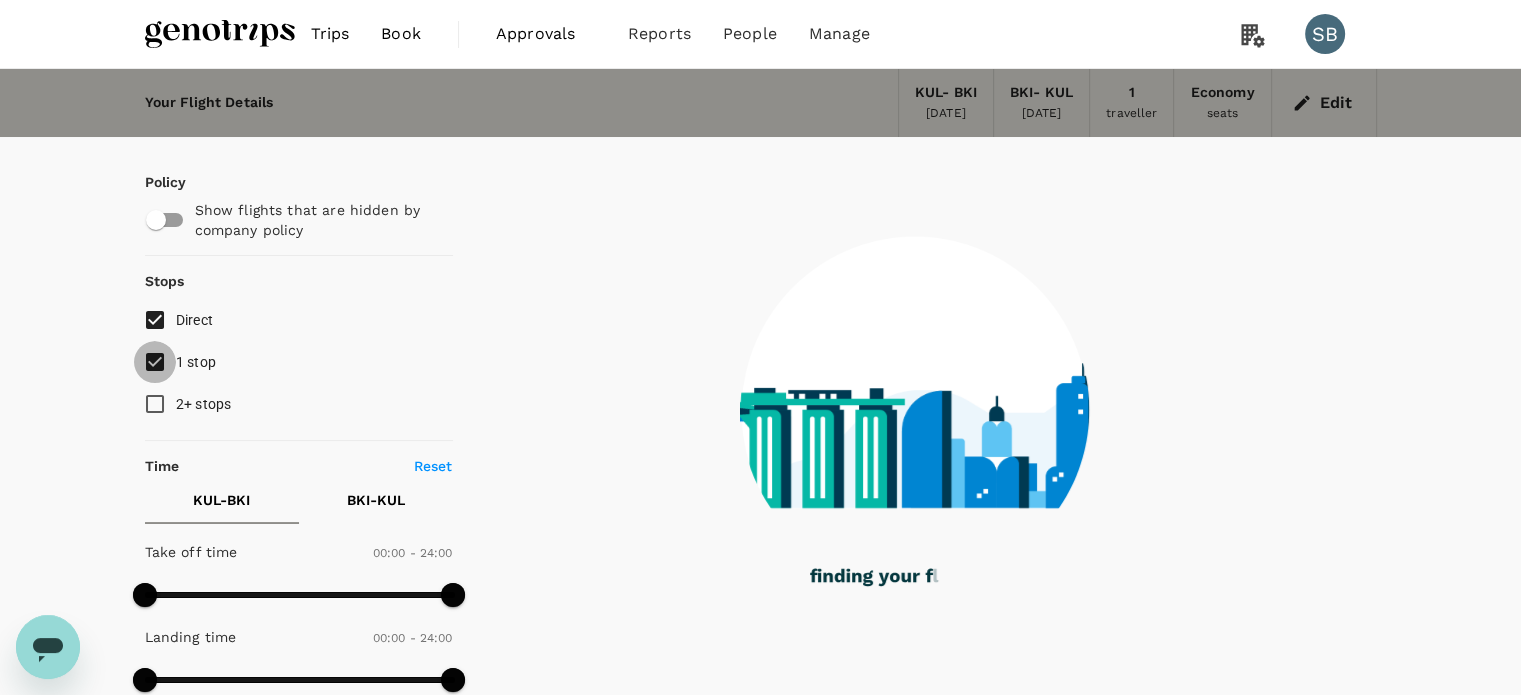 click on "1 stop" at bounding box center (155, 362) 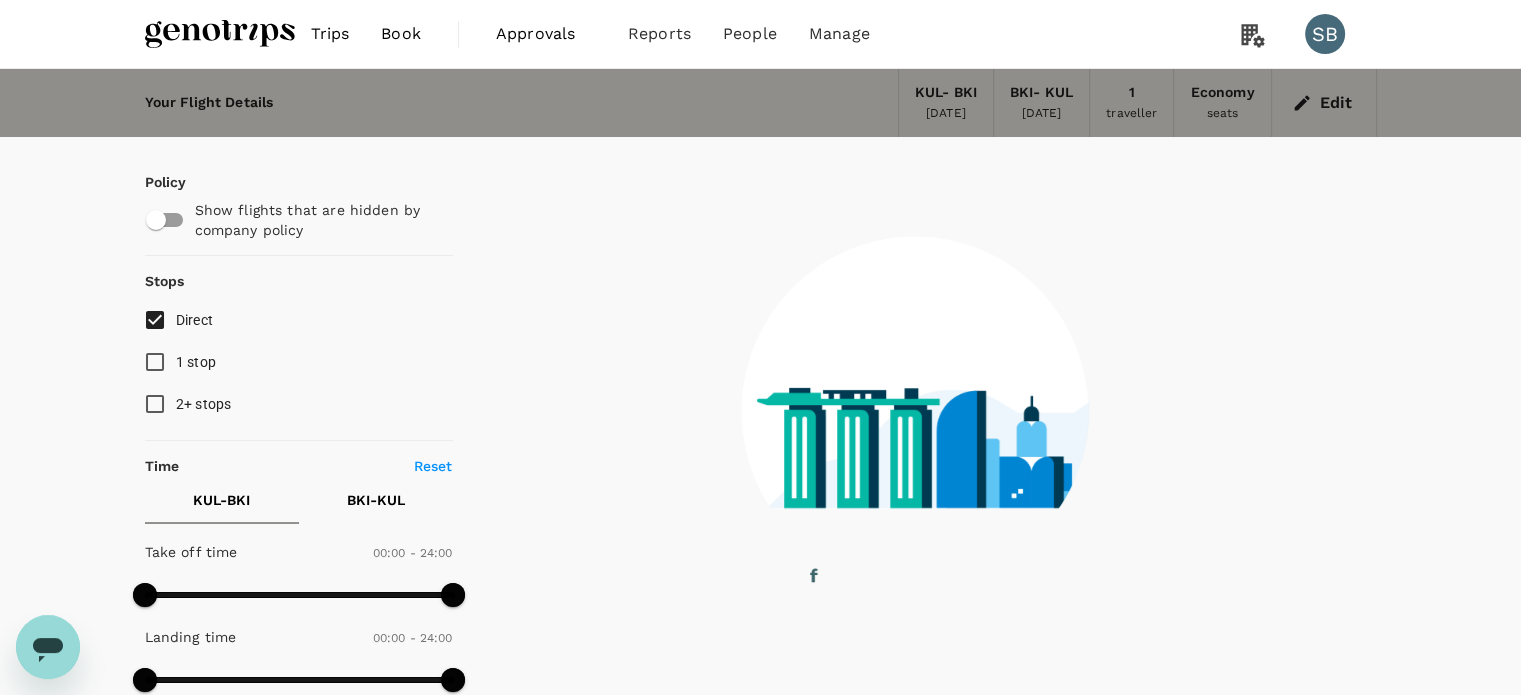 type on "780" 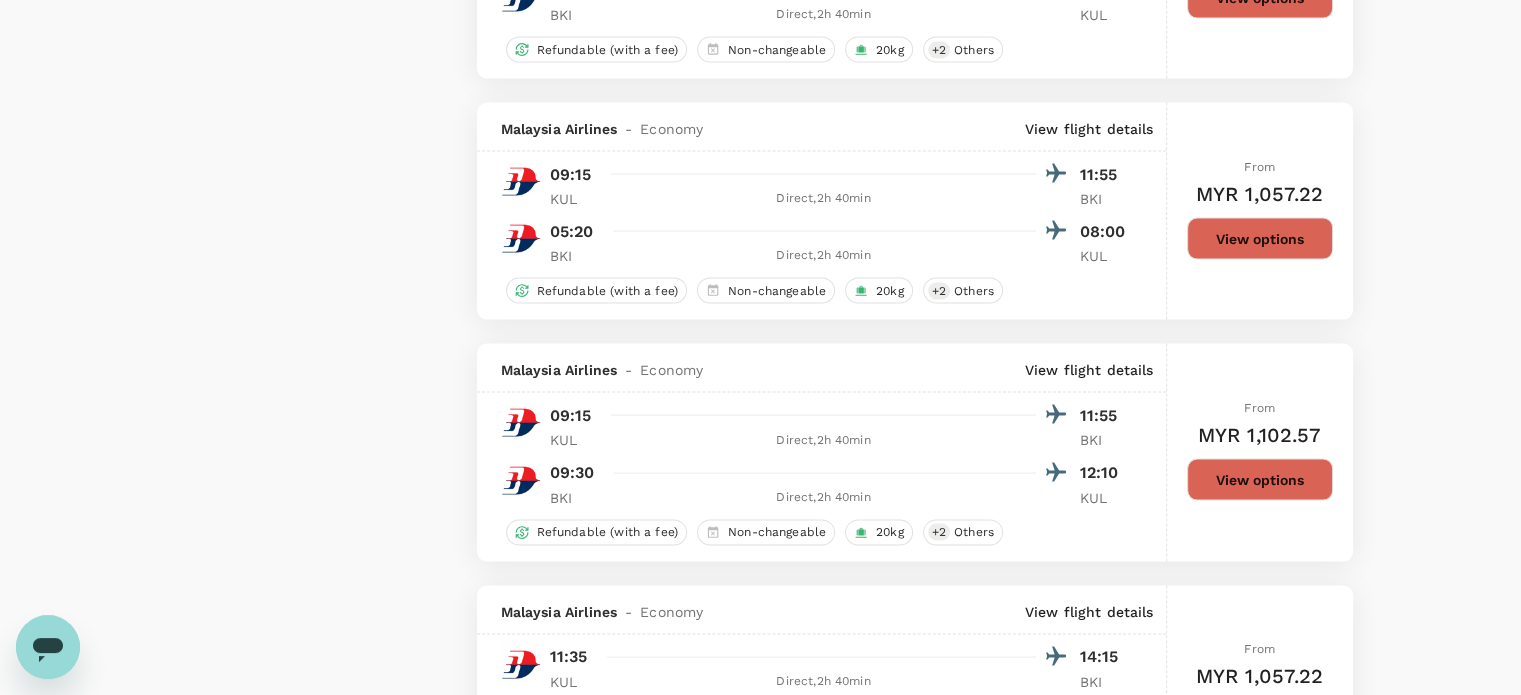 scroll, scrollTop: 4100, scrollLeft: 0, axis: vertical 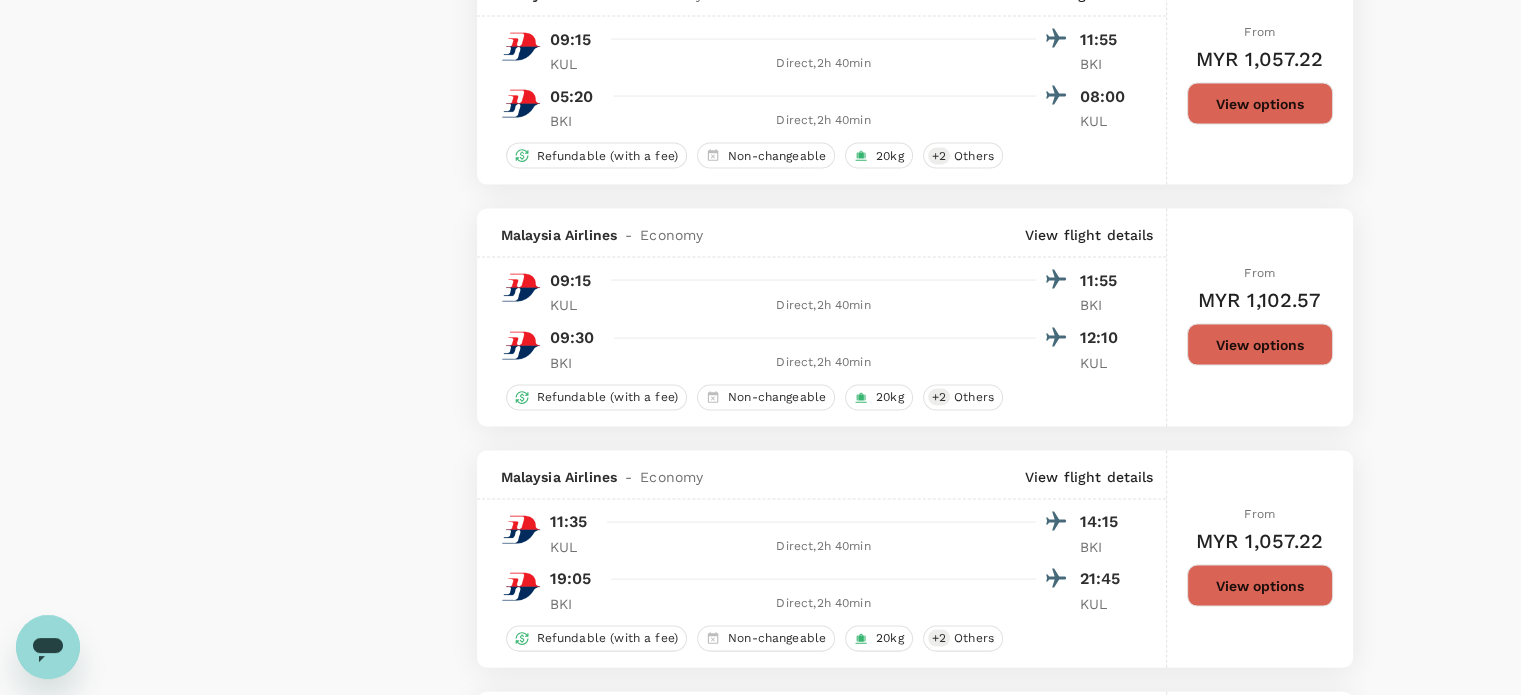 click on "View options" at bounding box center [1260, 345] 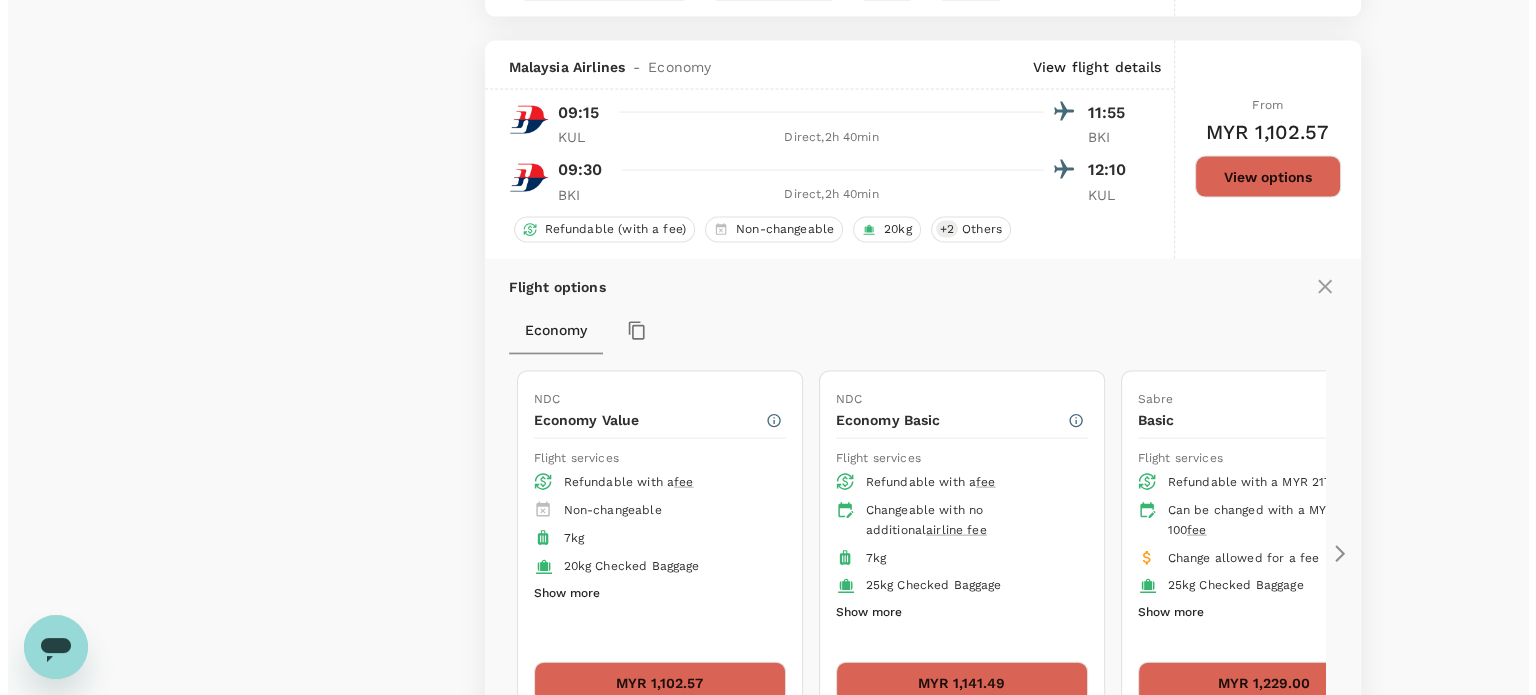 scroll, scrollTop: 4319, scrollLeft: 0, axis: vertical 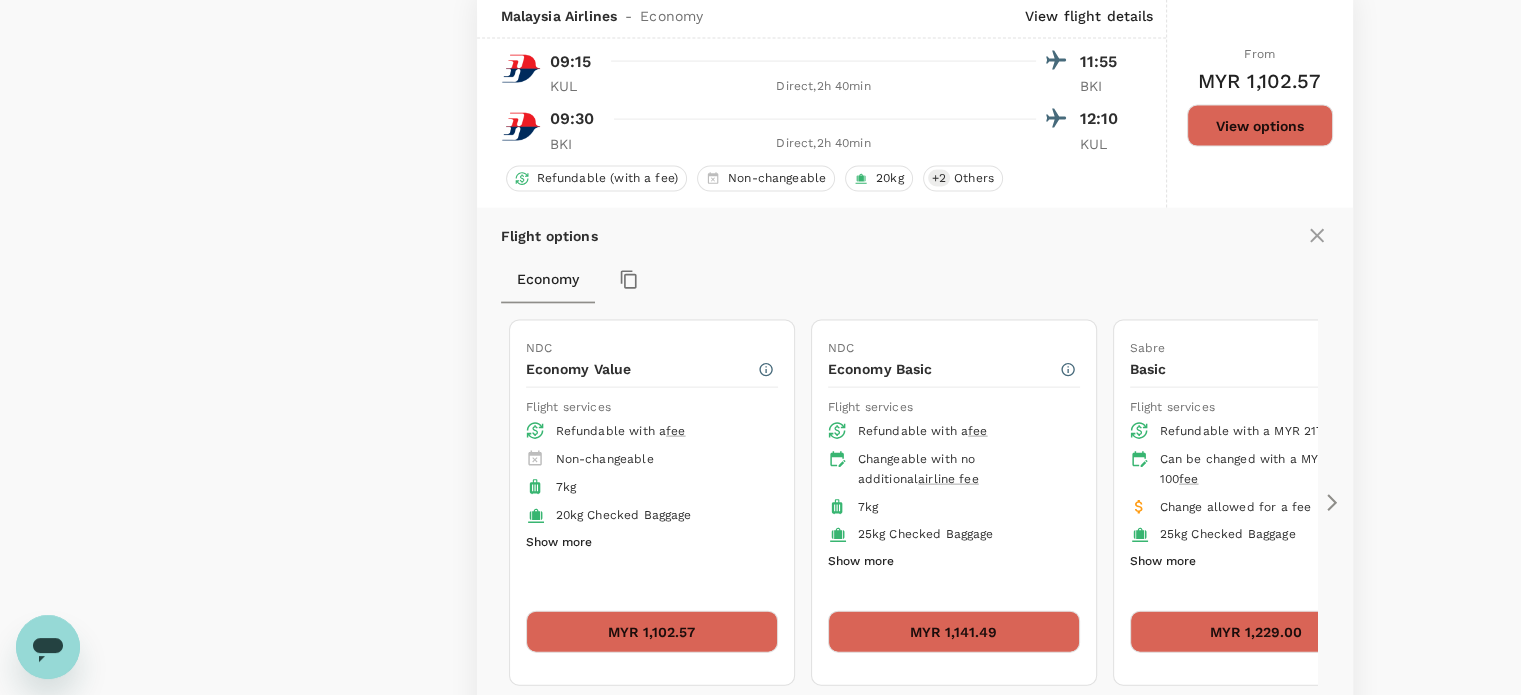 click 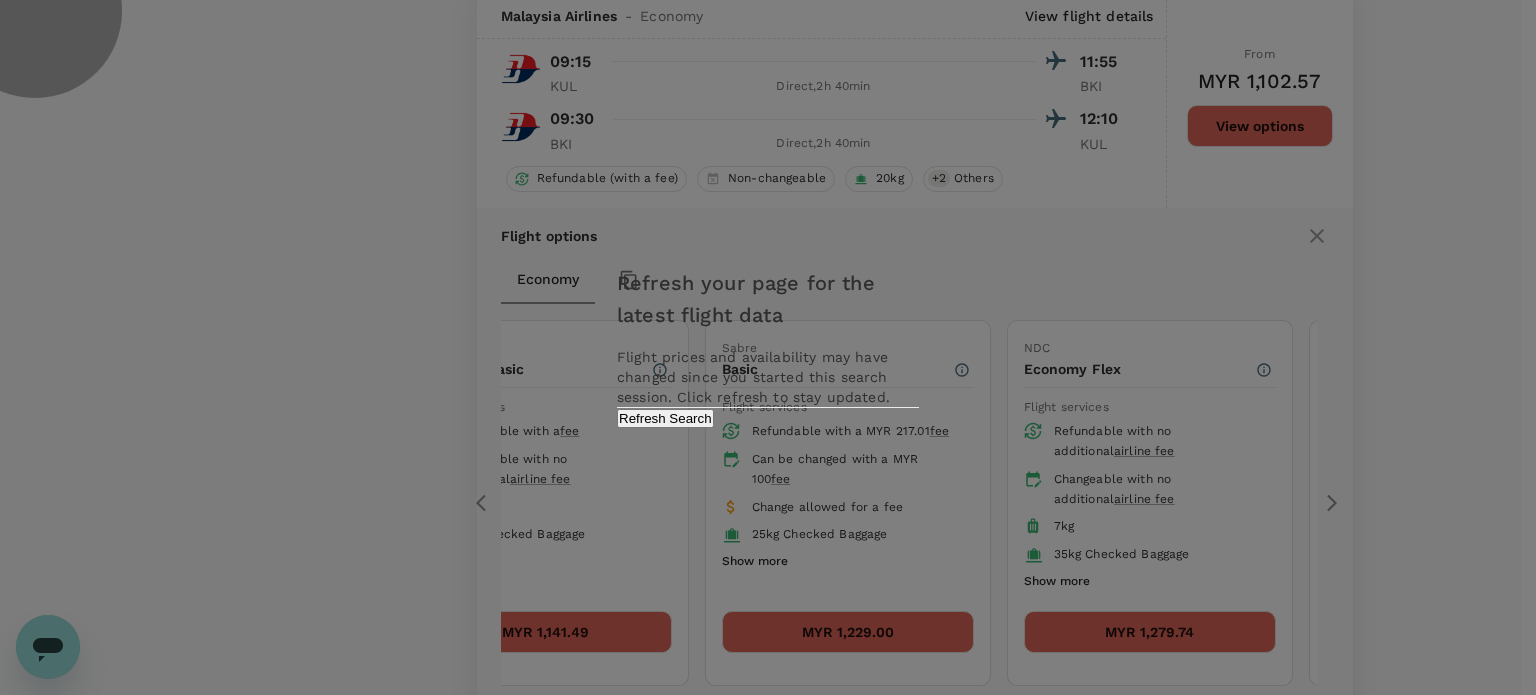 click on "Refresh Search" at bounding box center [665, 418] 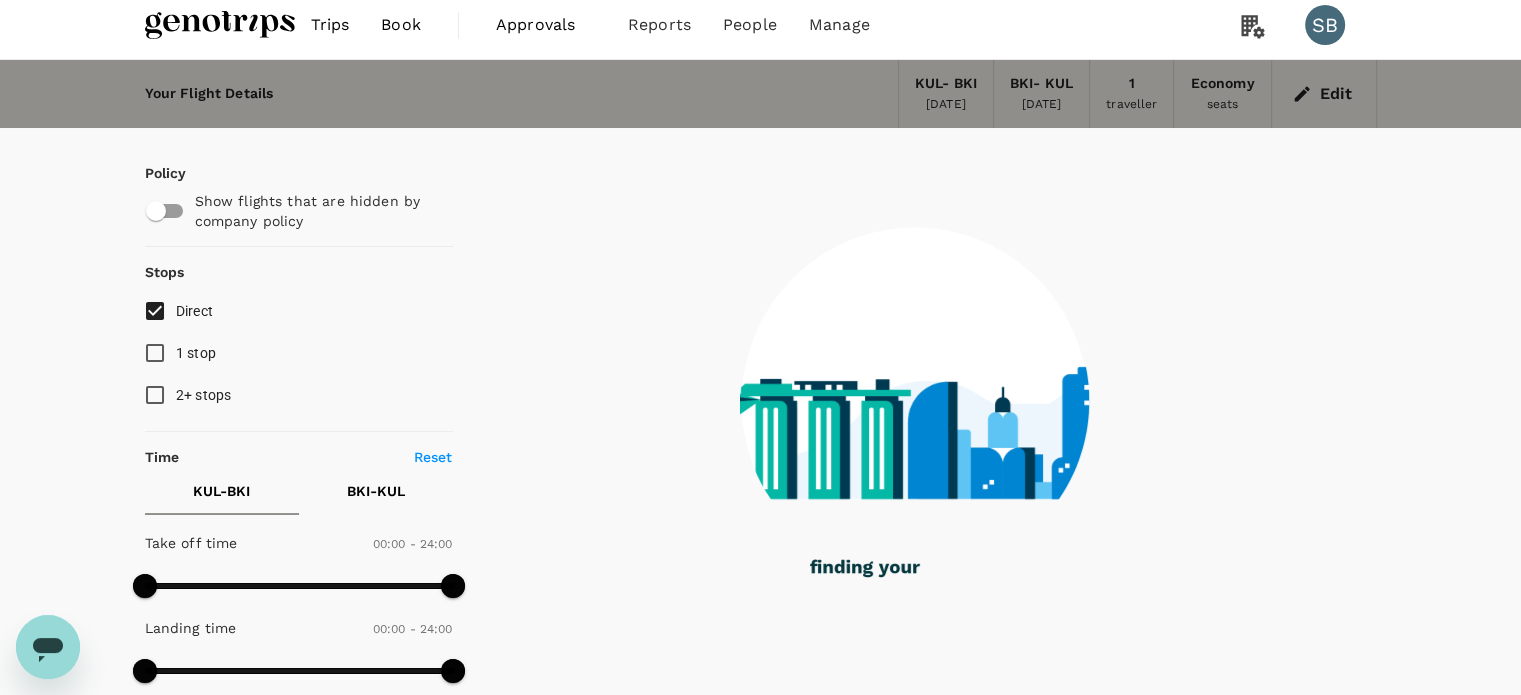 scroll, scrollTop: 0, scrollLeft: 0, axis: both 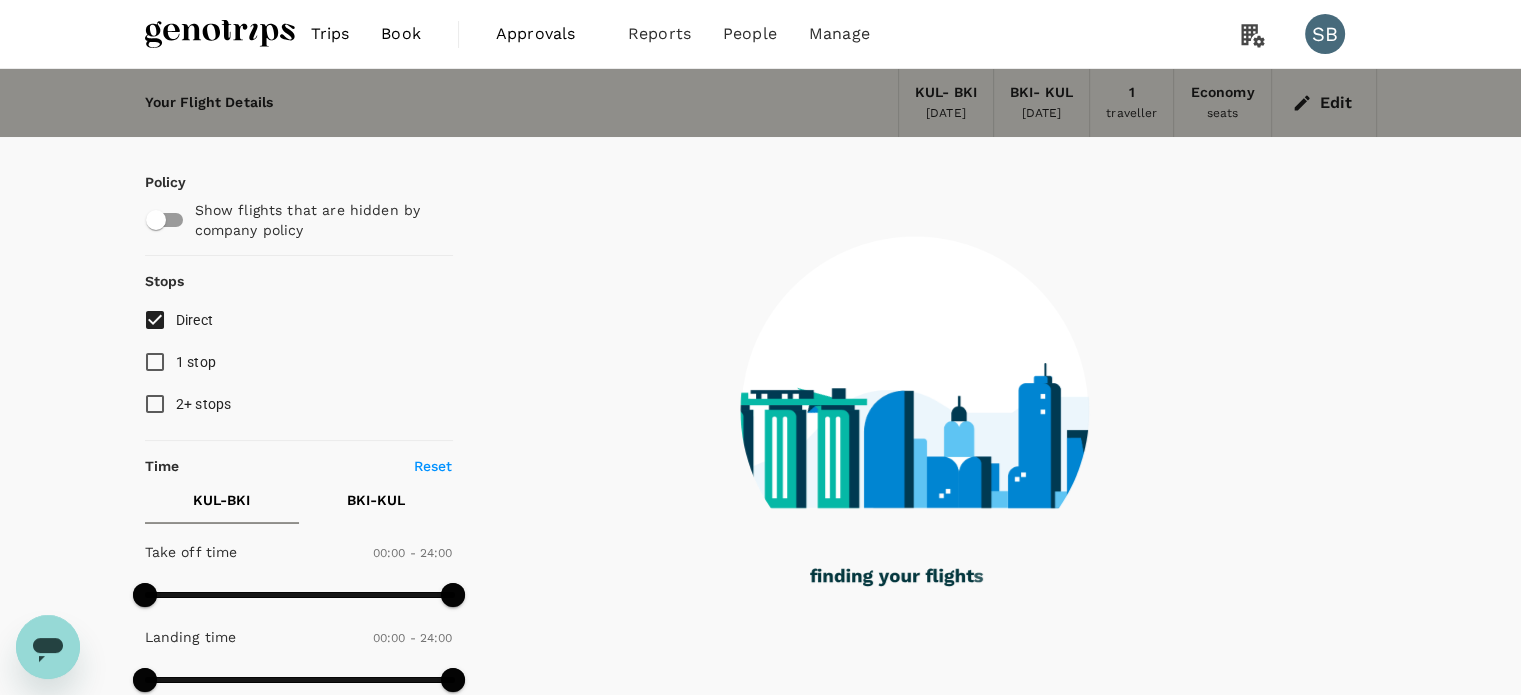 click at bounding box center (220, 34) 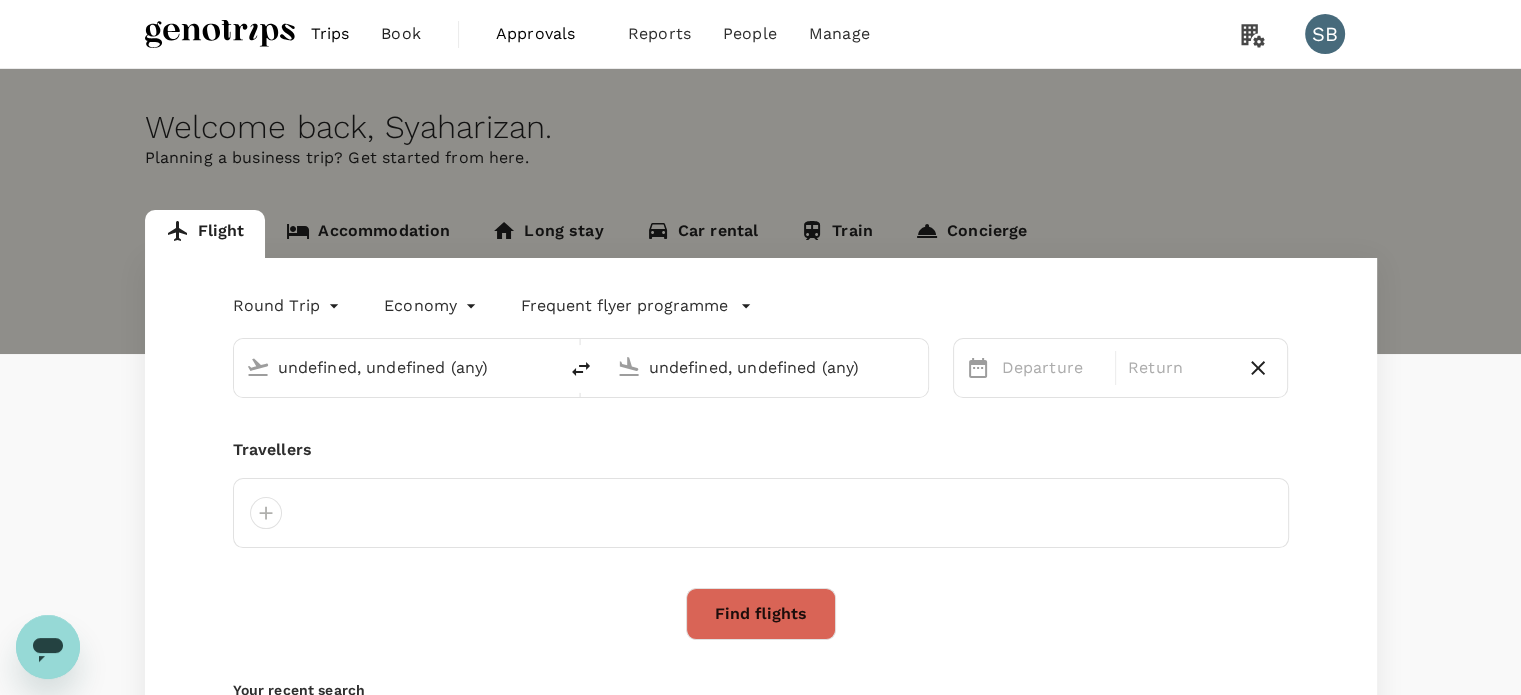 type 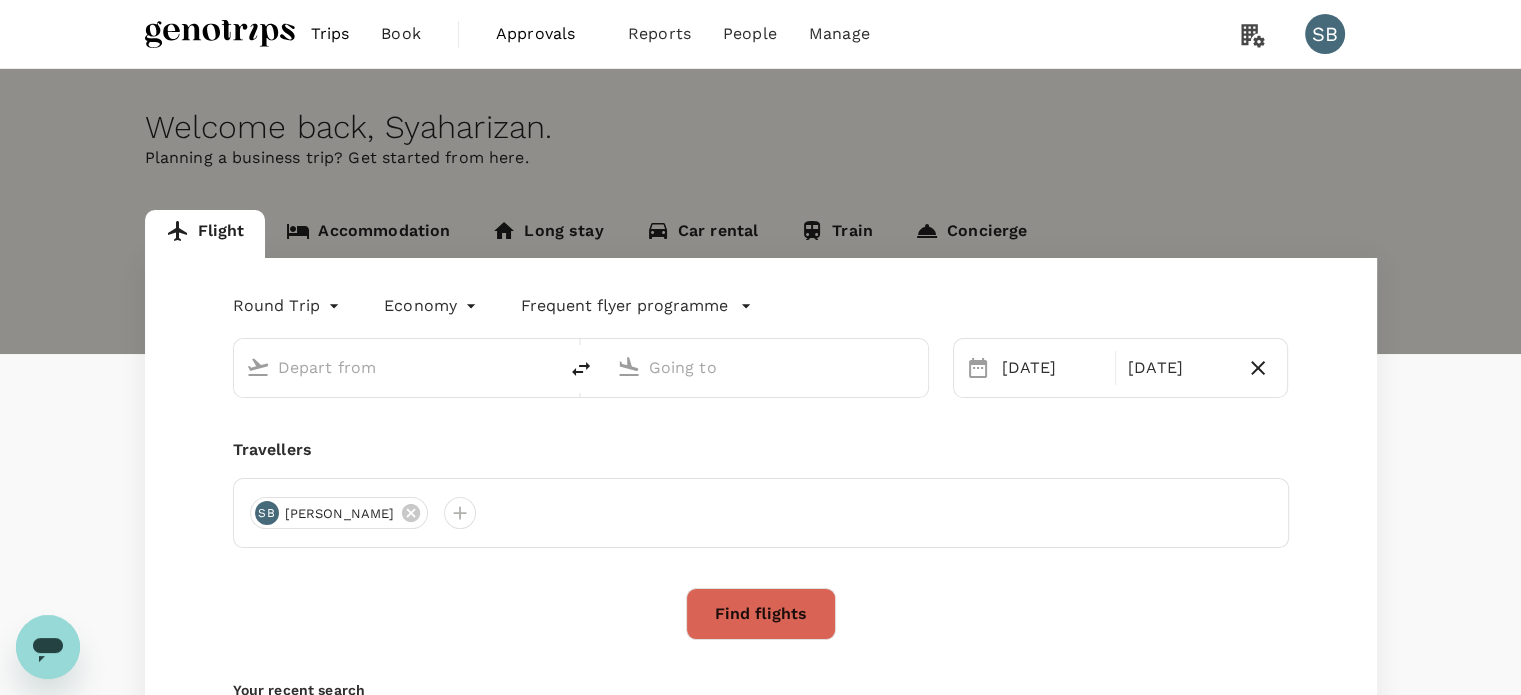 type on "Kuala Lumpur Intl ([GEOGRAPHIC_DATA])" 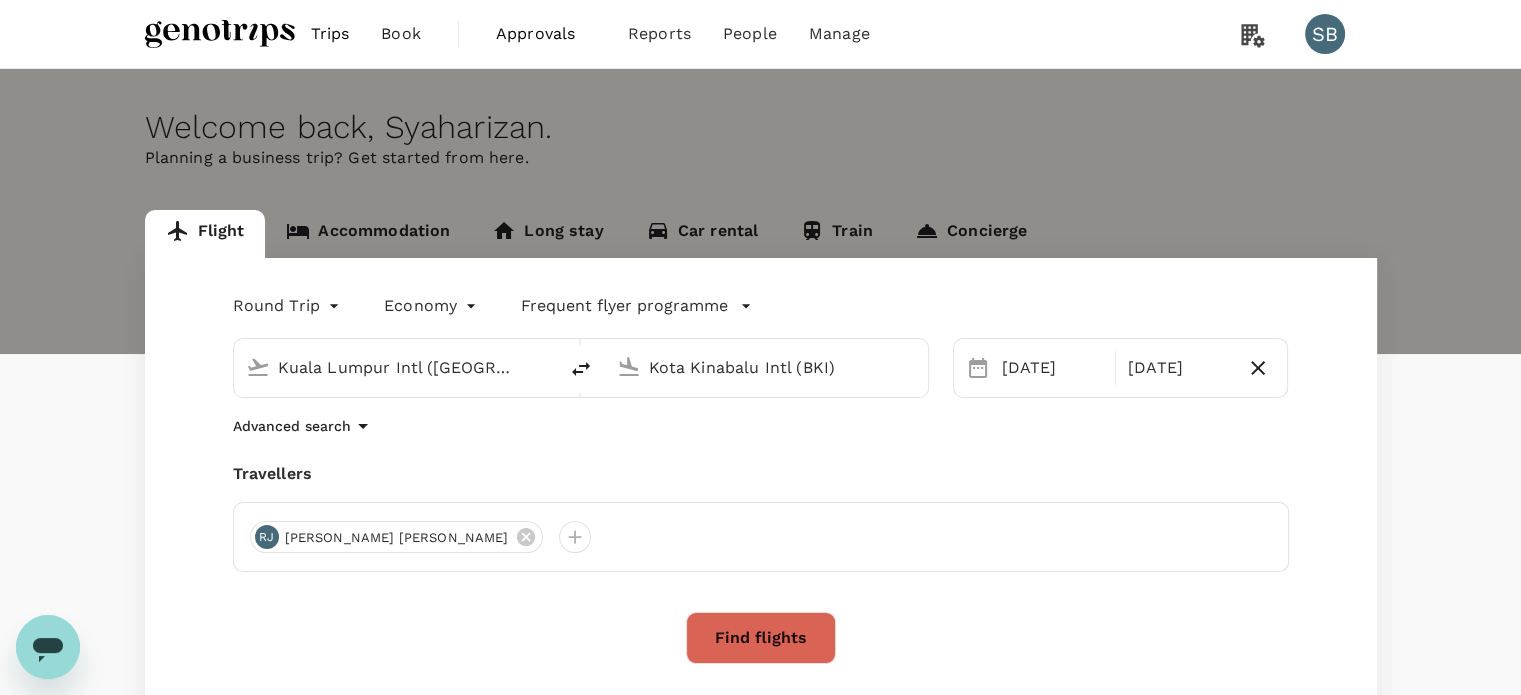type 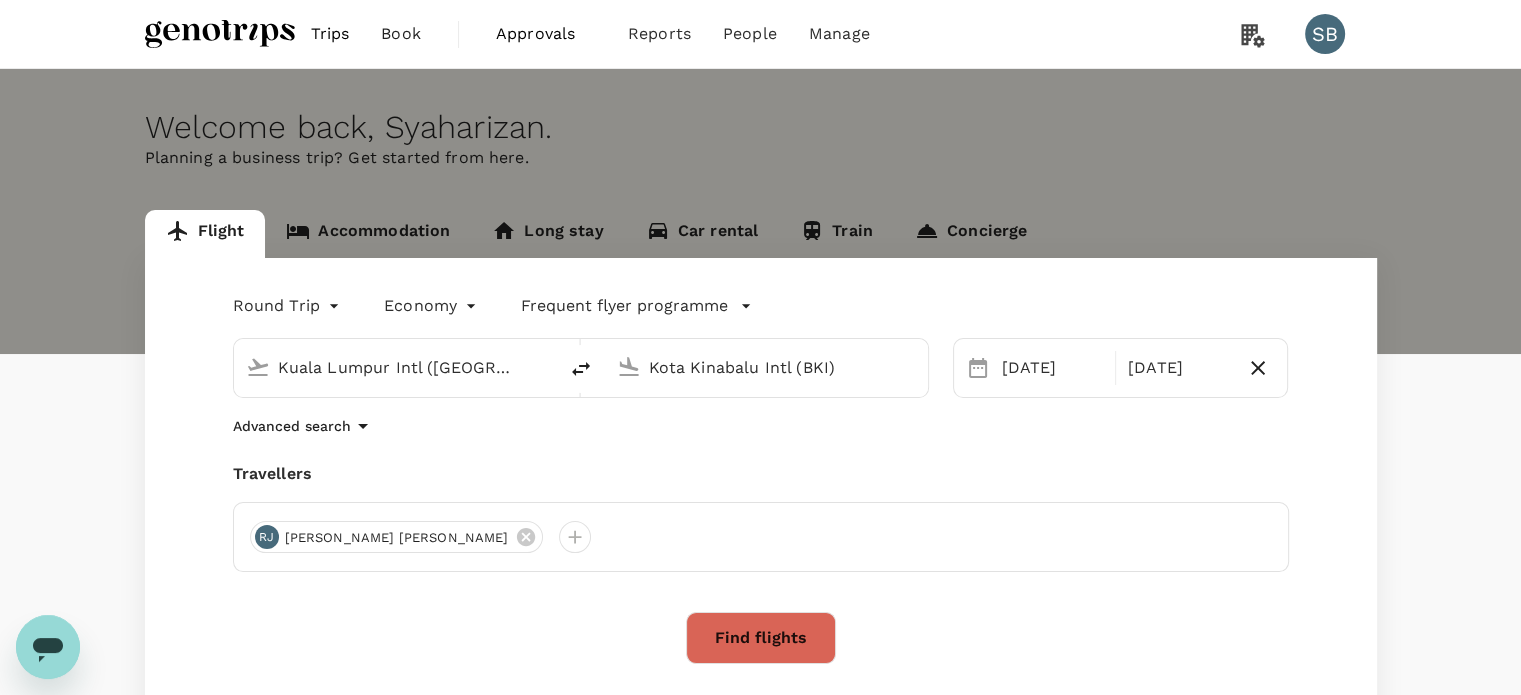 type 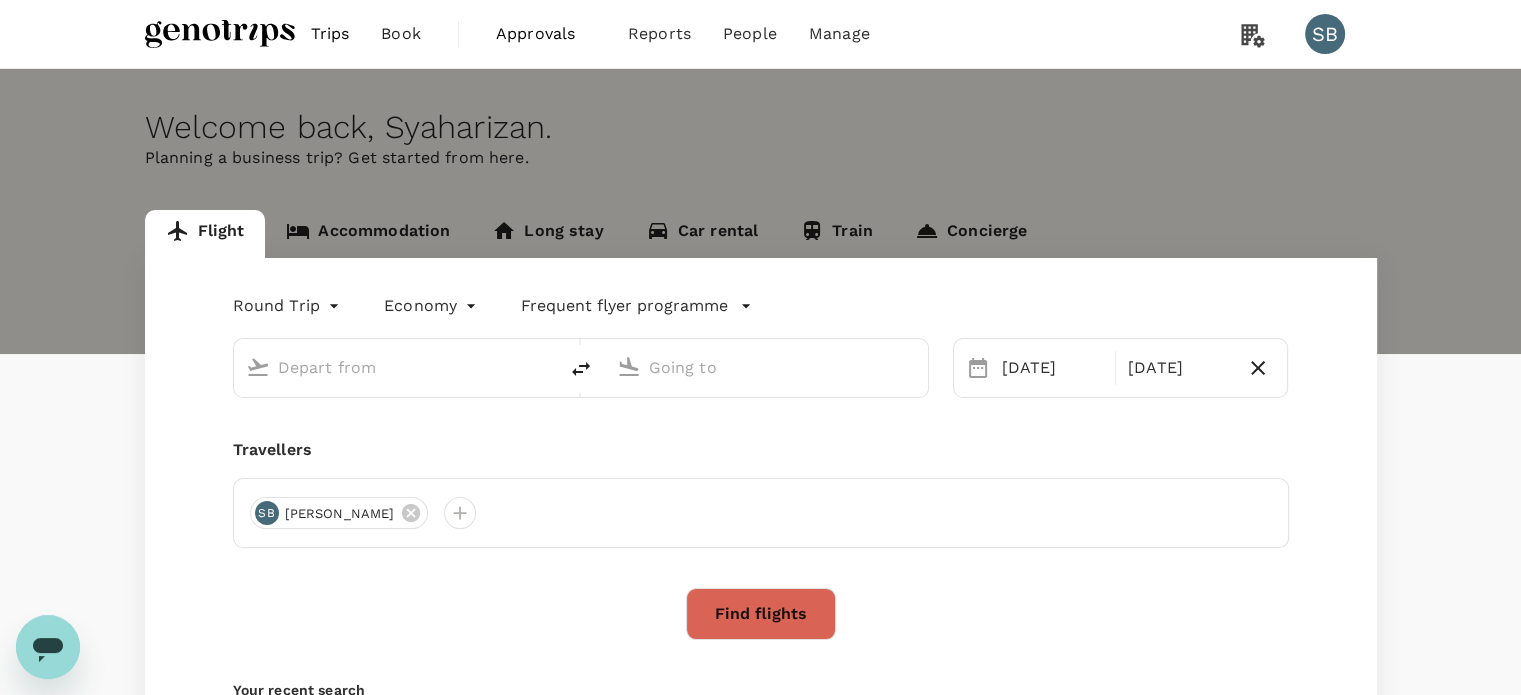 type on "Kuala Lumpur Intl ([GEOGRAPHIC_DATA])" 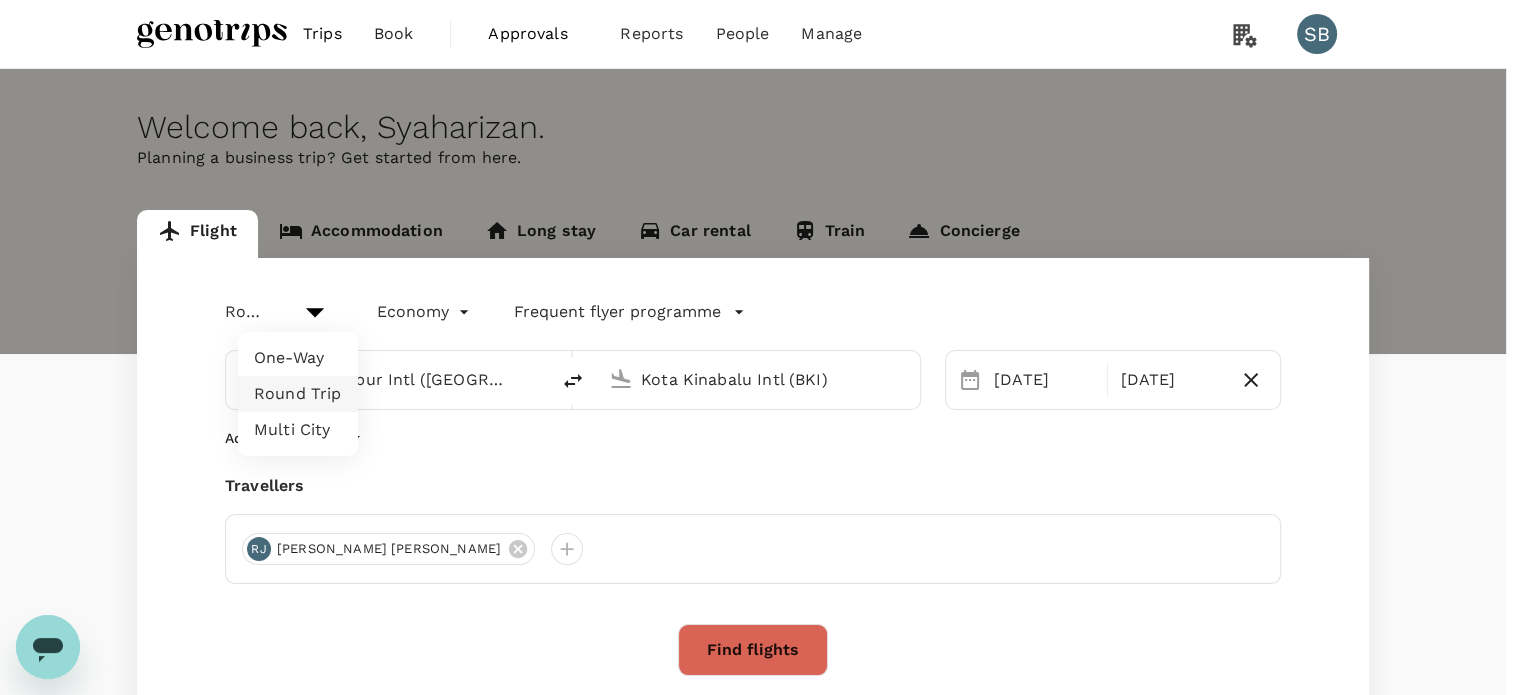 click on "Trips Book Approvals 0 Reports People Manage SB Welcome back , [GEOGRAPHIC_DATA] . Planning a business trip? Get started from here. Flight Accommodation Long stay Car rental Train Concierge Round Trip roundtrip Economy economy Frequent flyer programme [GEOGRAPHIC_DATA] Intl ([GEOGRAPHIC_DATA]) [GEOGRAPHIC_DATA] Intl (BKI) [DATE] Aug Advanced search Travellers   [PERSON_NAME] [PERSON_NAME] Find flights Your recent search Flight to [GEOGRAPHIC_DATA] SZB - LGK [DATE] - [DATE] · 1 Traveller Flight to [GEOGRAPHIC_DATA] - [GEOGRAPHIC_DATA] [DATE] · 2 Travellers Flight to [GEOGRAPHIC_DATA] - LGK [DATE] - [DATE] · 1 Traveller by TruTrip  ( 3.47.1   ) Frequent flyer programme British Airways Executive Club Add new One-Way Round Trip Multi City" at bounding box center (760, 489) 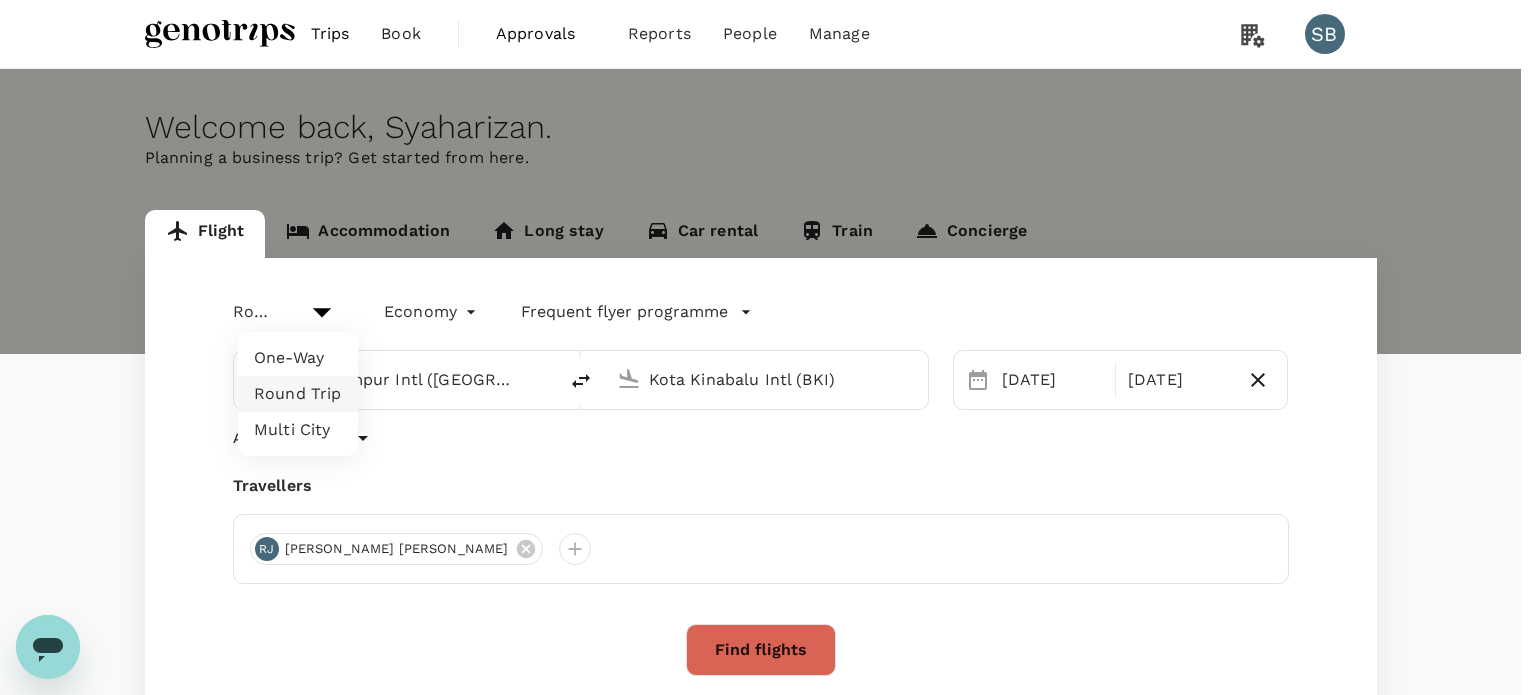 click on "One-Way" at bounding box center [298, 358] 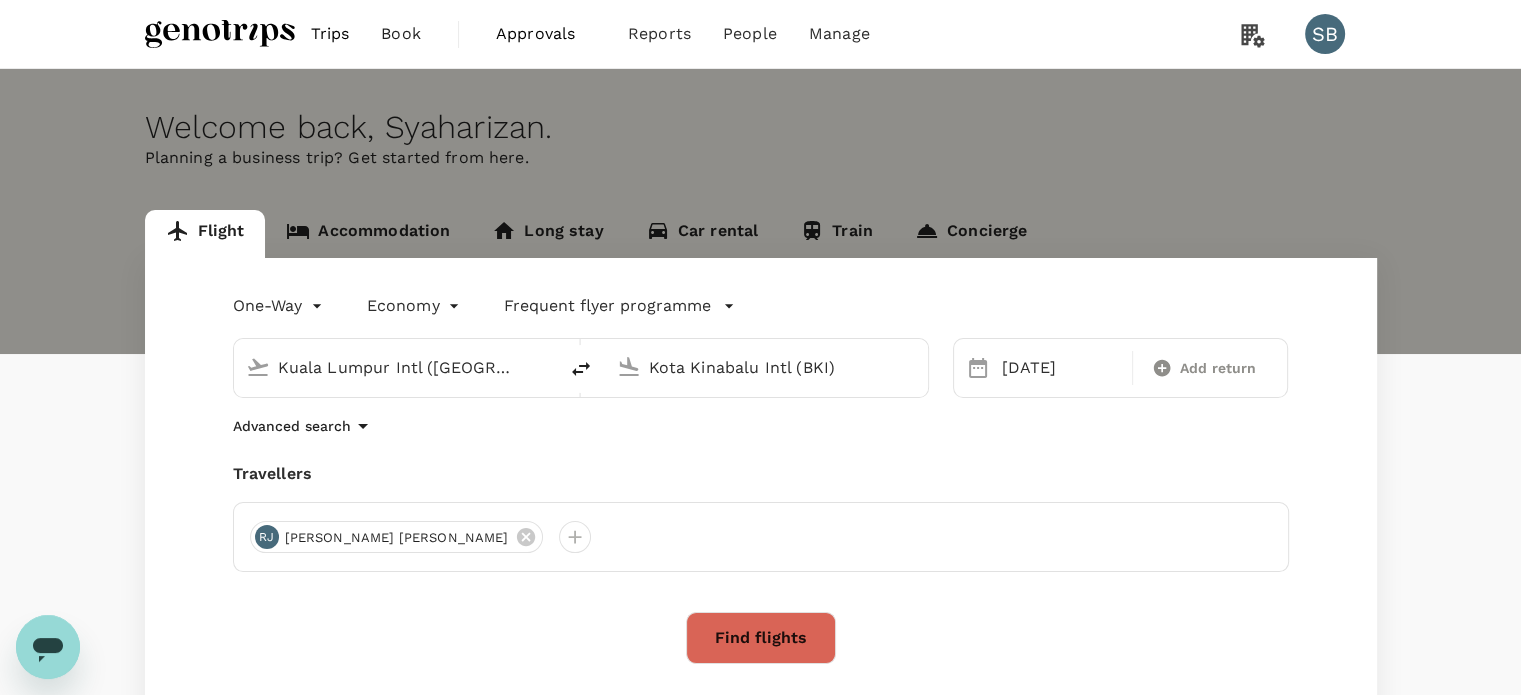 drag, startPoint x: 756, startPoint y: 372, endPoint x: 789, endPoint y: 379, distance: 33.734257 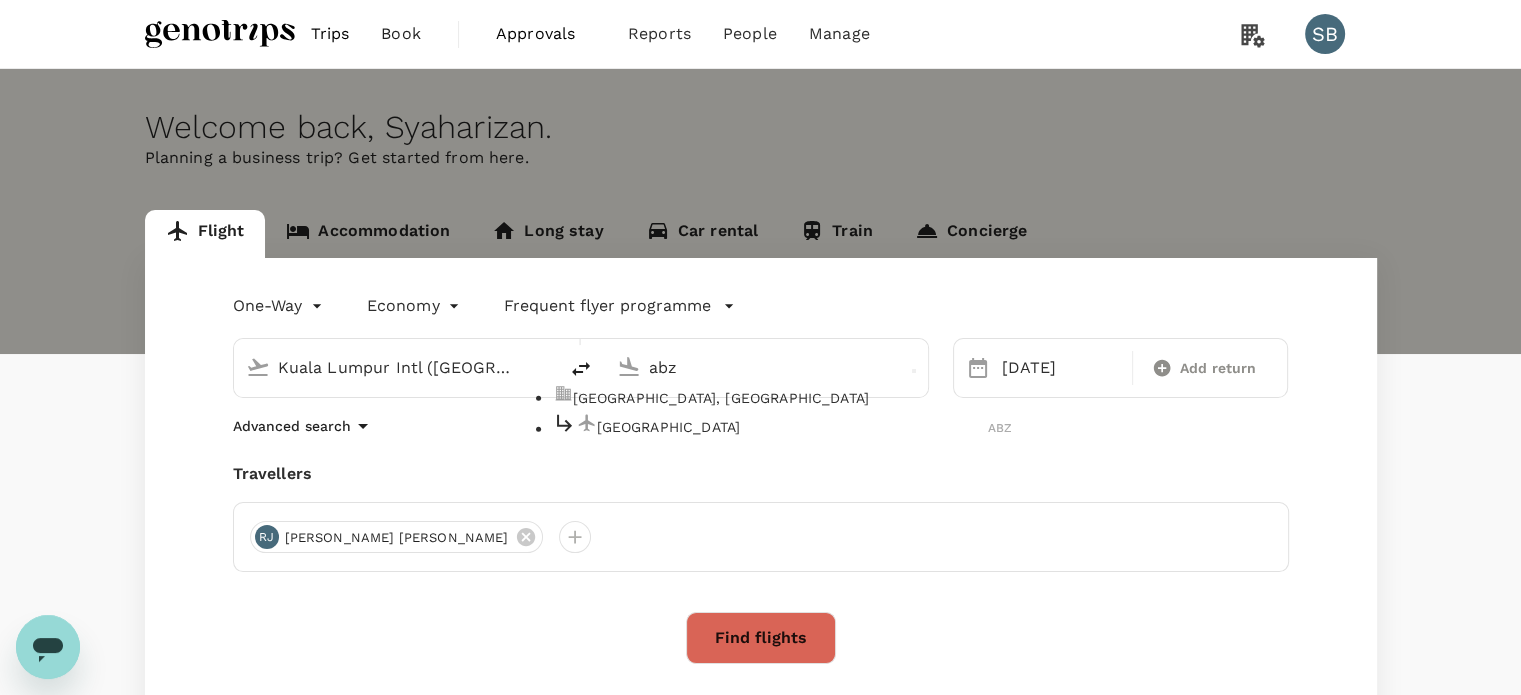 click on "[GEOGRAPHIC_DATA]" at bounding box center [793, 427] 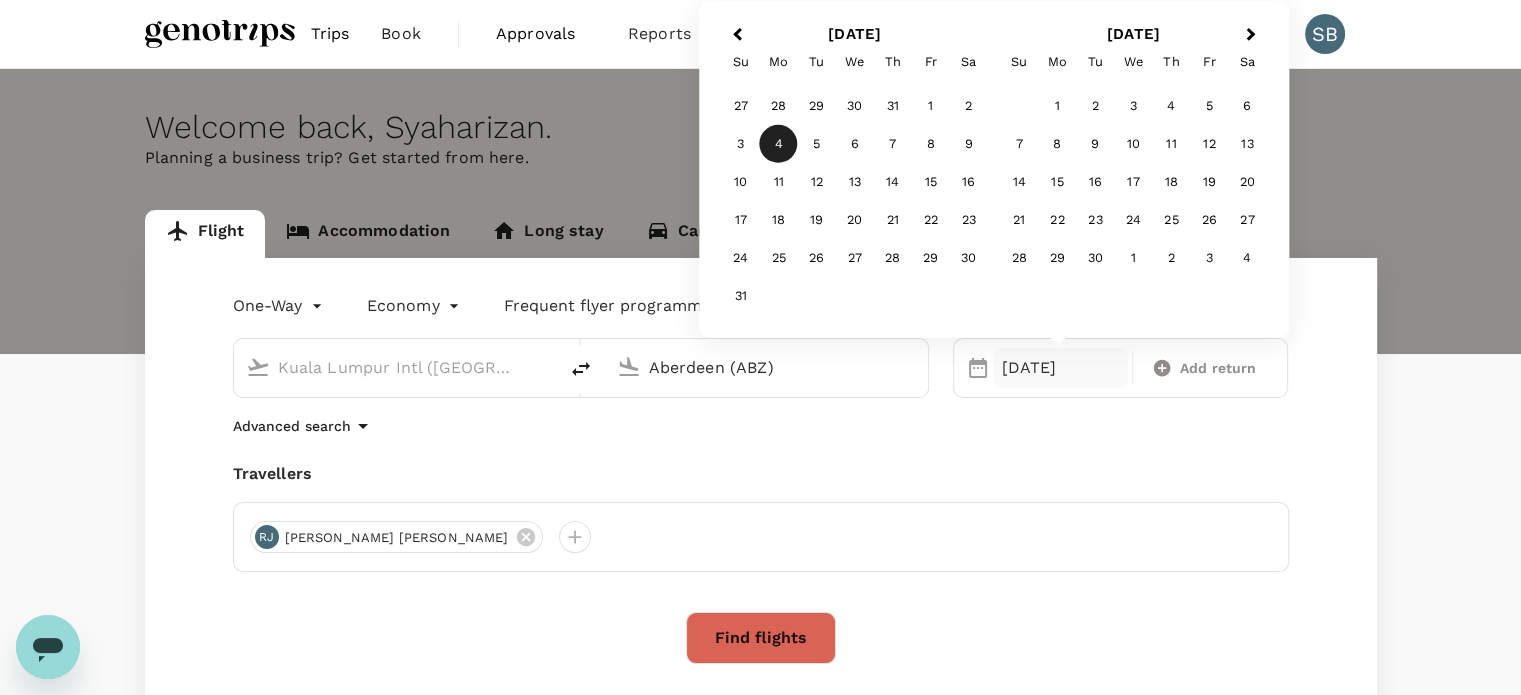 type on "Aberdeen (ABZ)" 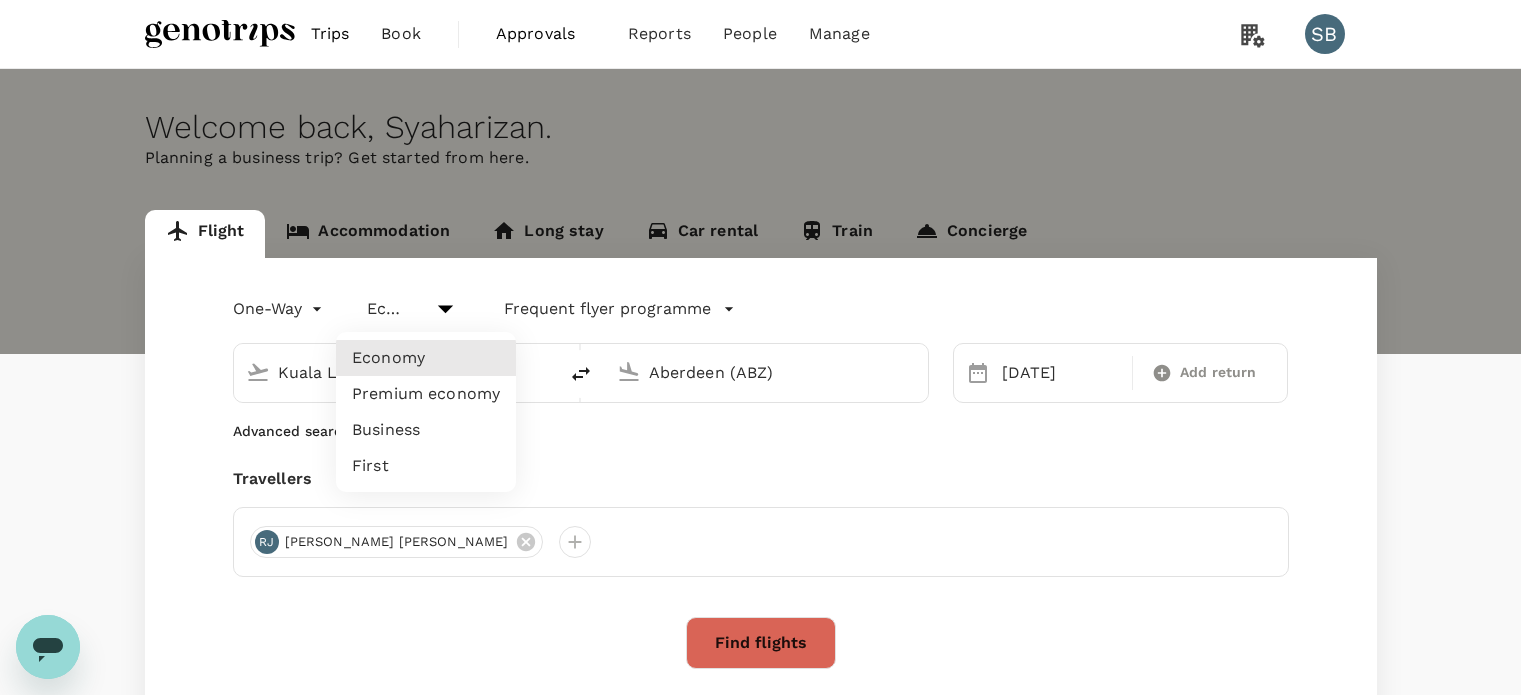 click on "Premium economy" at bounding box center (426, 394) 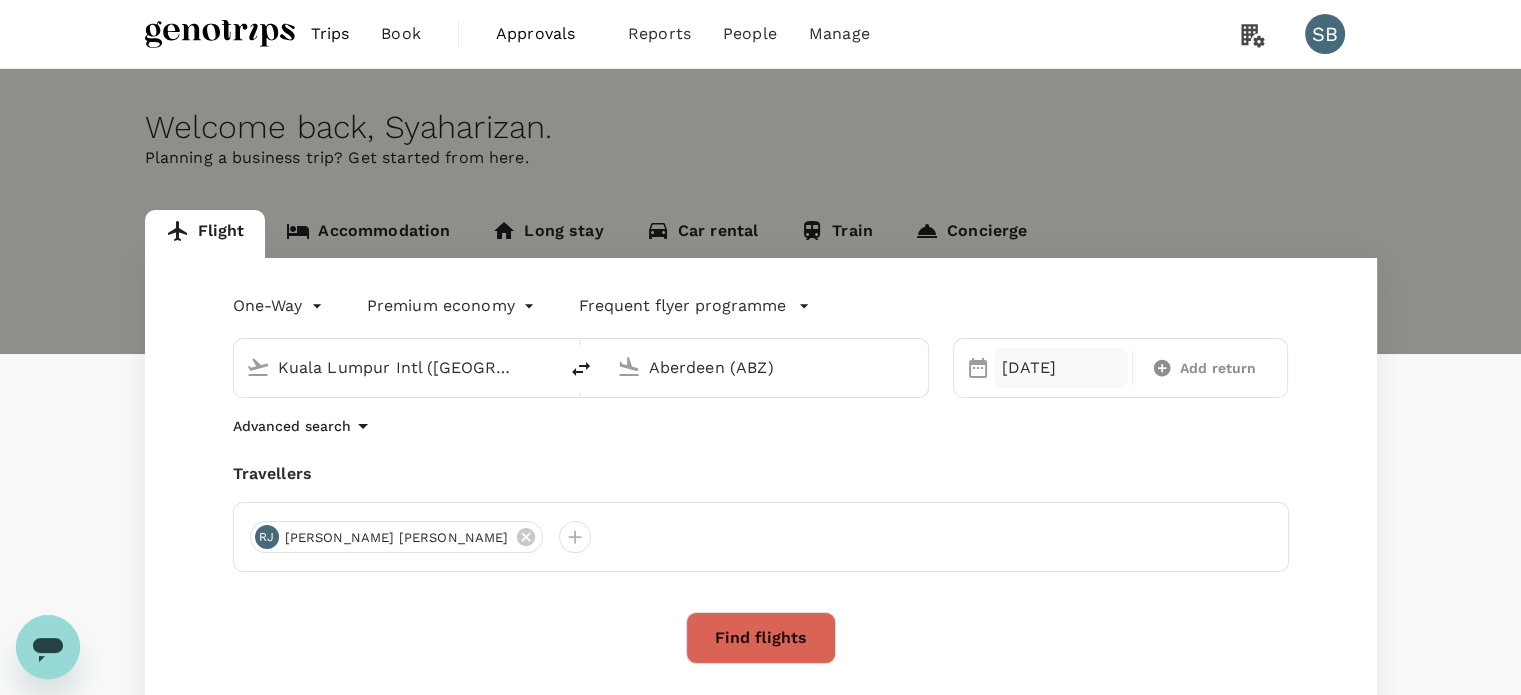 click on "[DATE]" at bounding box center [1061, 368] 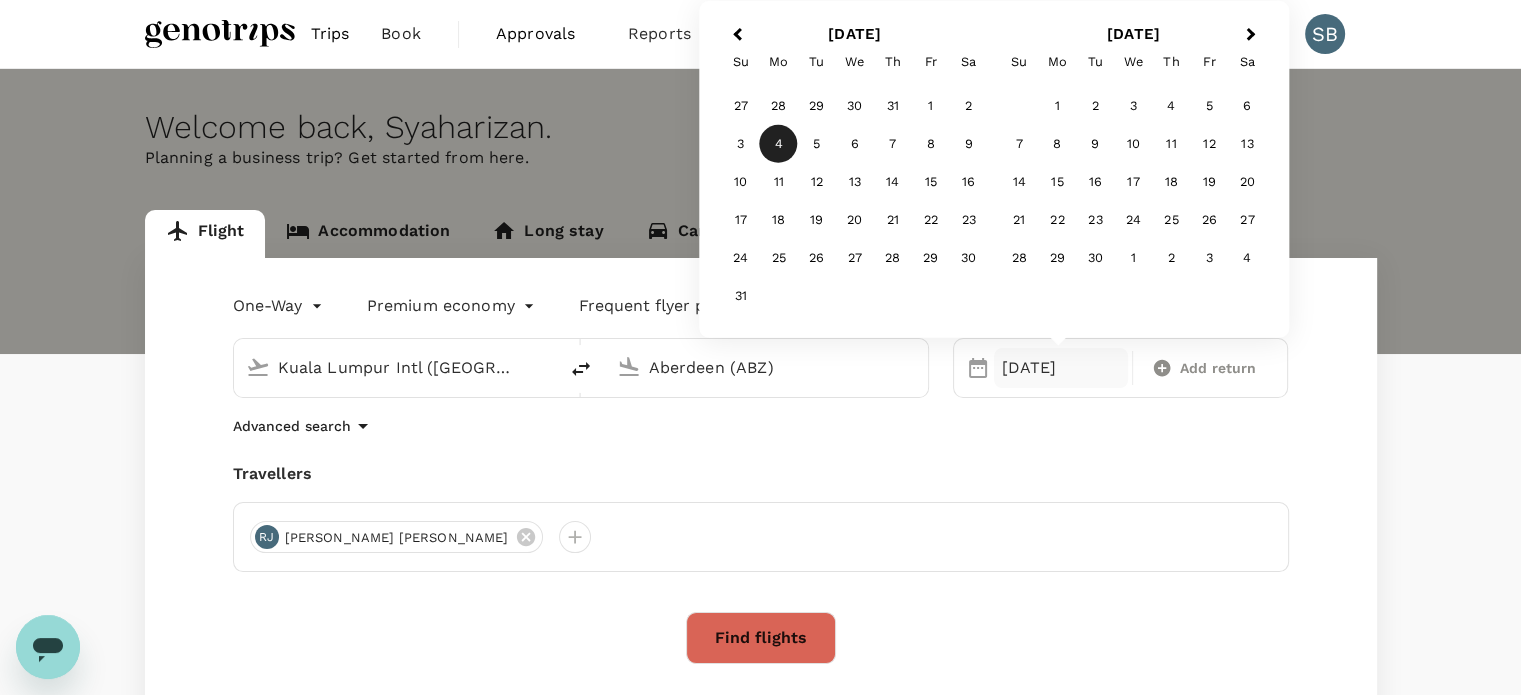 click on "7" at bounding box center (893, 144) 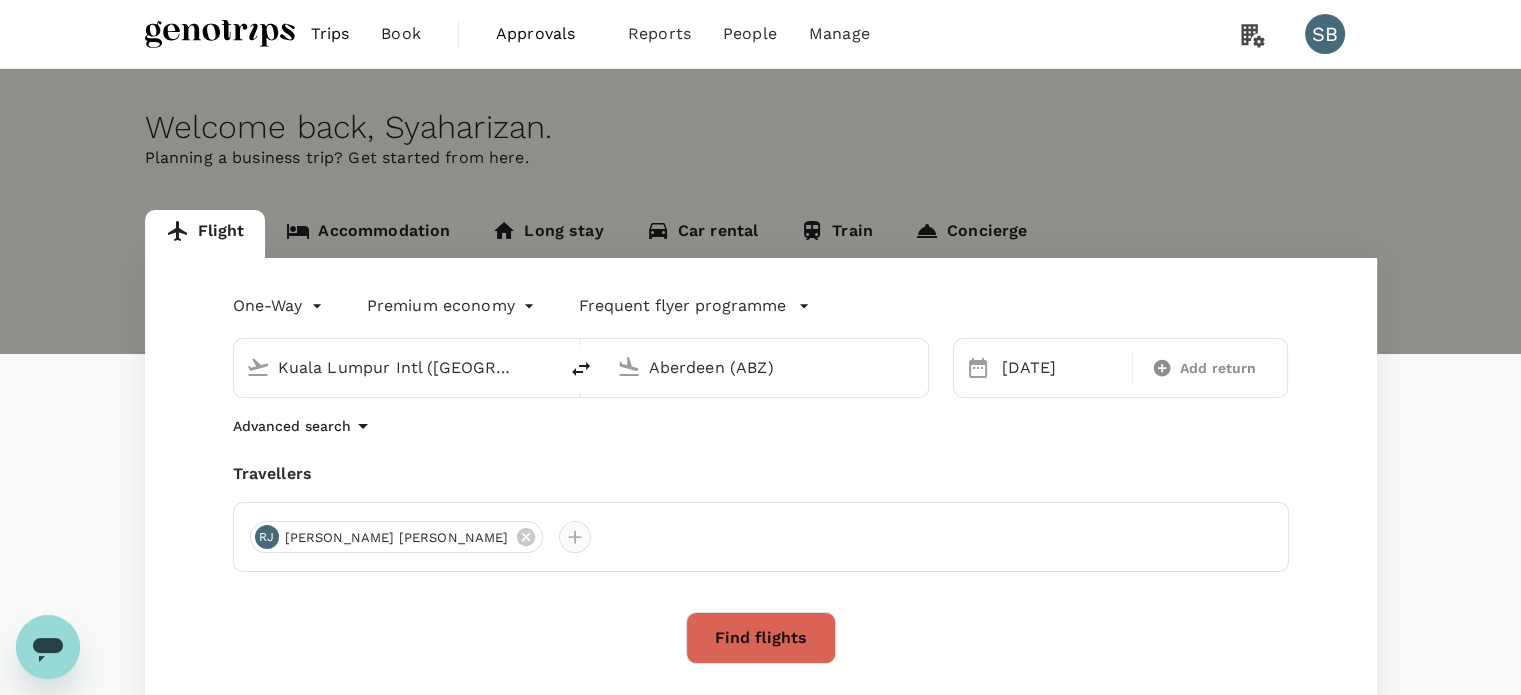 click at bounding box center (575, 537) 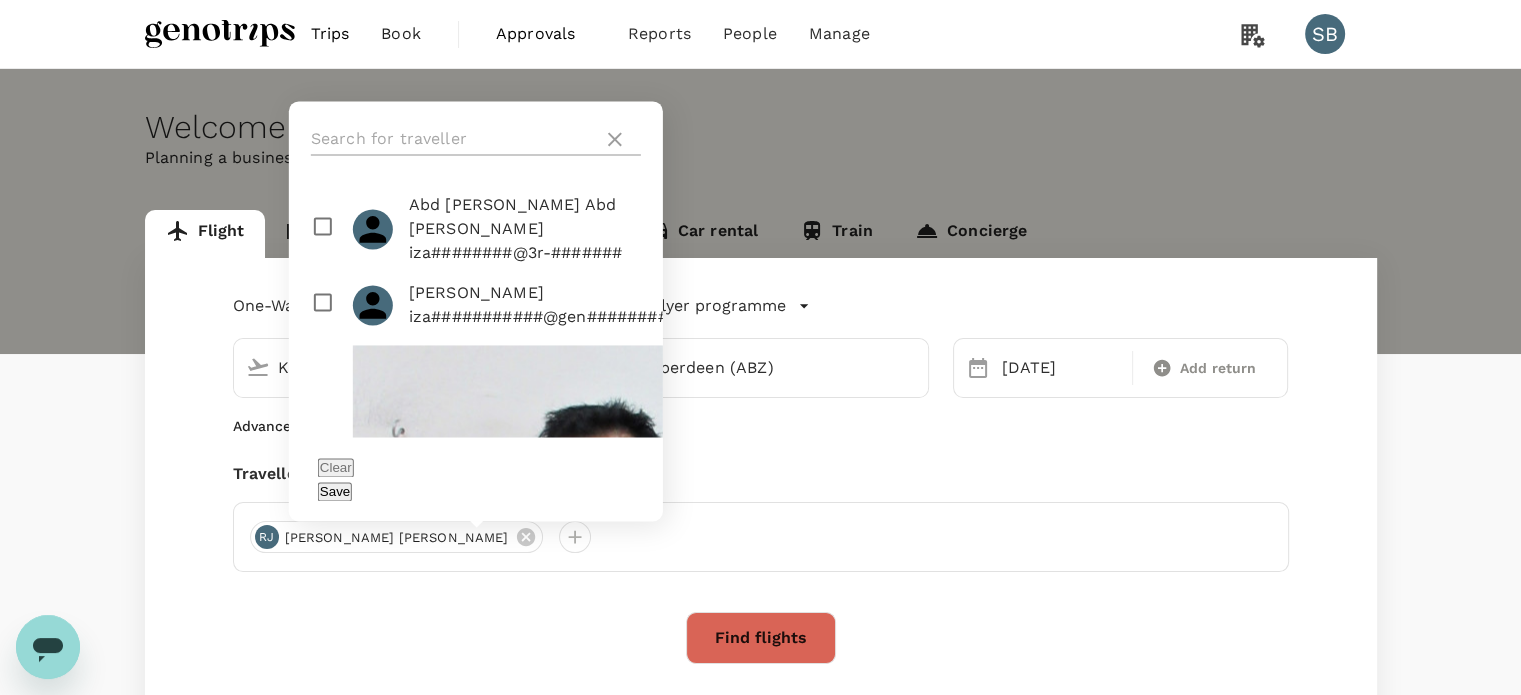 click at bounding box center (453, 139) 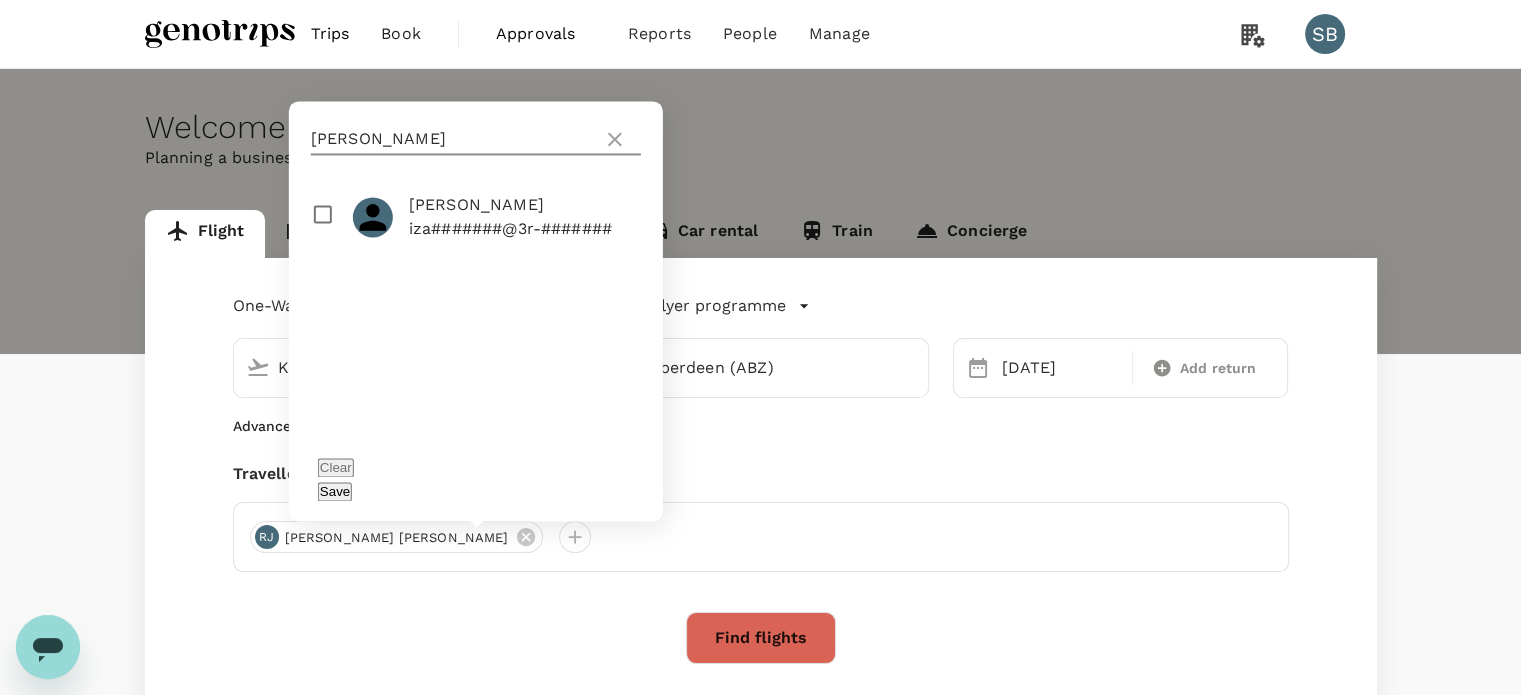 type on "[PERSON_NAME]" 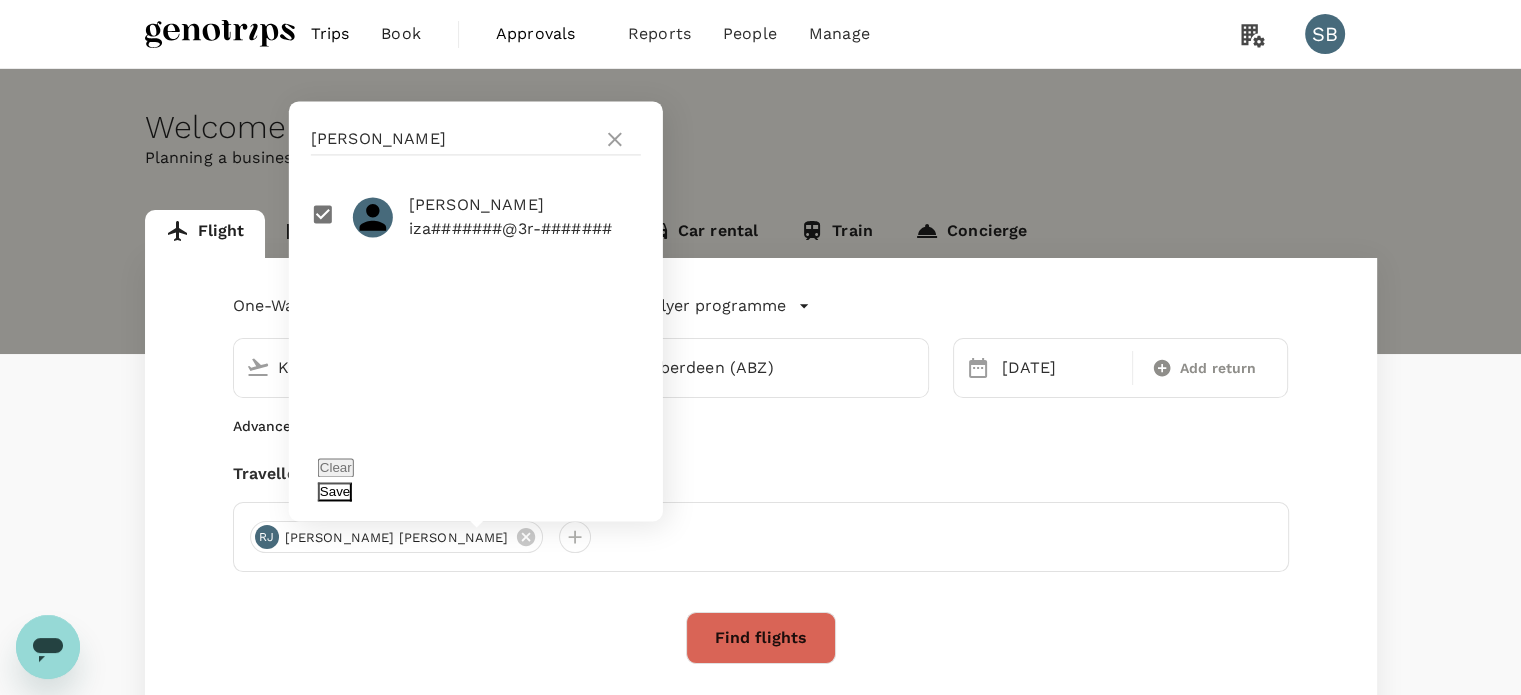 click on "Save" at bounding box center (335, 491) 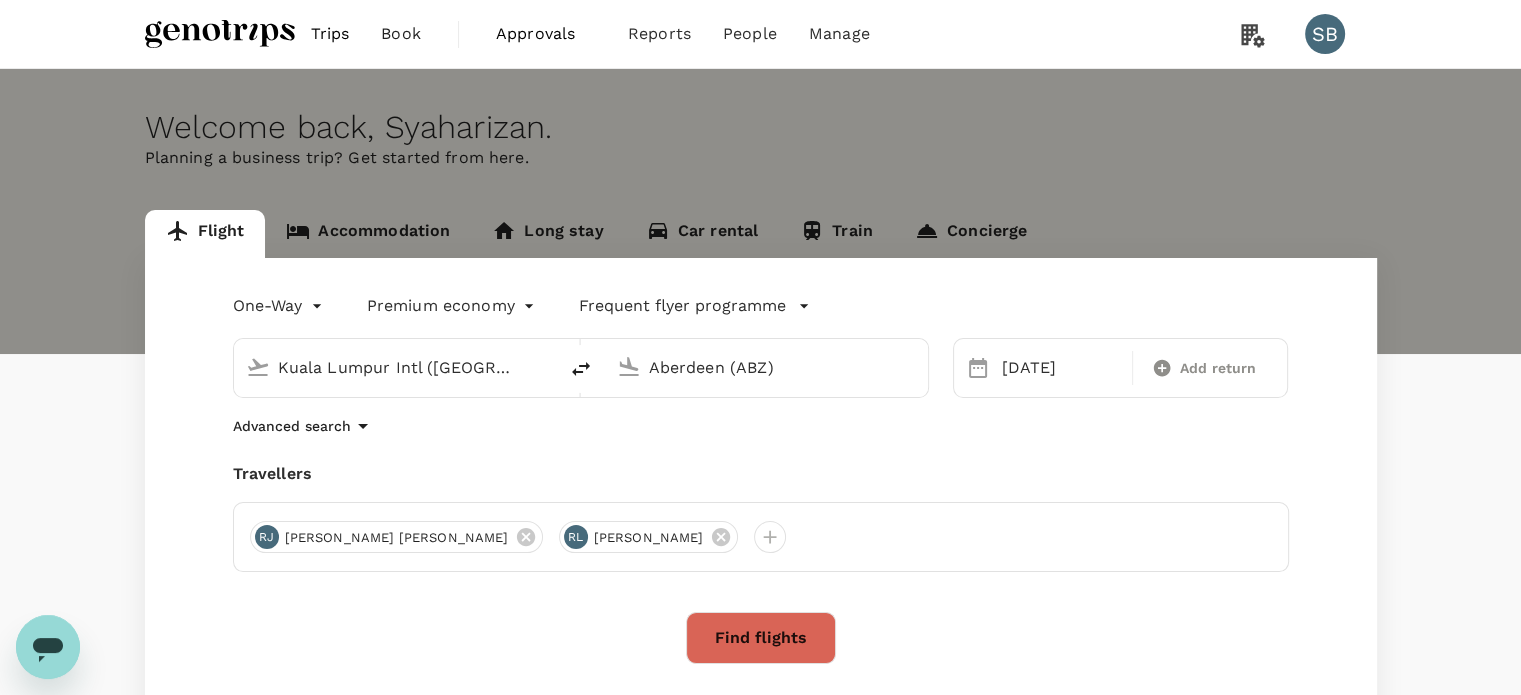 click on "Find flights" at bounding box center [761, 638] 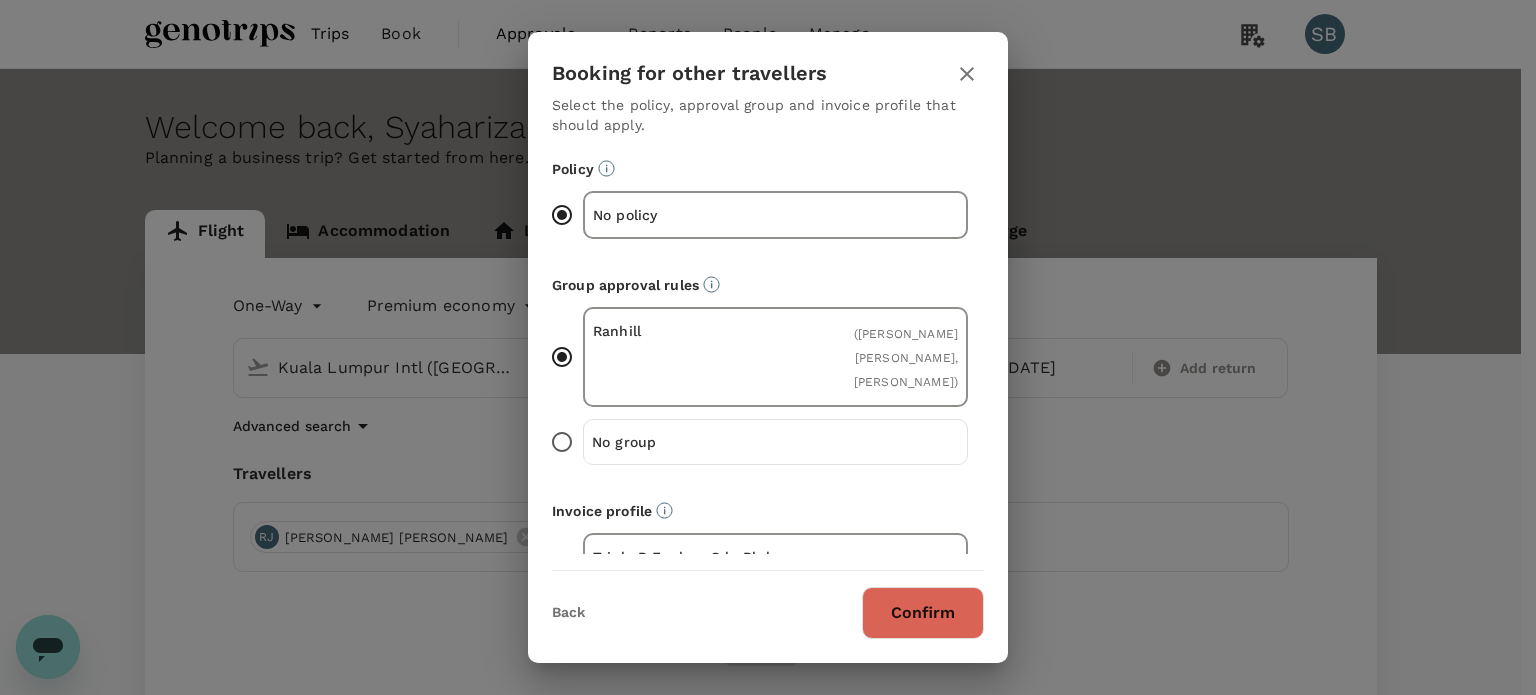 click on "Confirm" at bounding box center (923, 613) 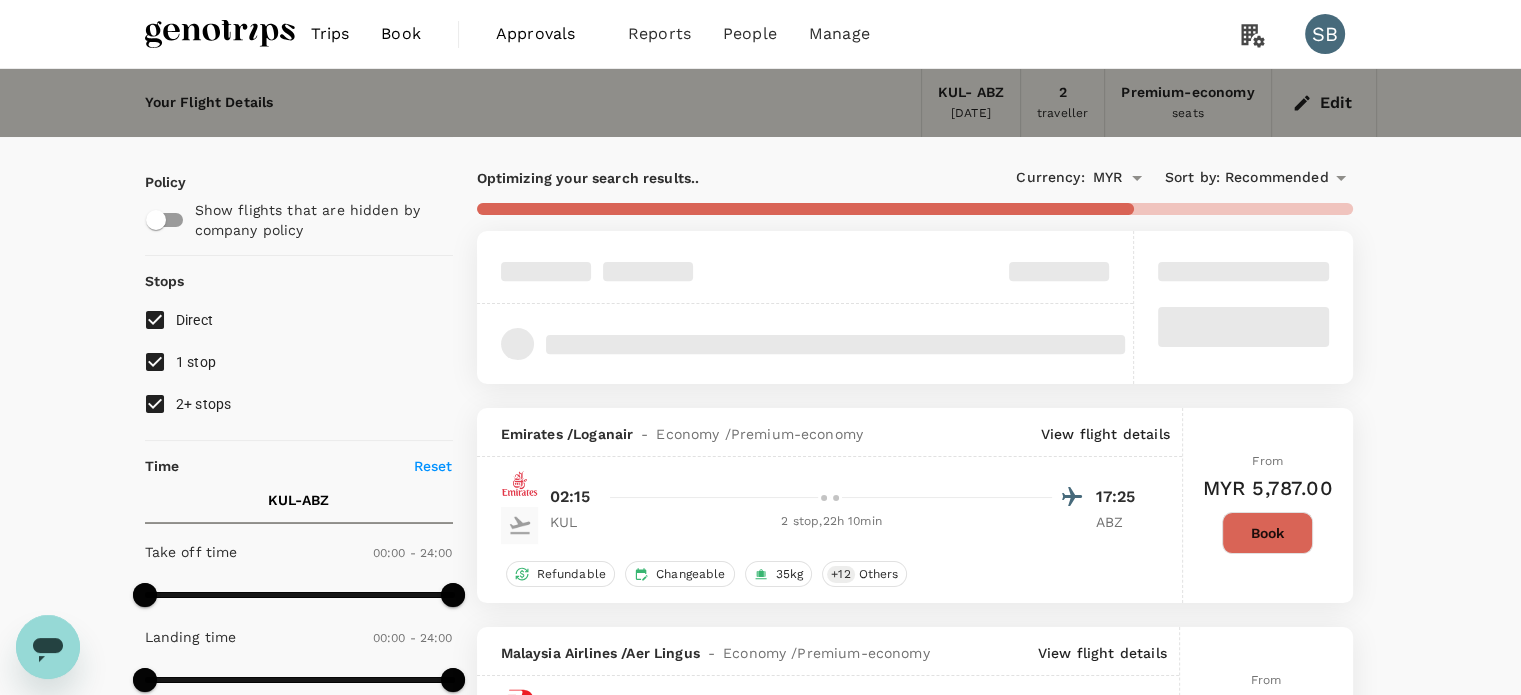 click on "2+ stops" at bounding box center (155, 404) 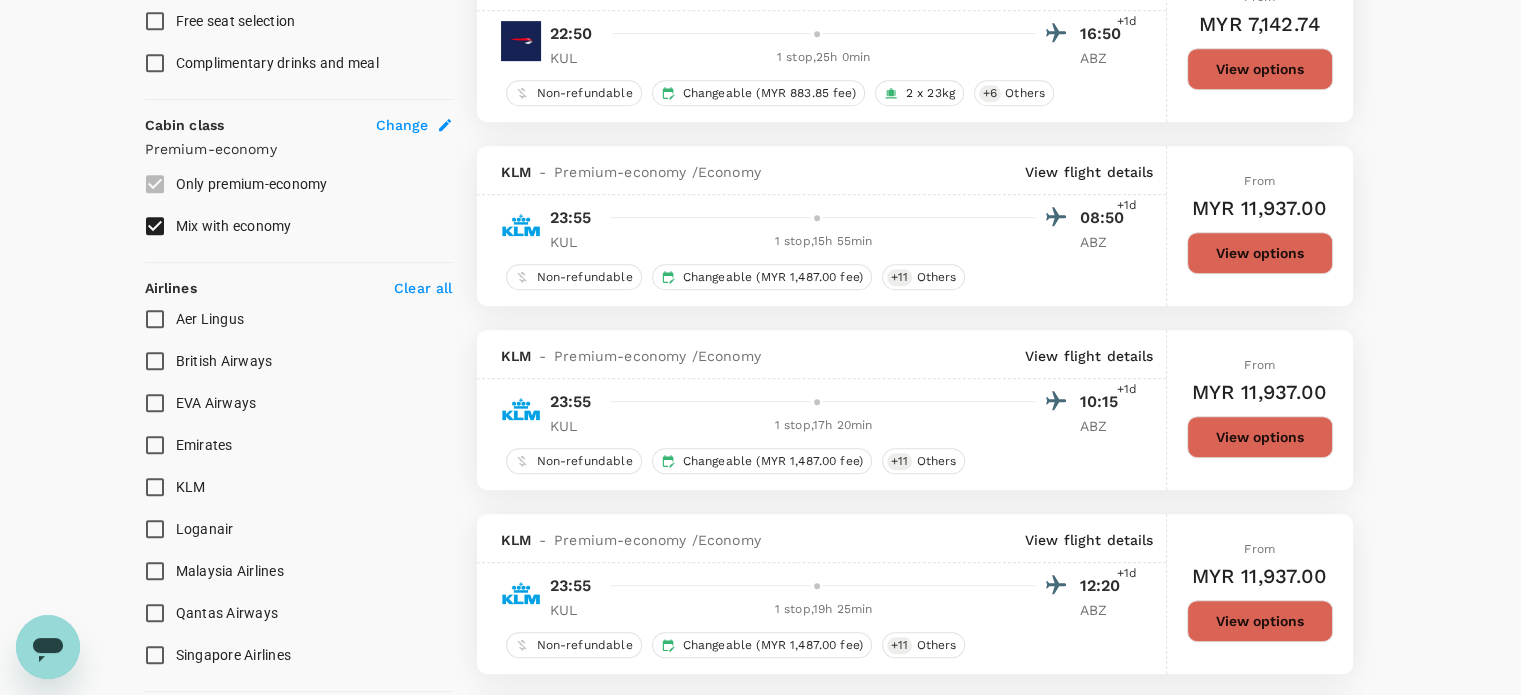 scroll, scrollTop: 1000, scrollLeft: 0, axis: vertical 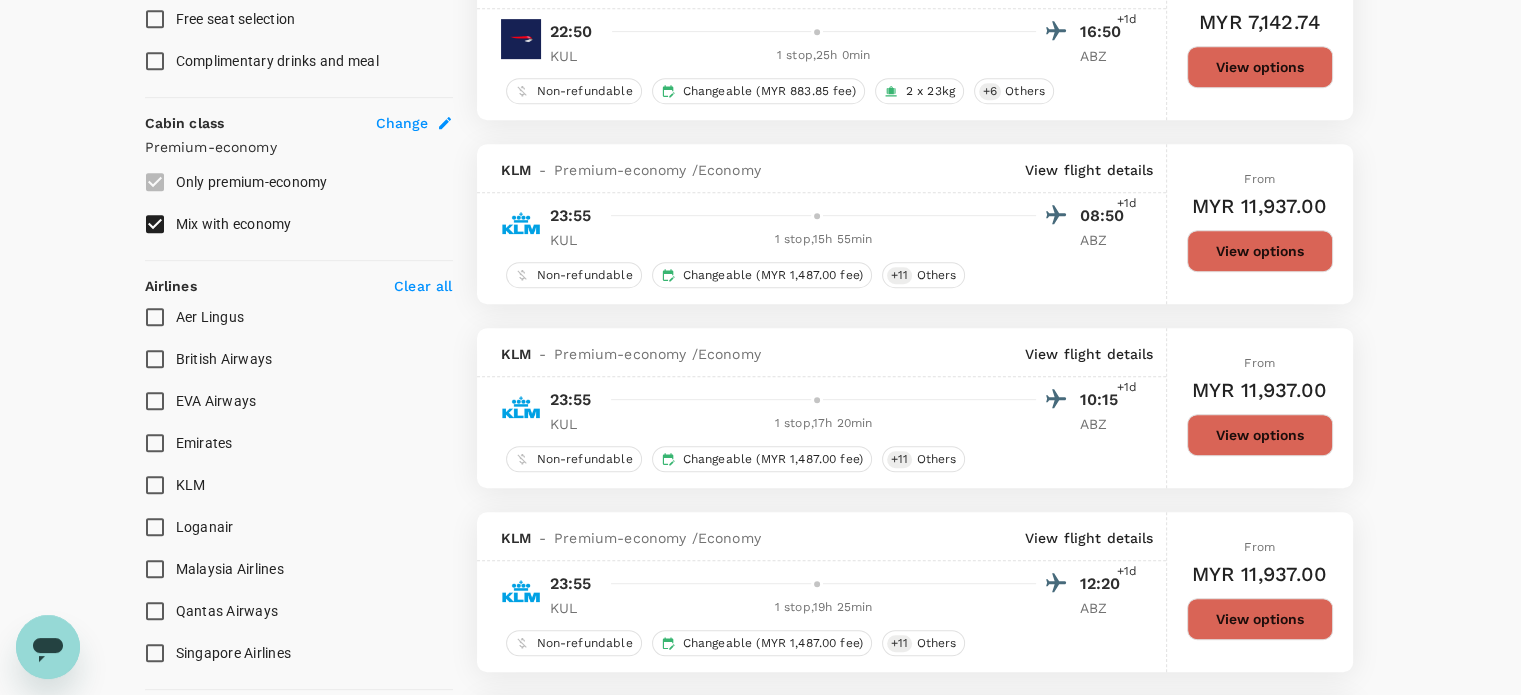 click on "British Airways" at bounding box center [155, 359] 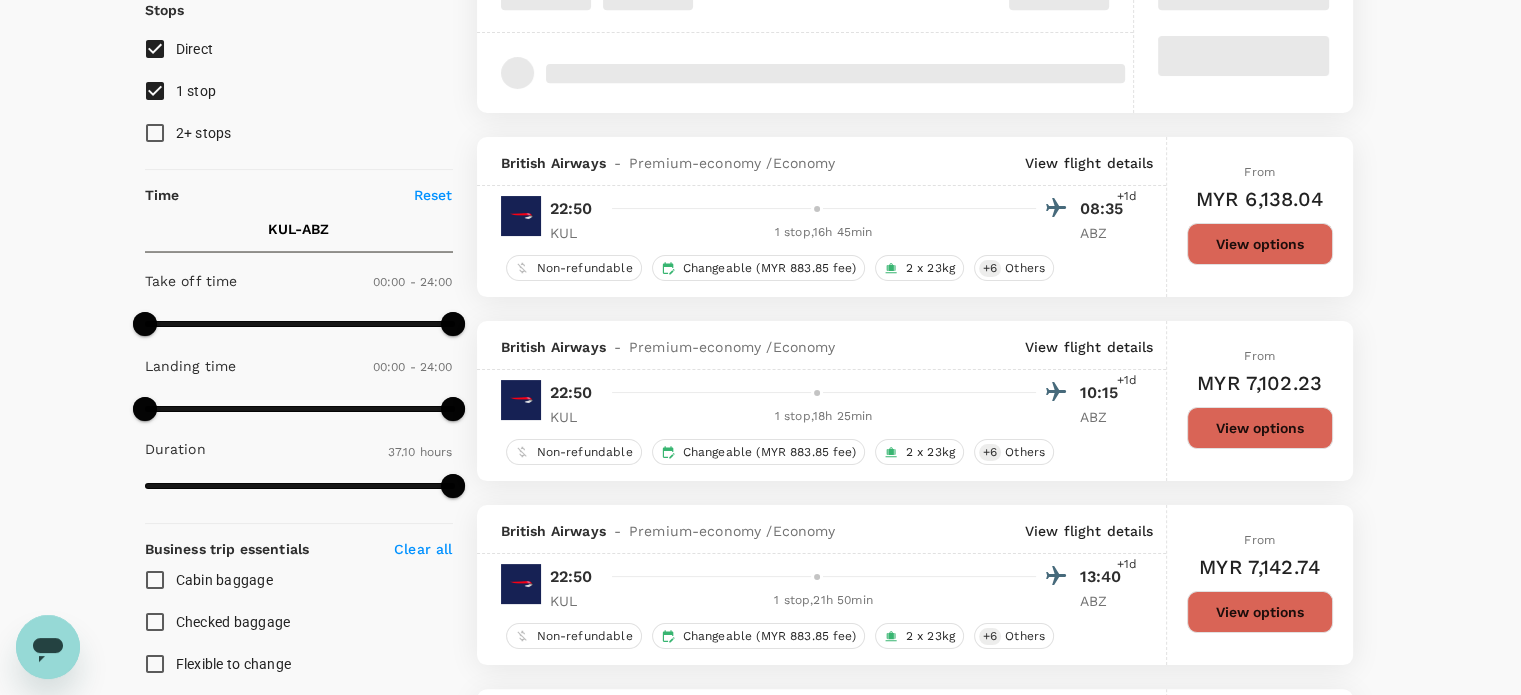 type on "MYR" 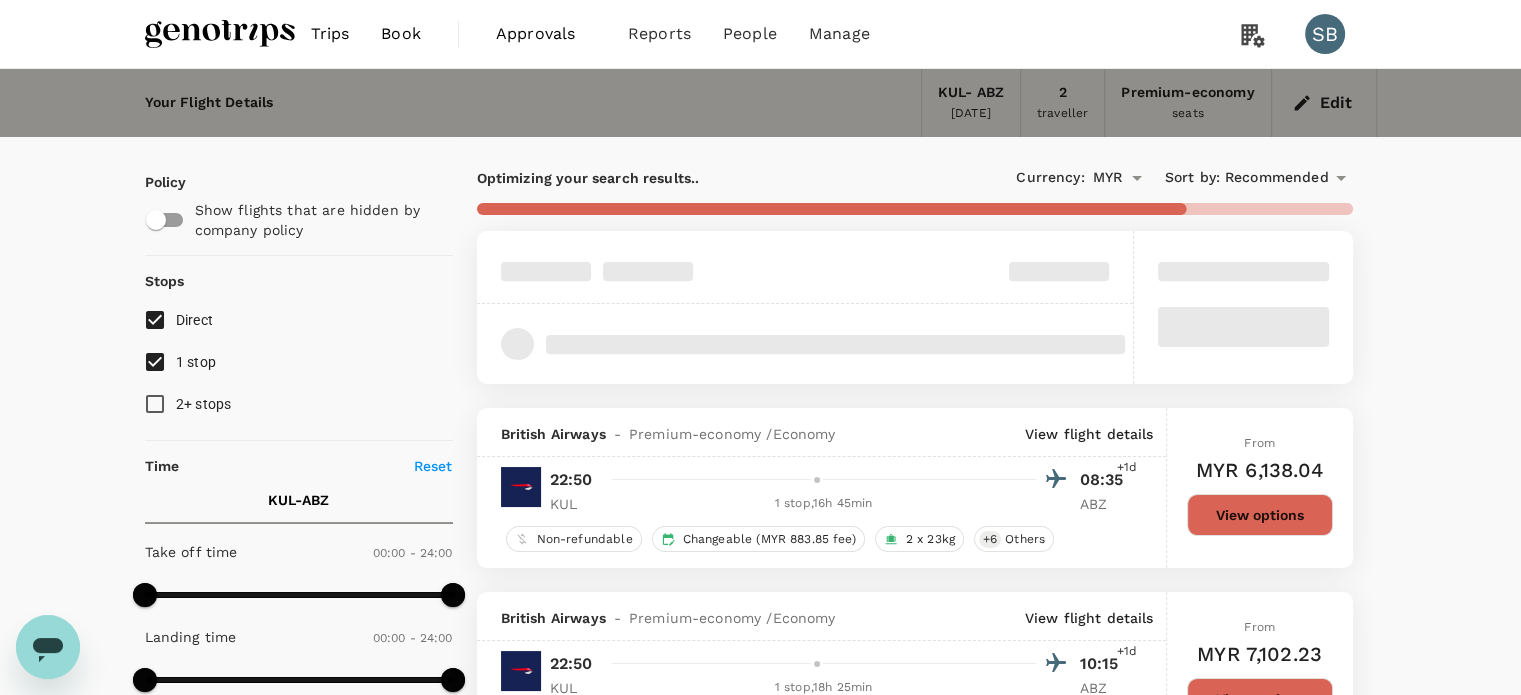 scroll, scrollTop: 100, scrollLeft: 0, axis: vertical 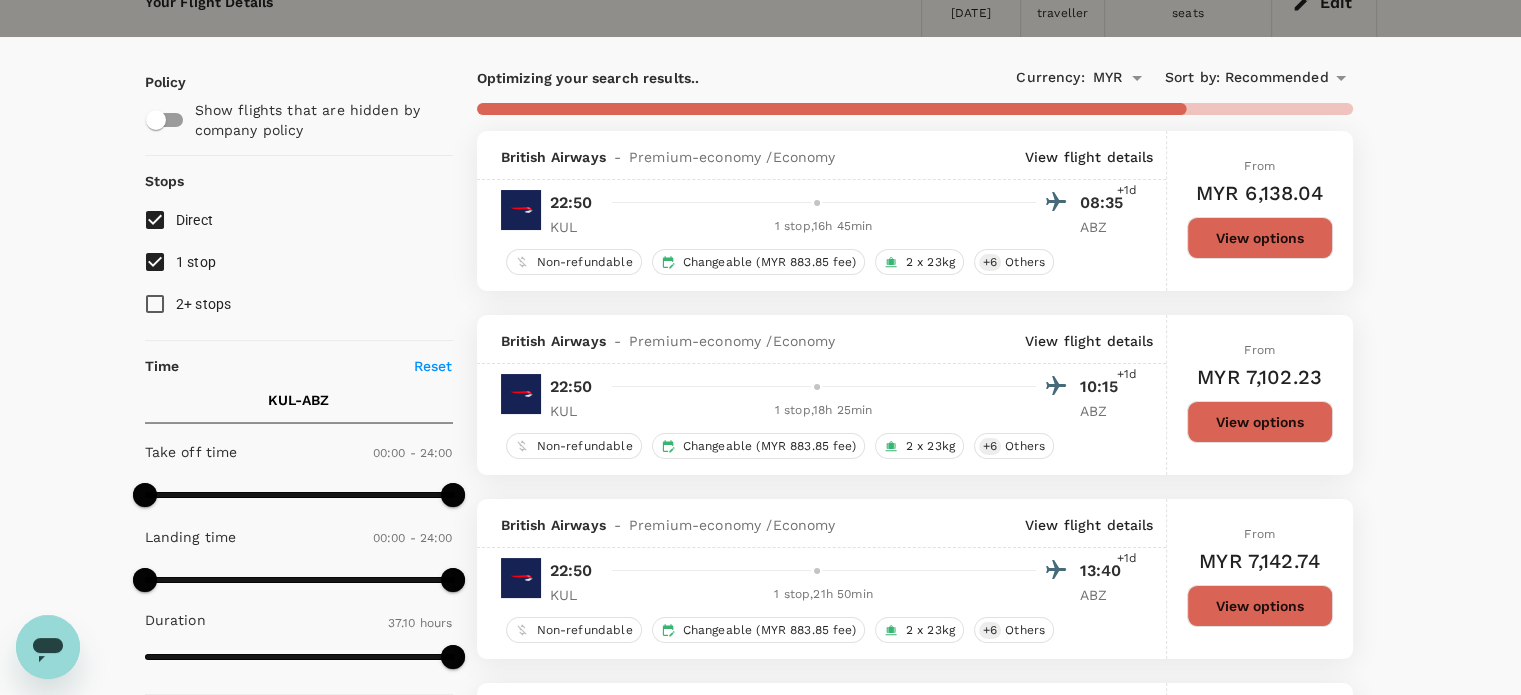 type on "2520" 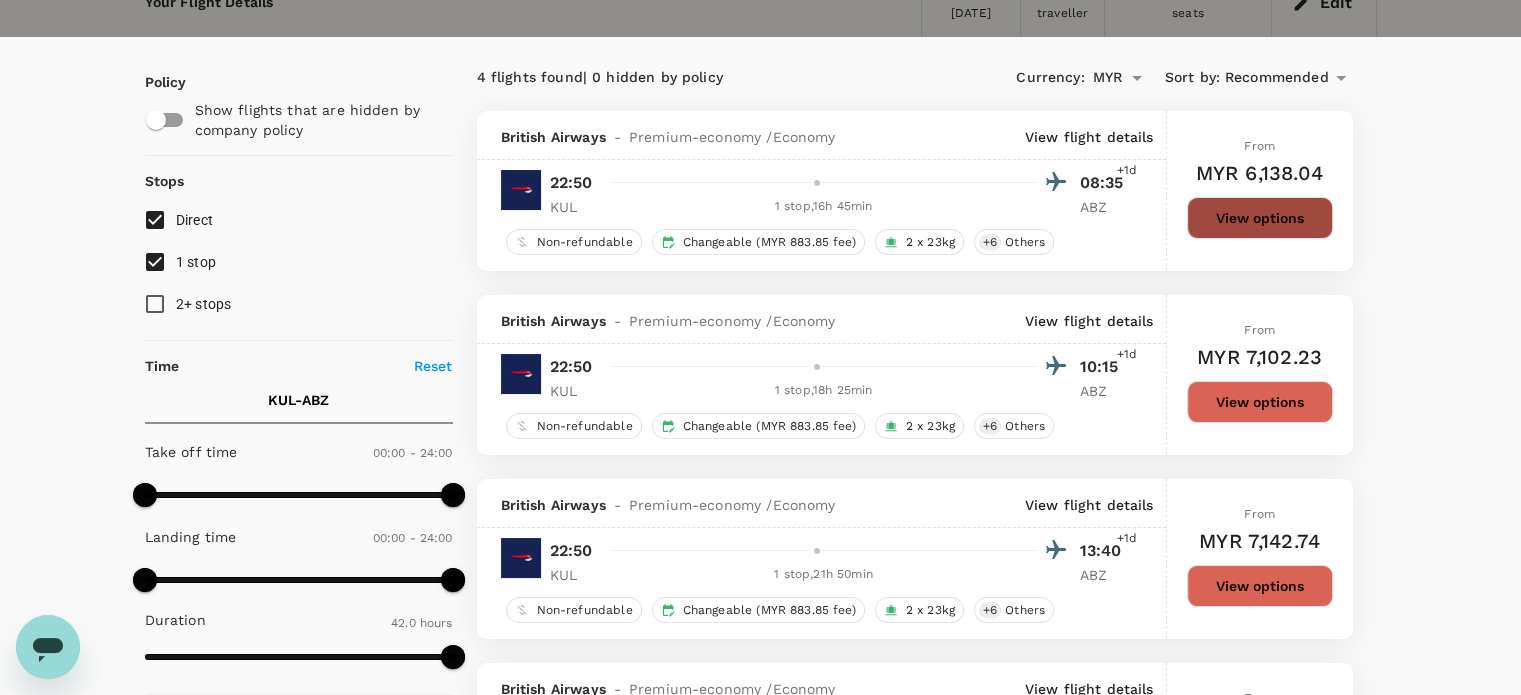 click on "View options" at bounding box center (1260, 218) 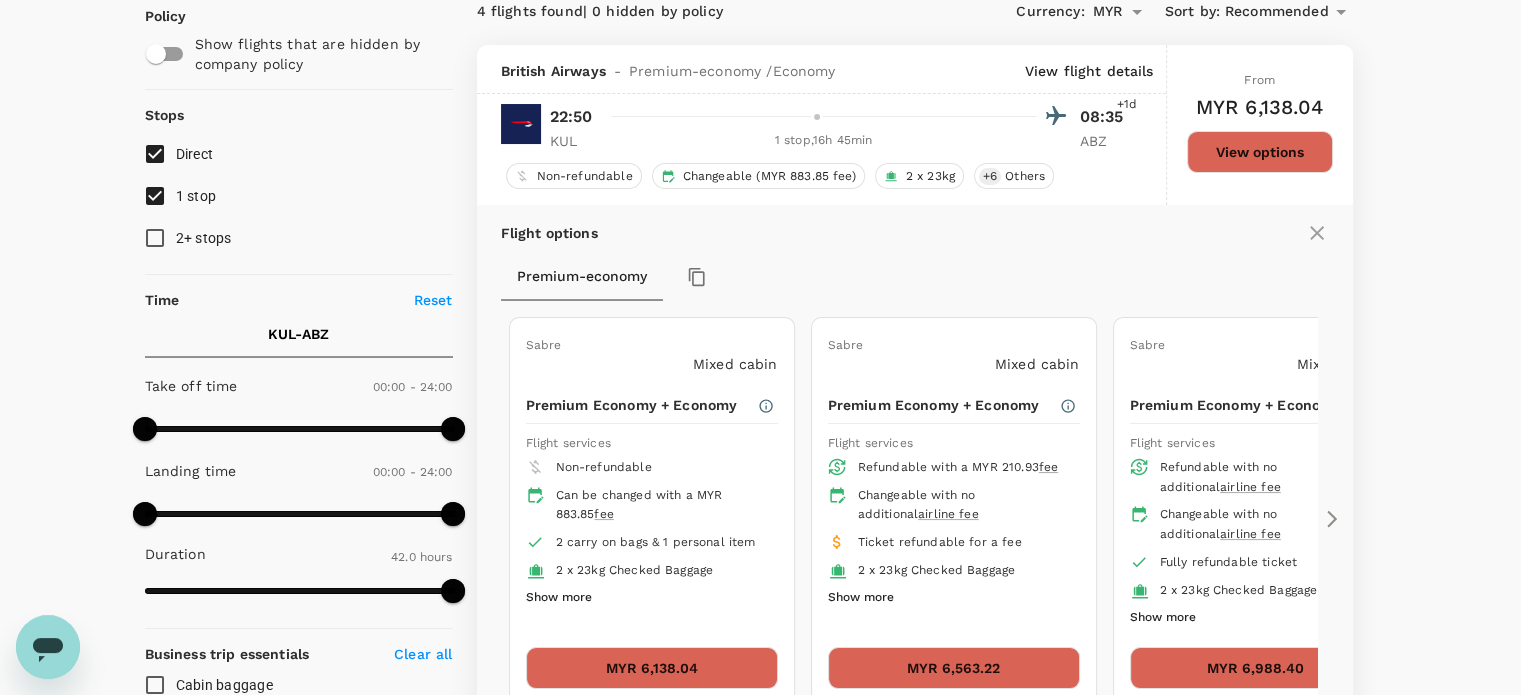 scroll, scrollTop: 211, scrollLeft: 0, axis: vertical 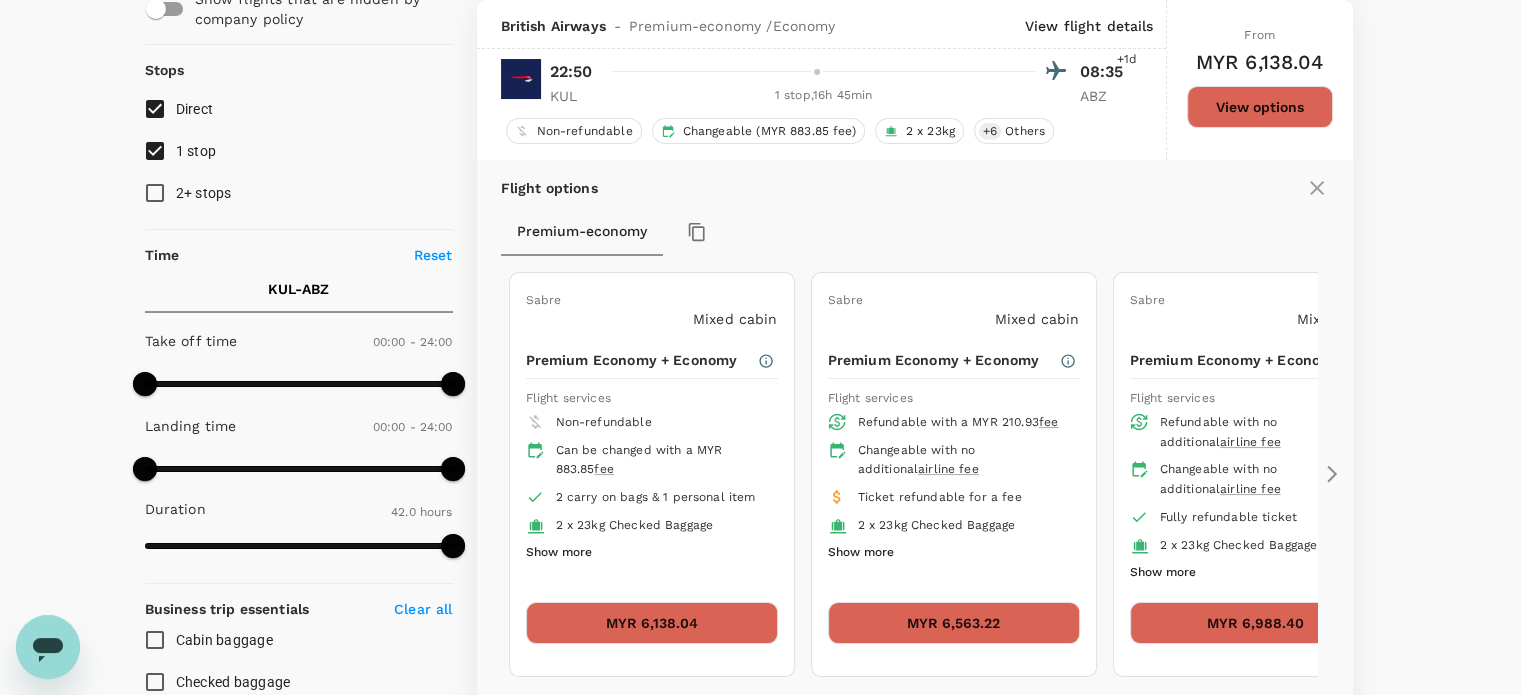 type 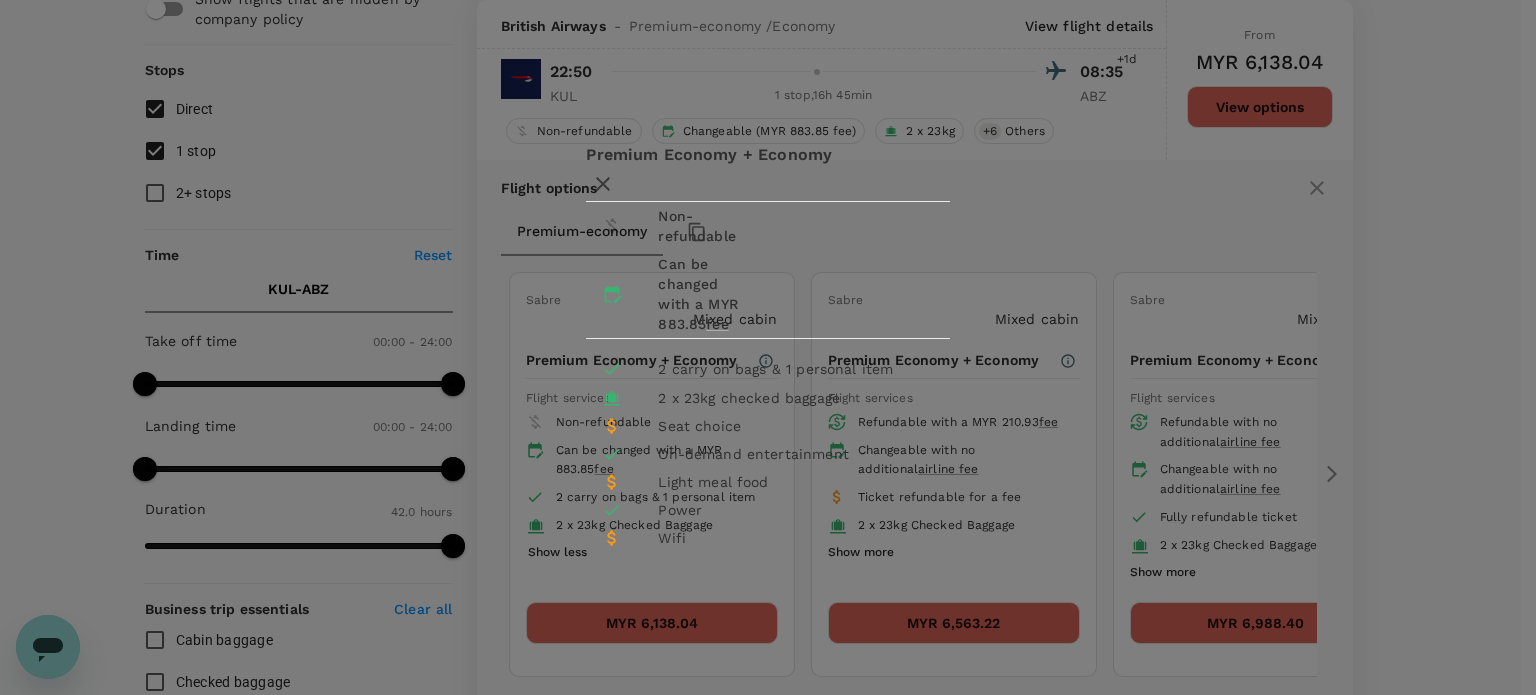 click 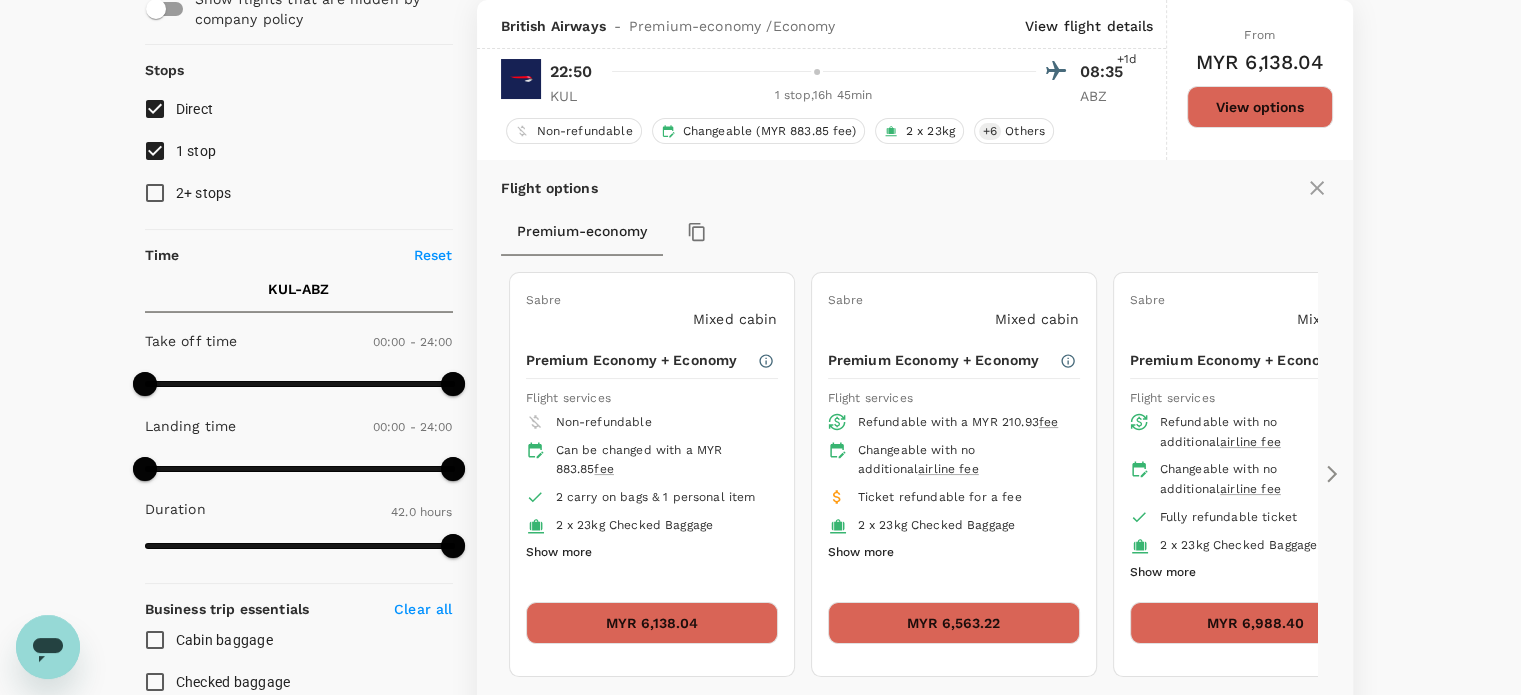 click on "Show more" at bounding box center [861, 553] 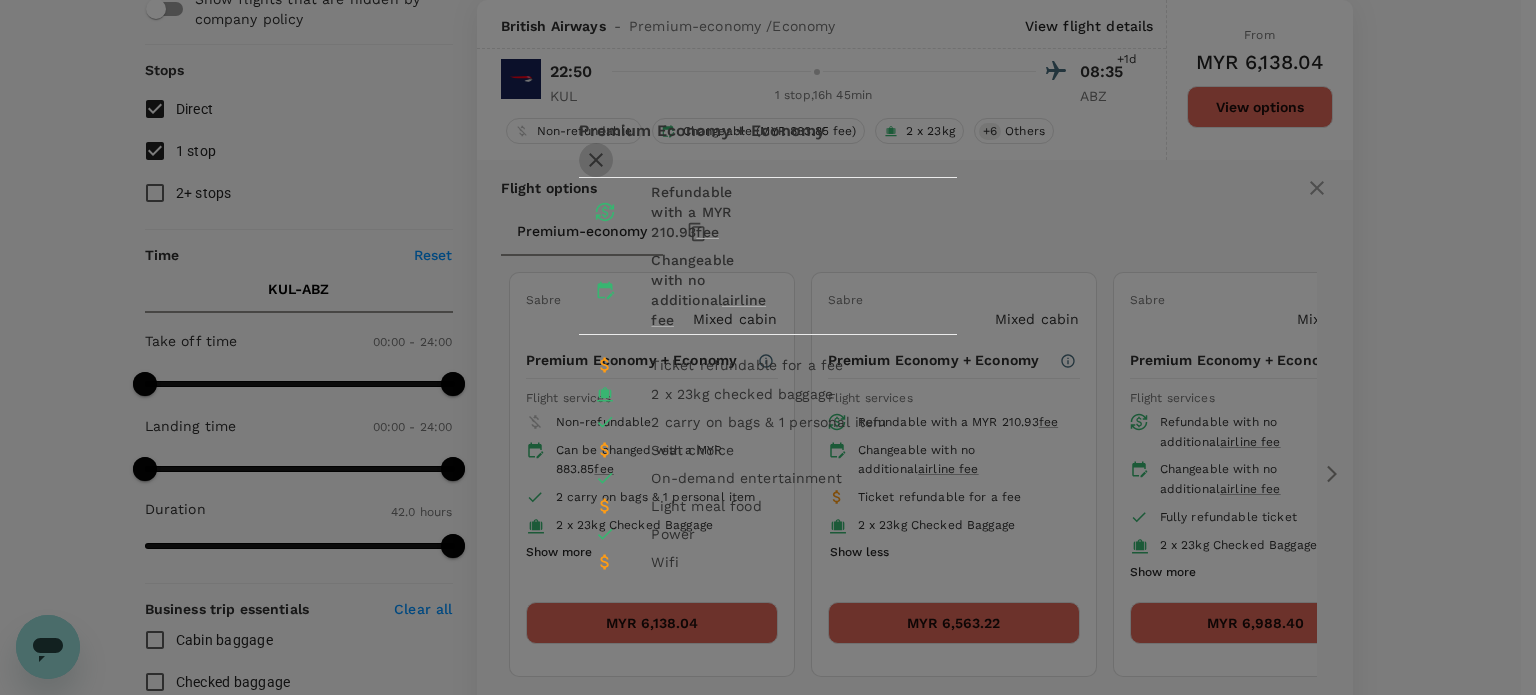 click 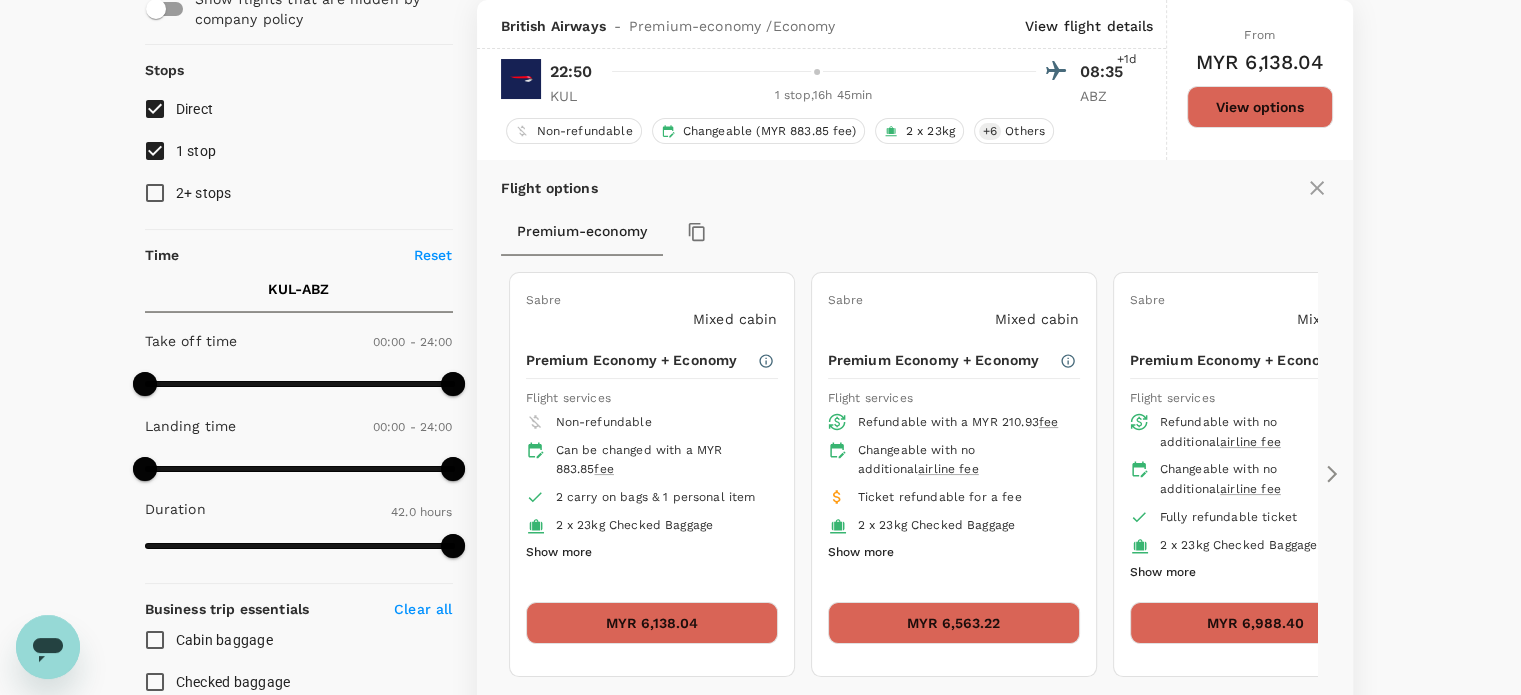 click on "Show more" at bounding box center [1163, 573] 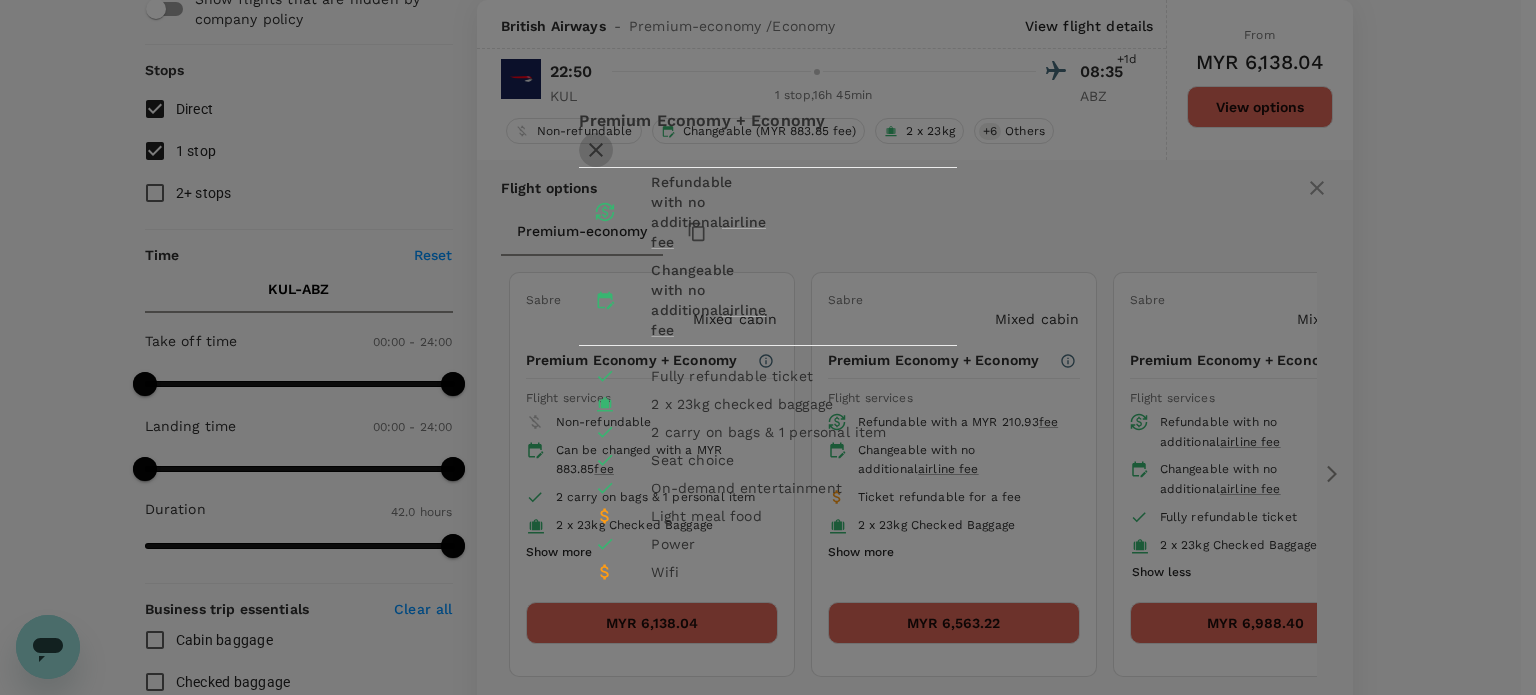click at bounding box center (767, 150) 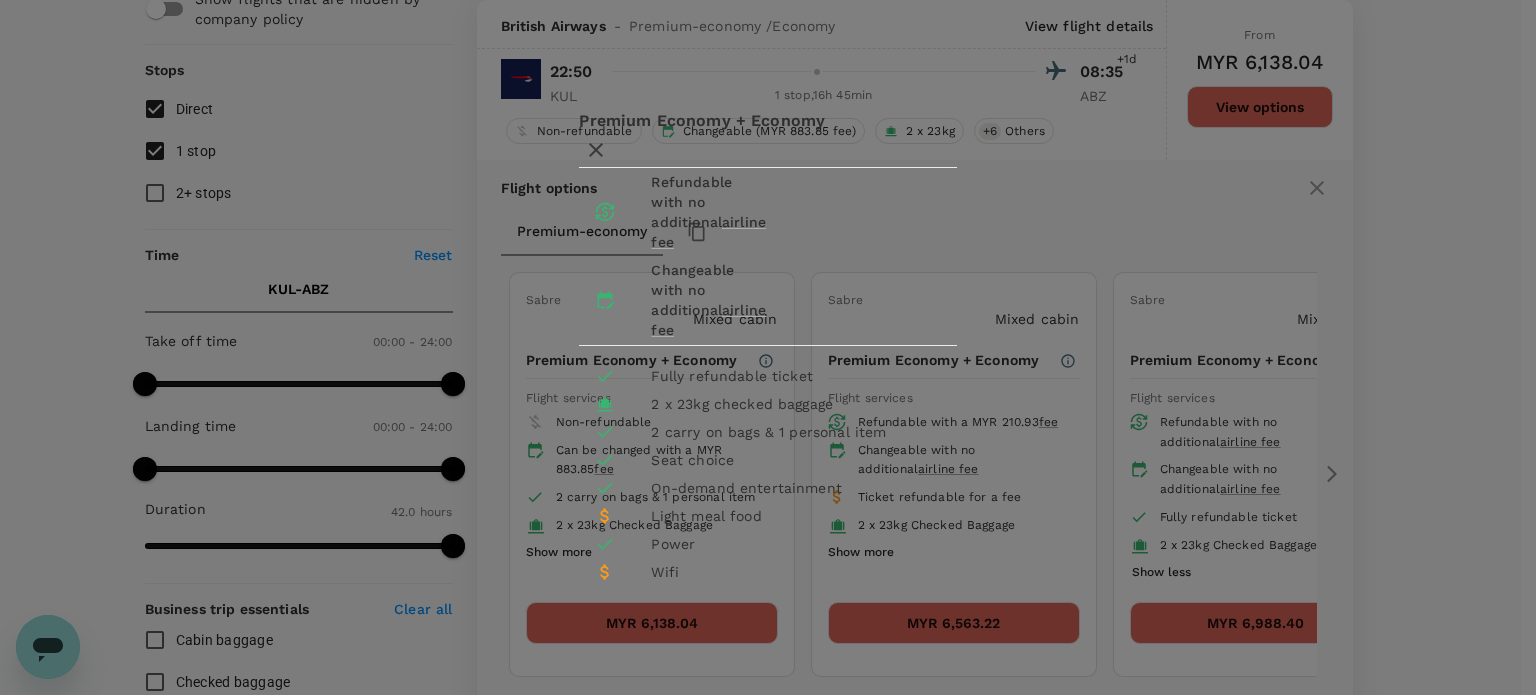 click 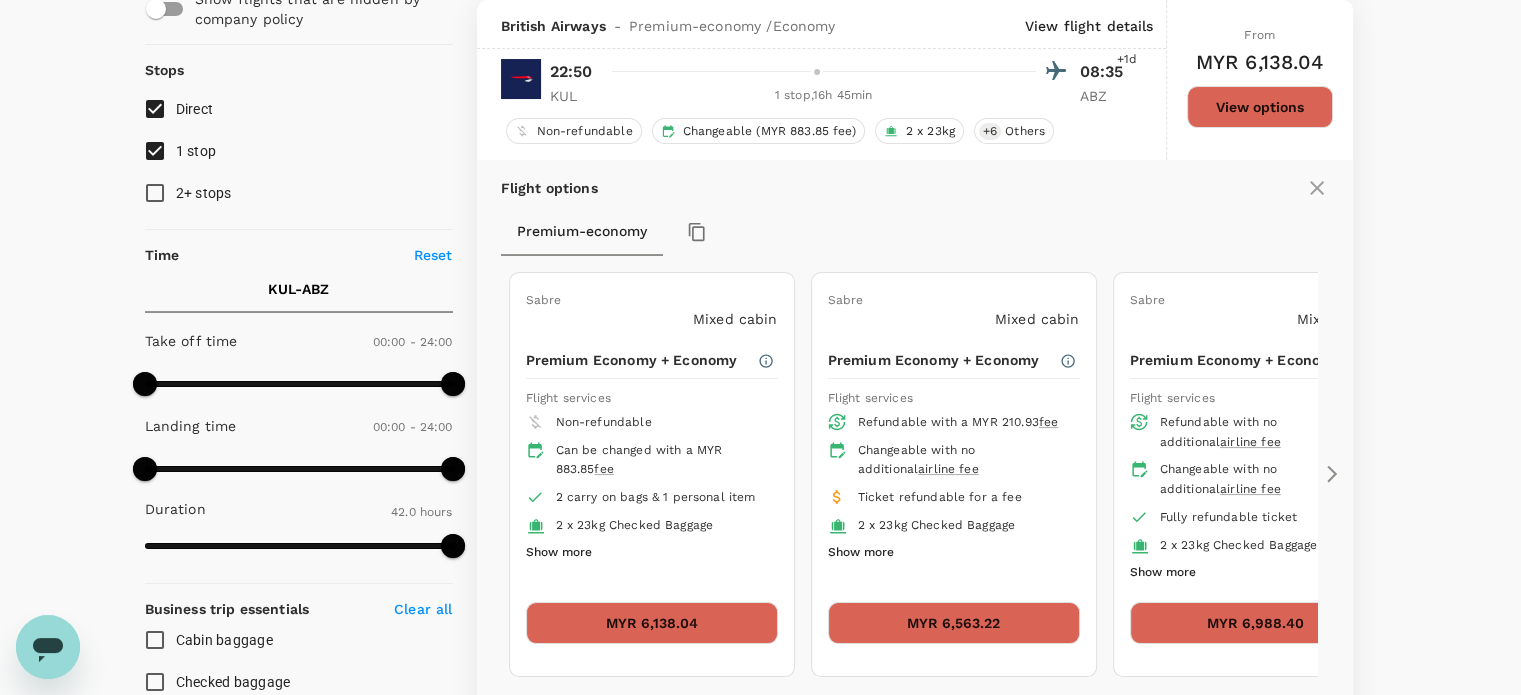 click 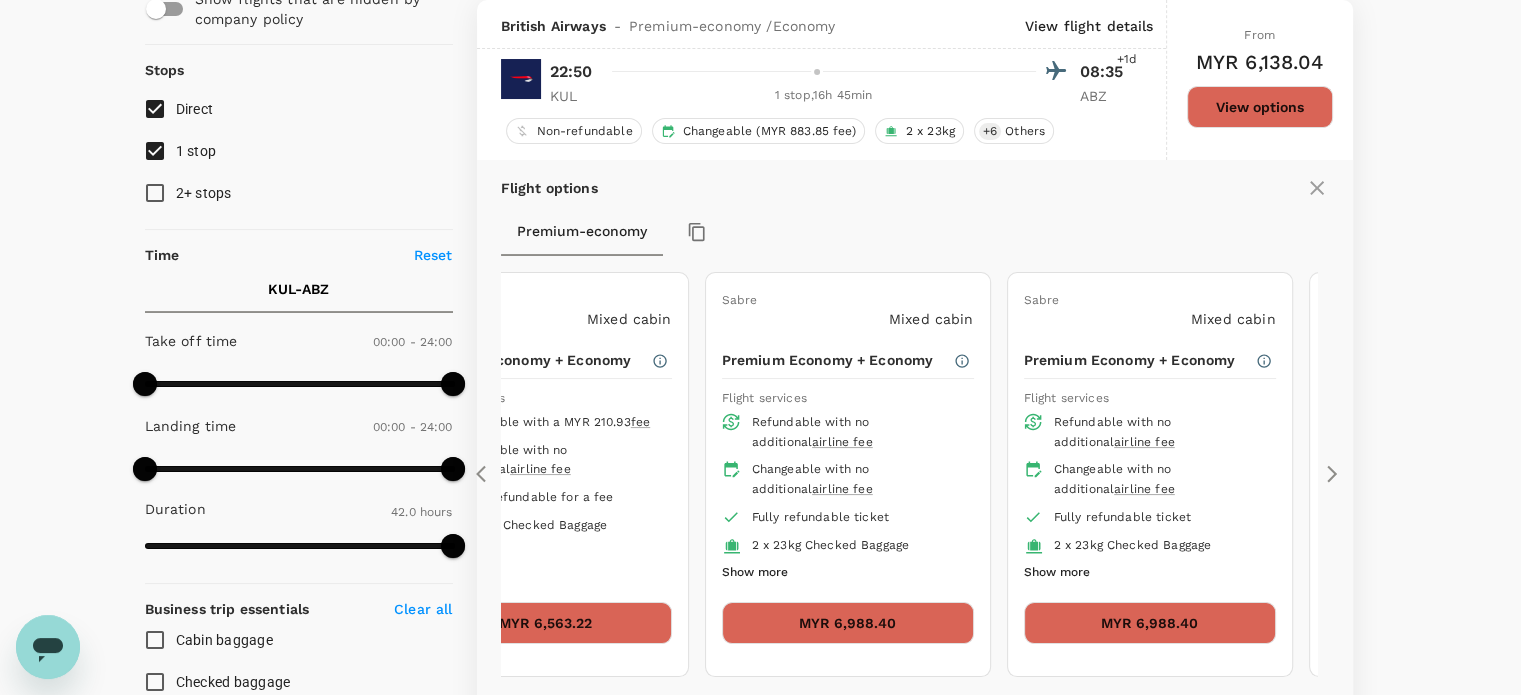 click on "Show more" at bounding box center [1057, 573] 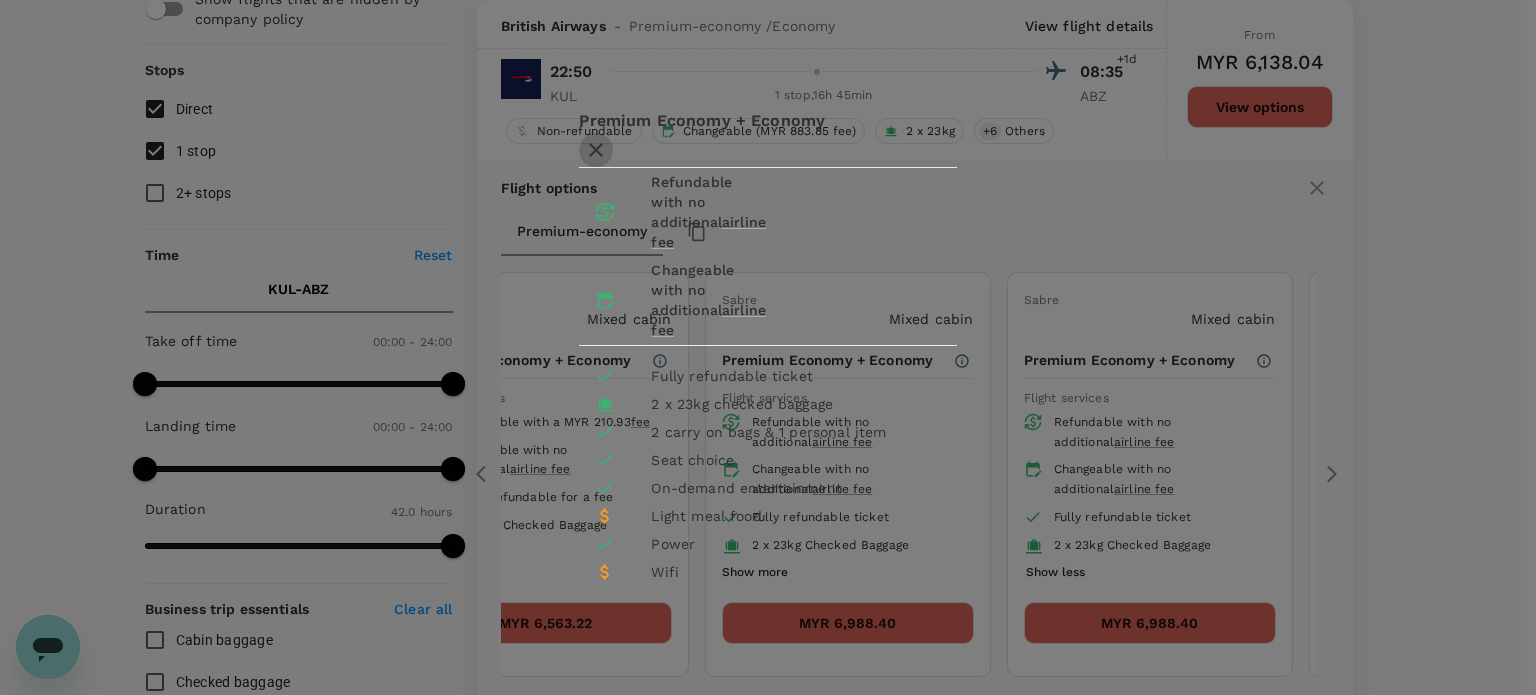 click 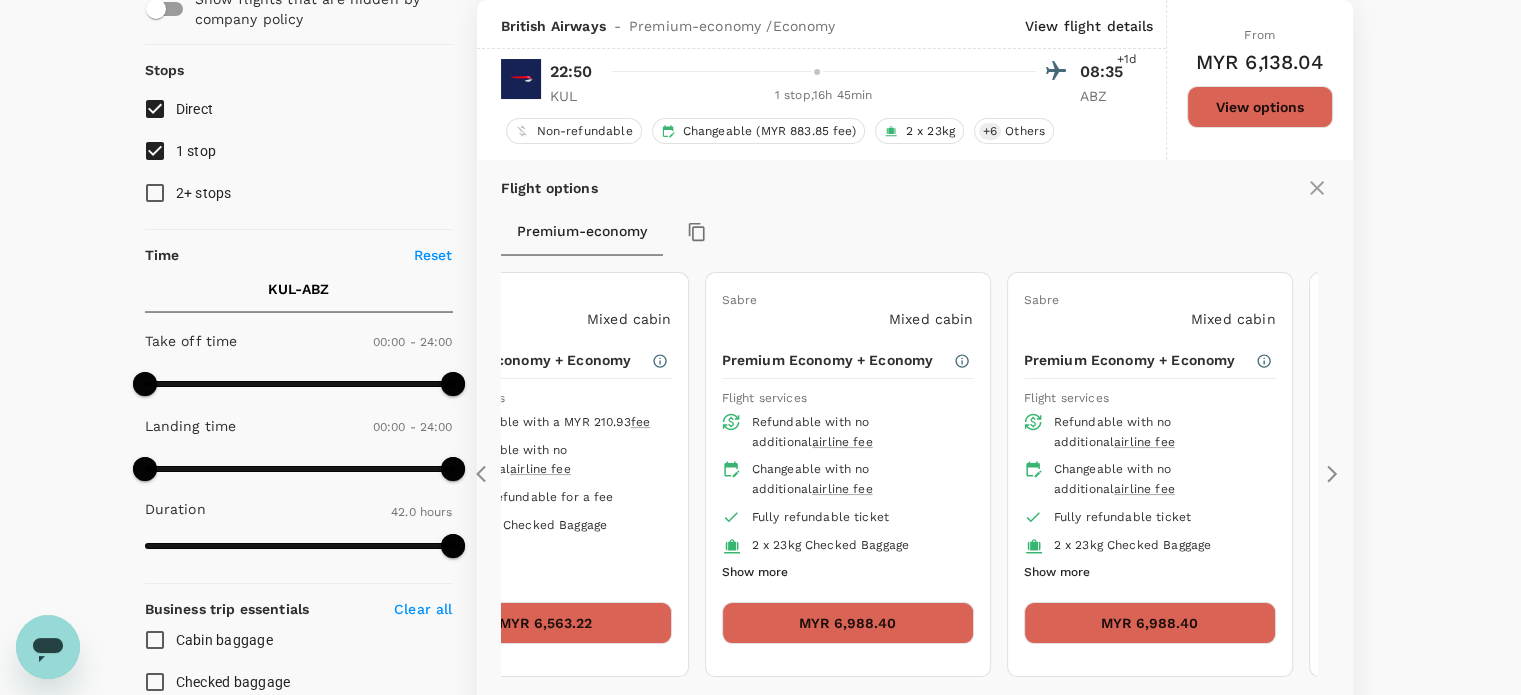 click 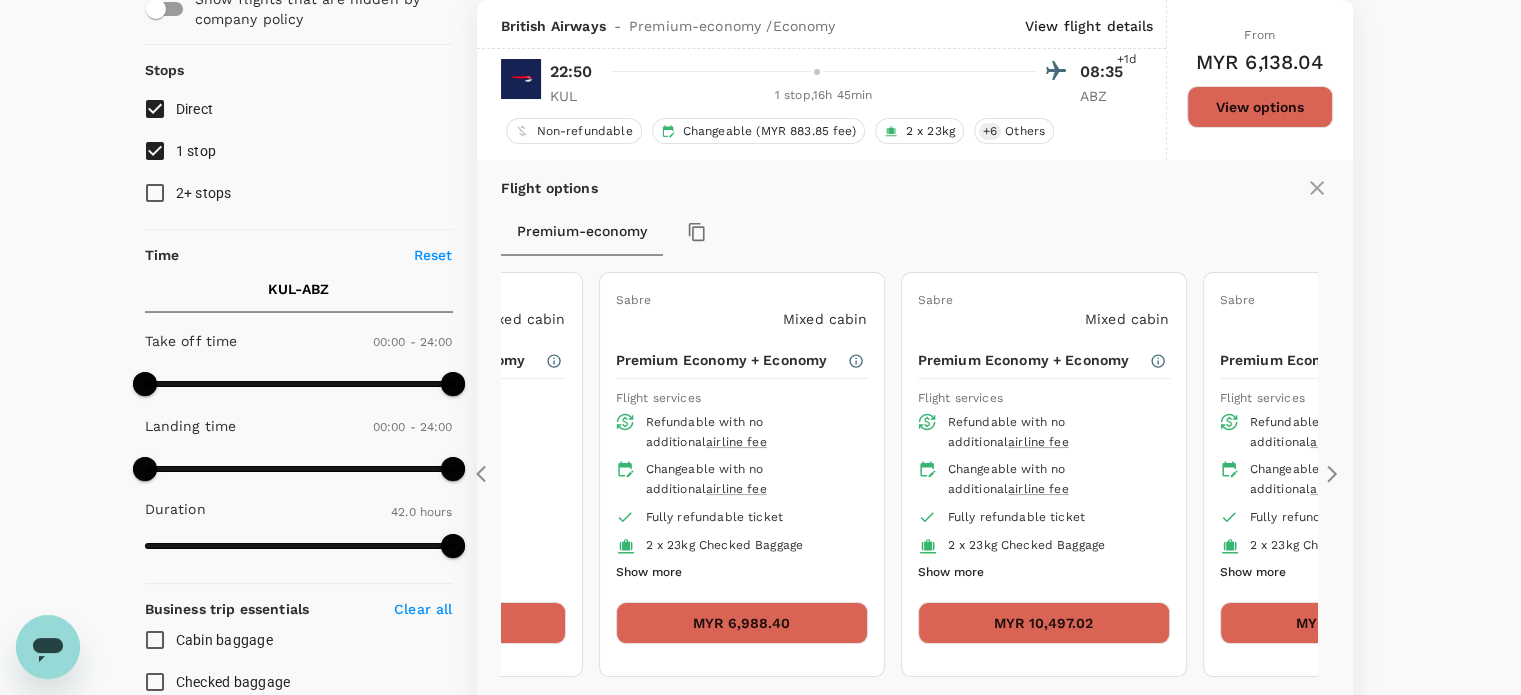 click 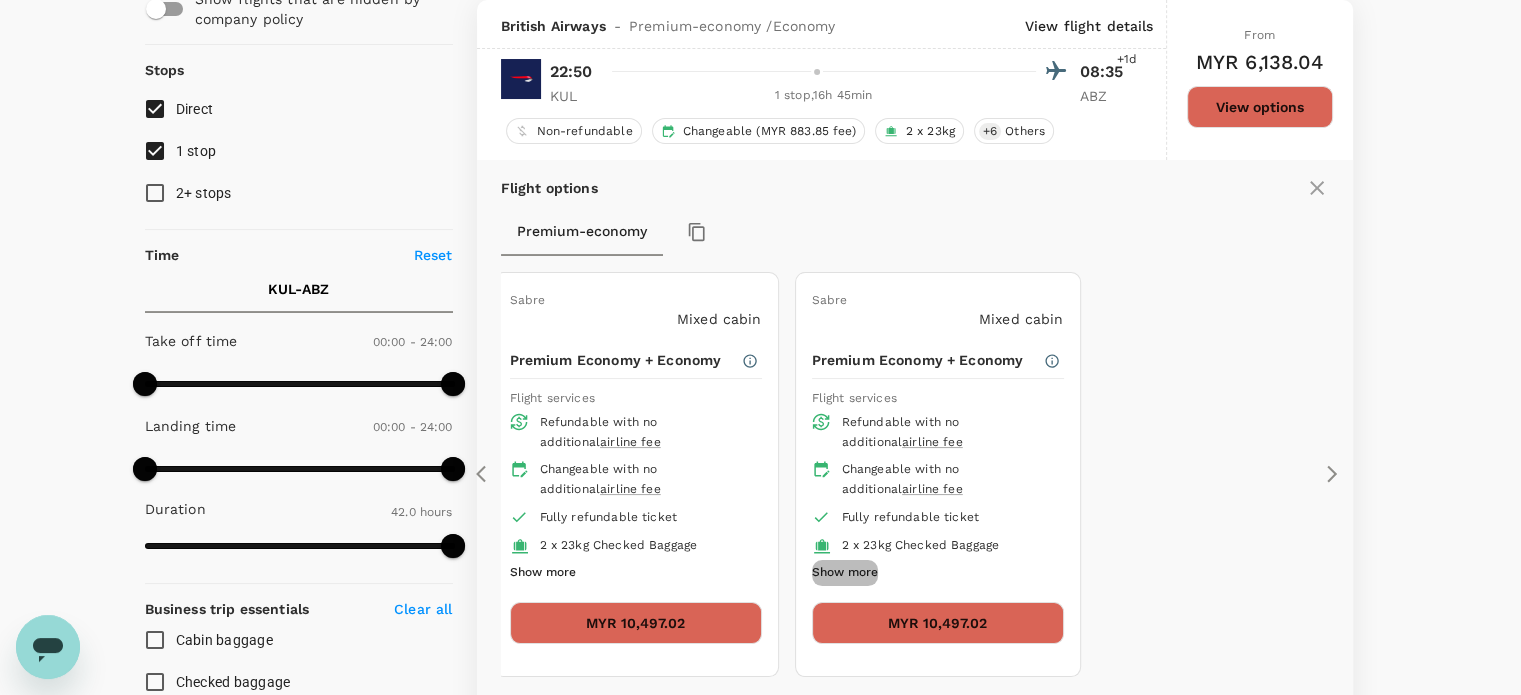 click on "Show more" at bounding box center [845, 573] 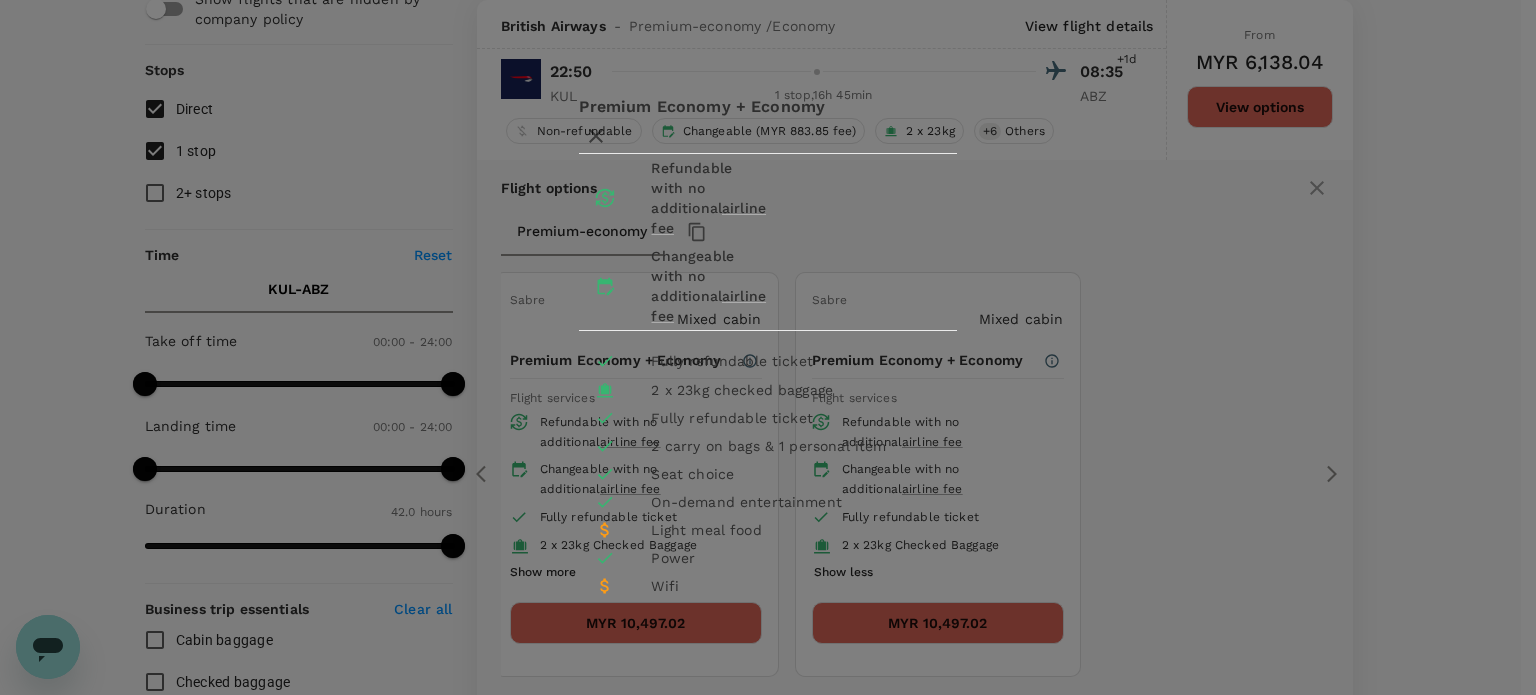 click 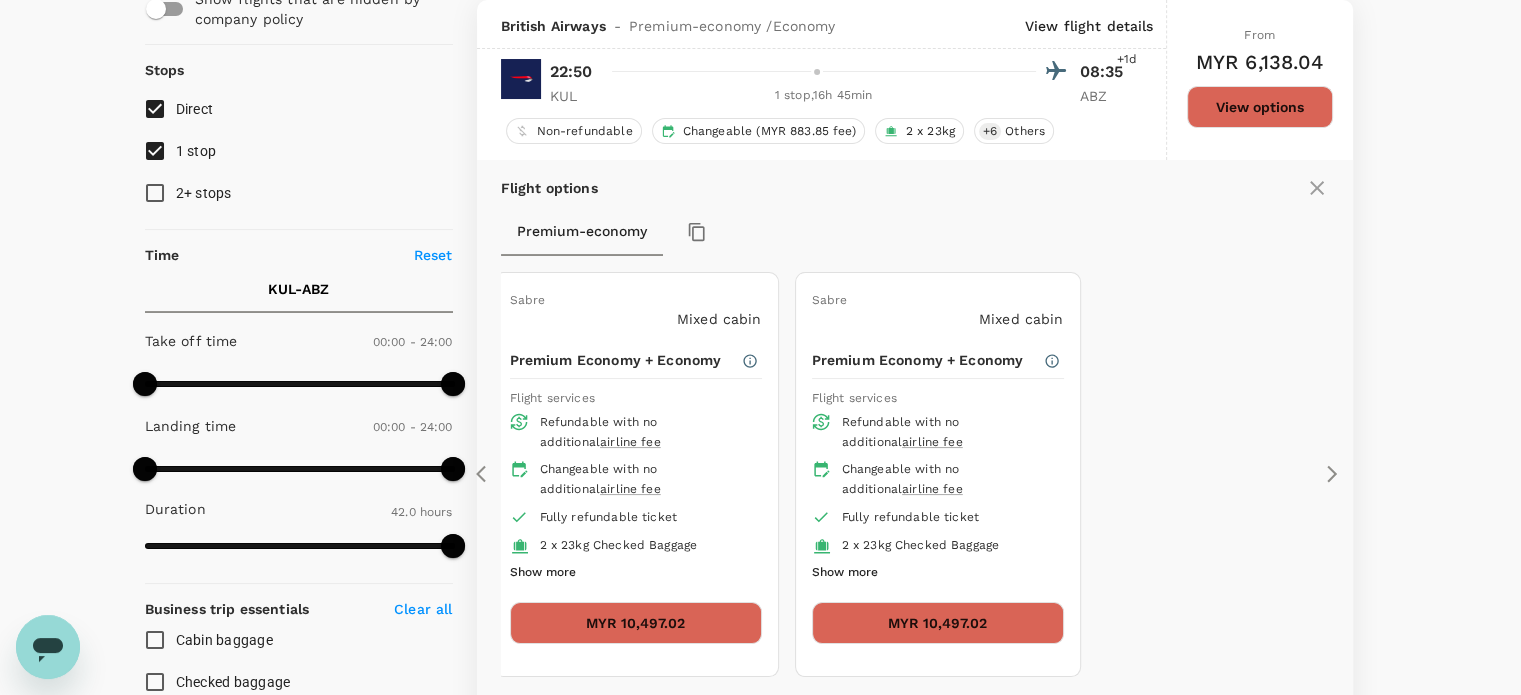 click 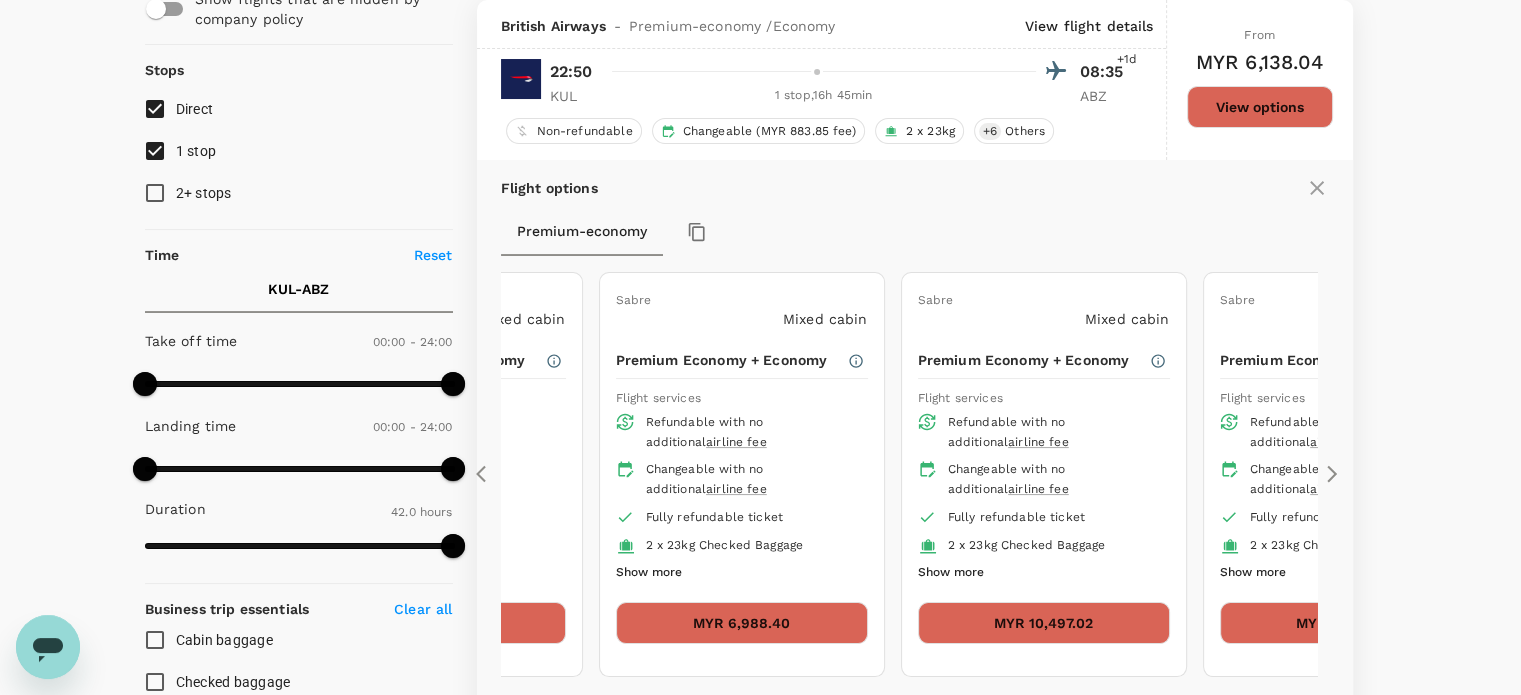 click 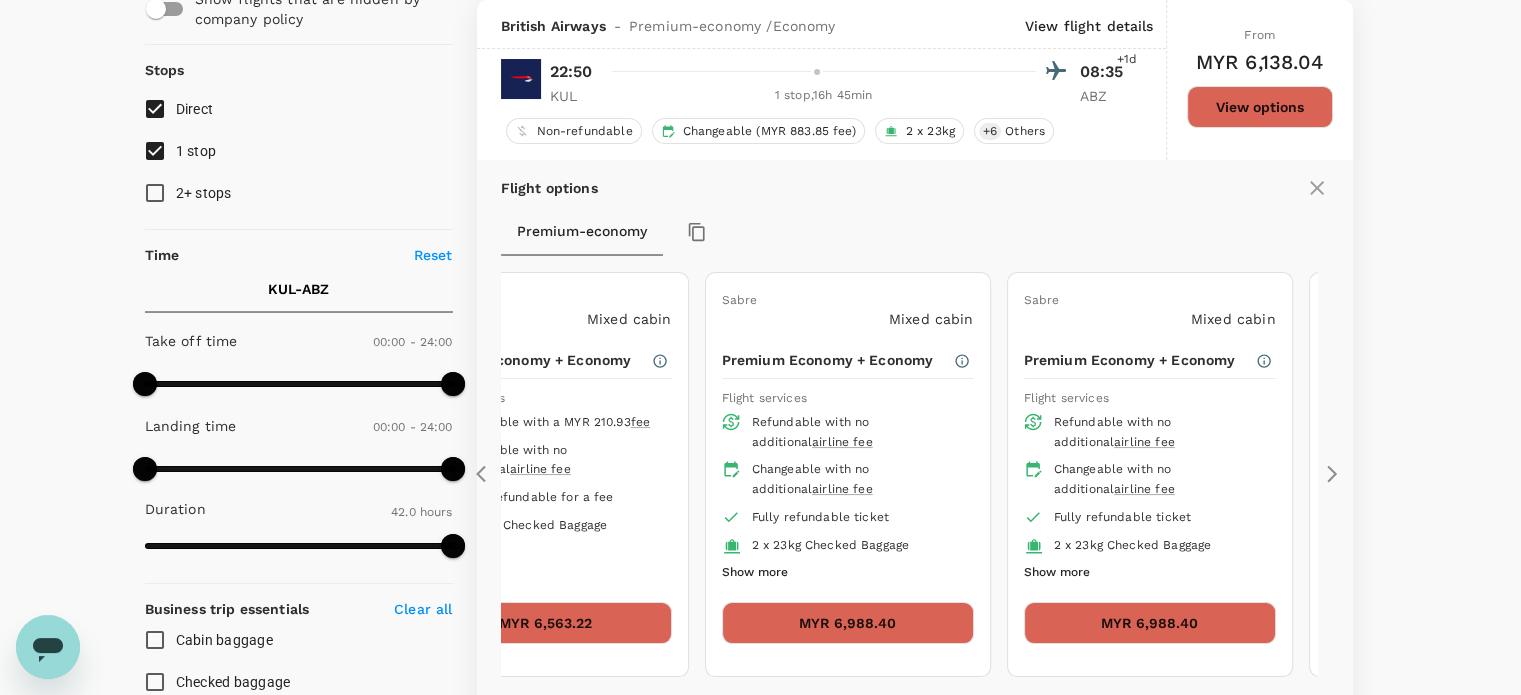 click 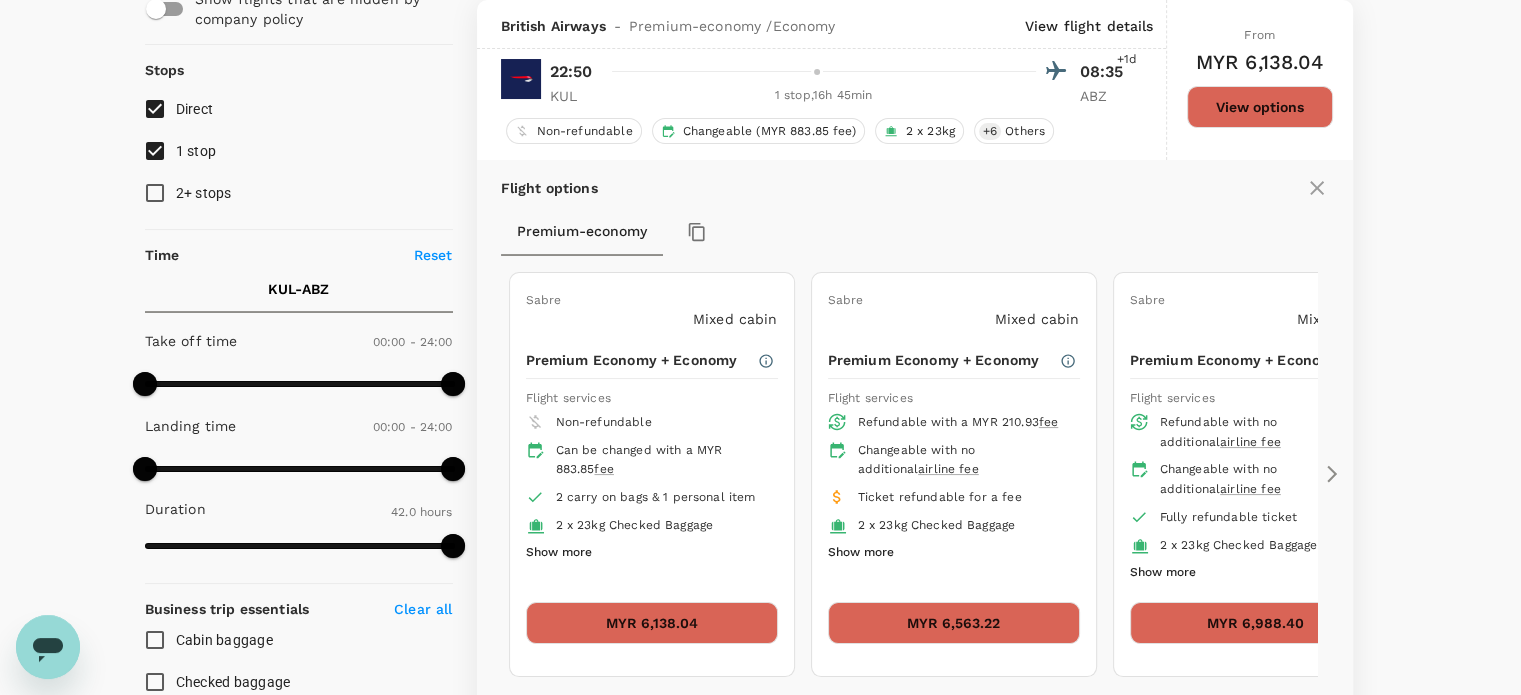 click 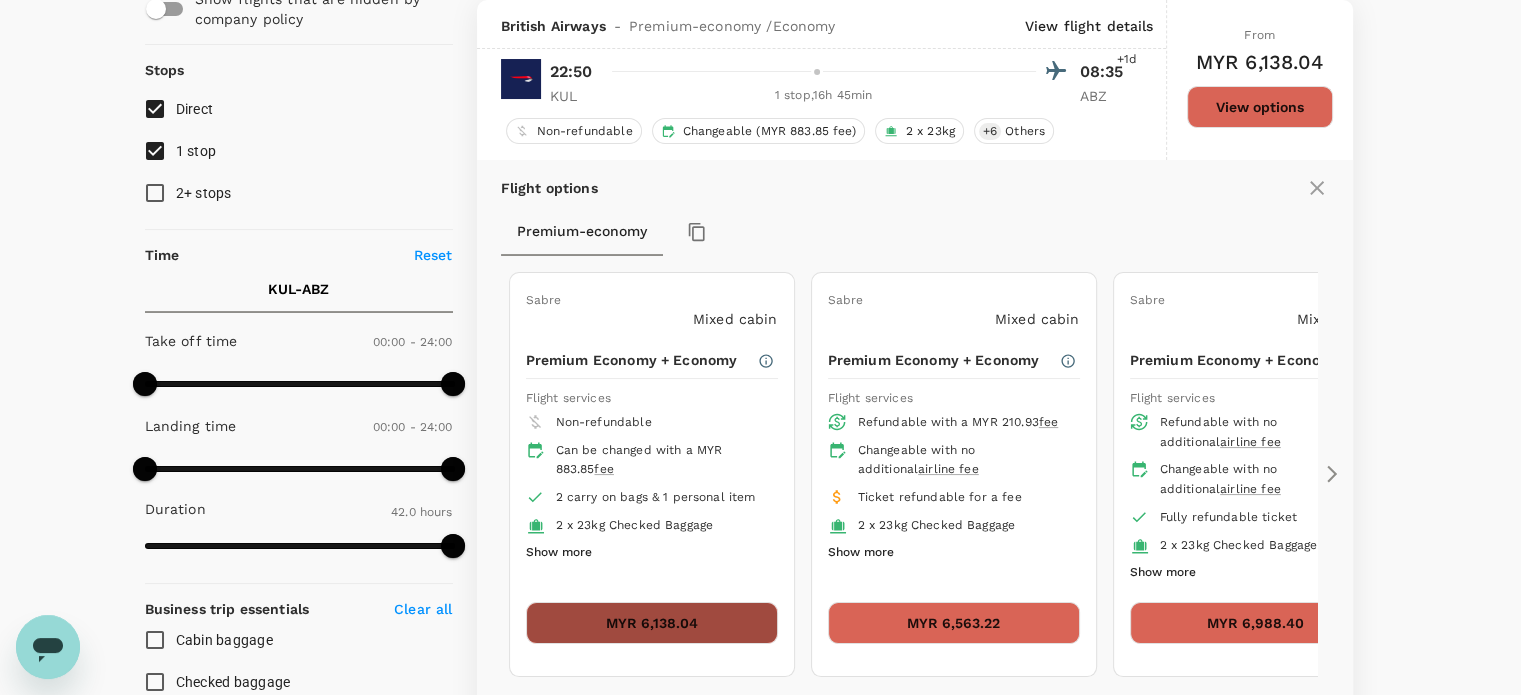 click on "MYR 6,138.04" at bounding box center (652, 623) 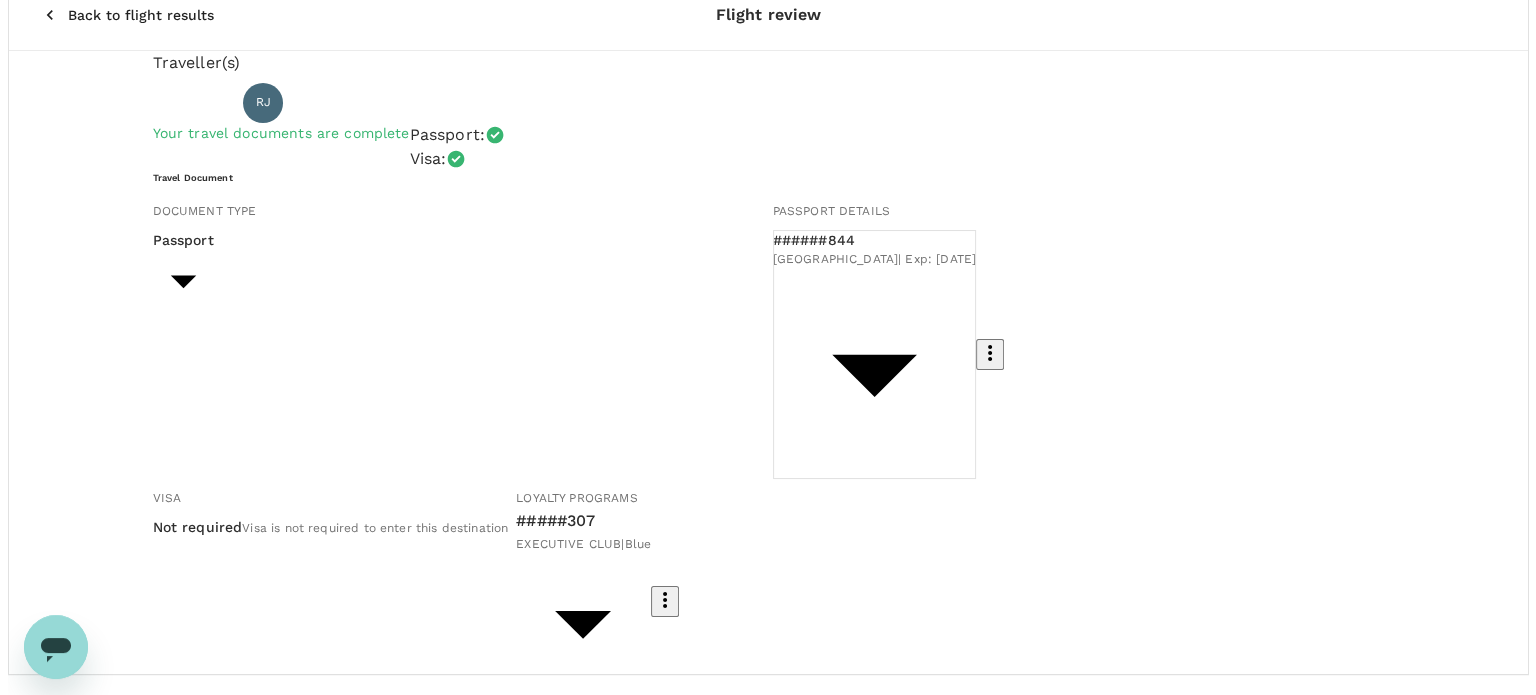 scroll, scrollTop: 0, scrollLeft: 0, axis: both 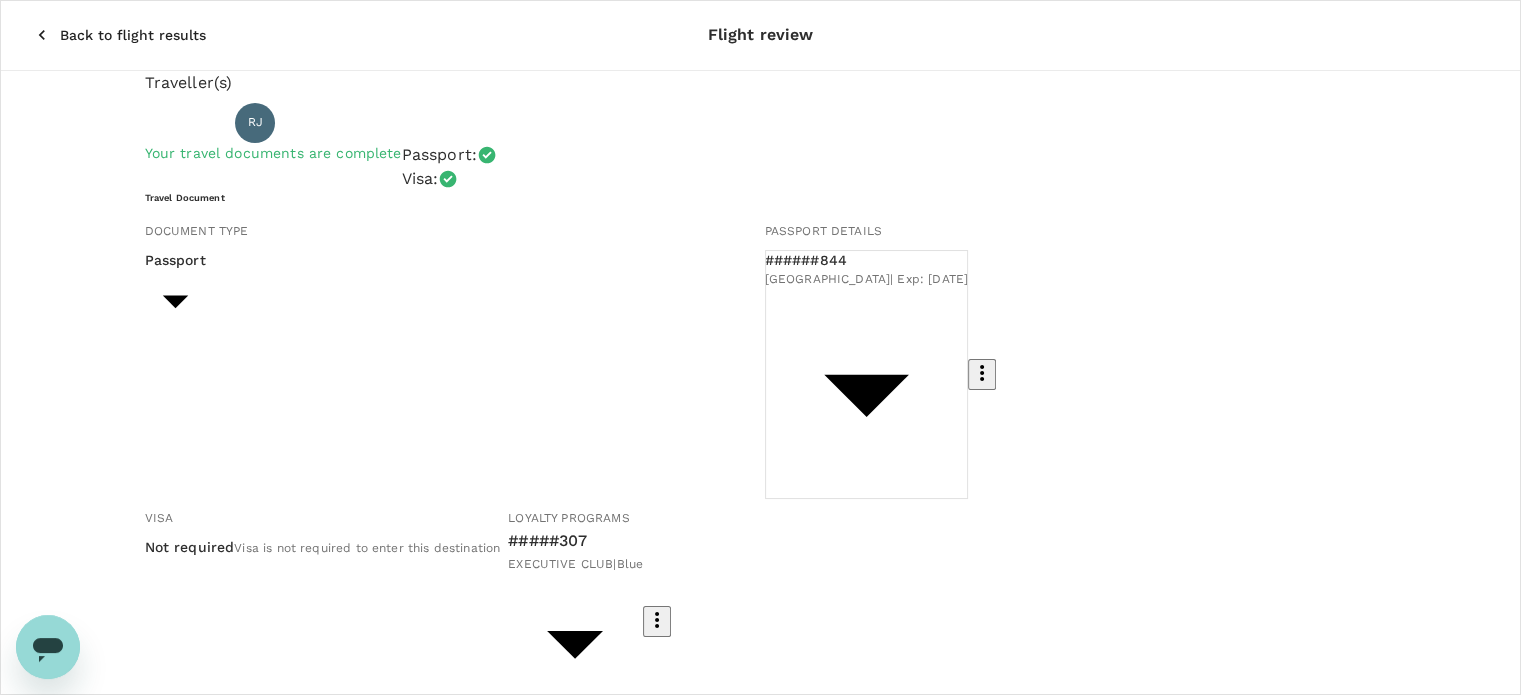 click on "View flight details" at bounding box center (218, 1994) 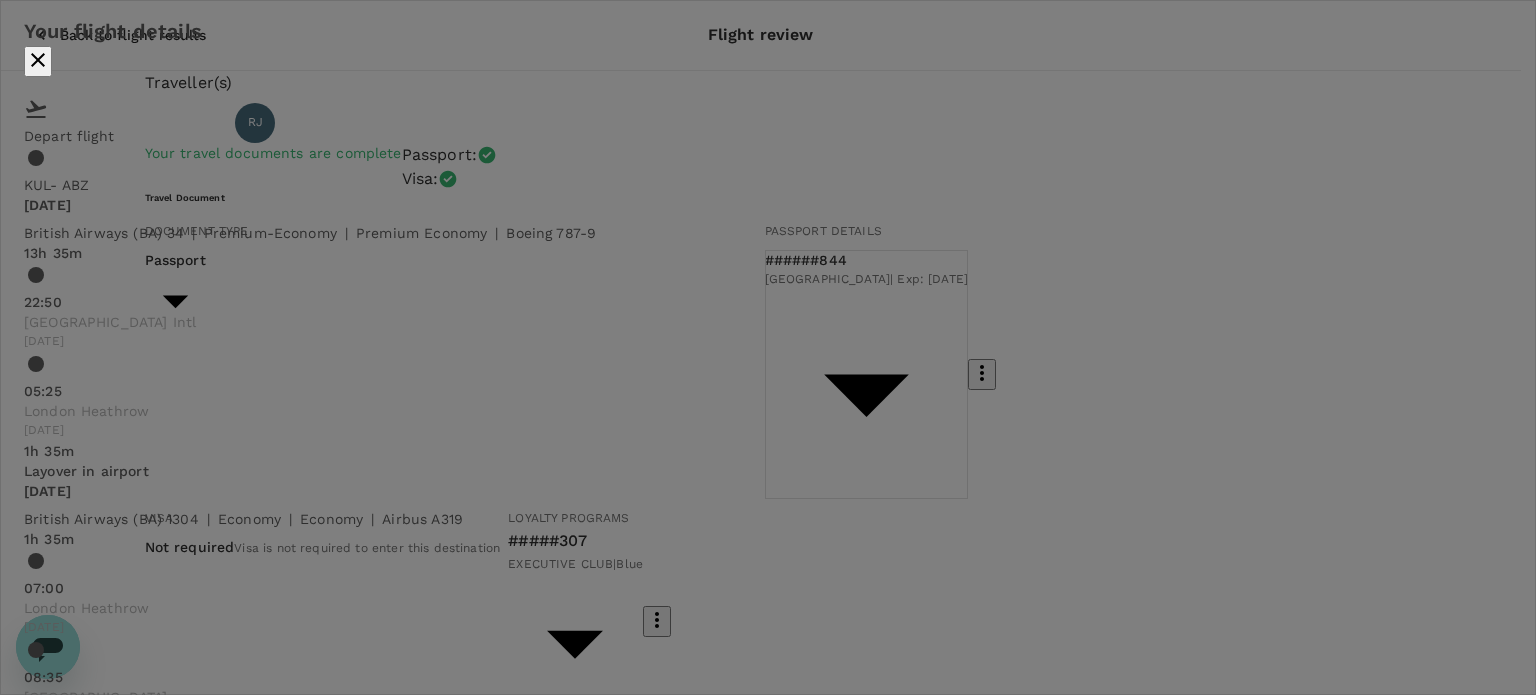 scroll, scrollTop: 100, scrollLeft: 0, axis: vertical 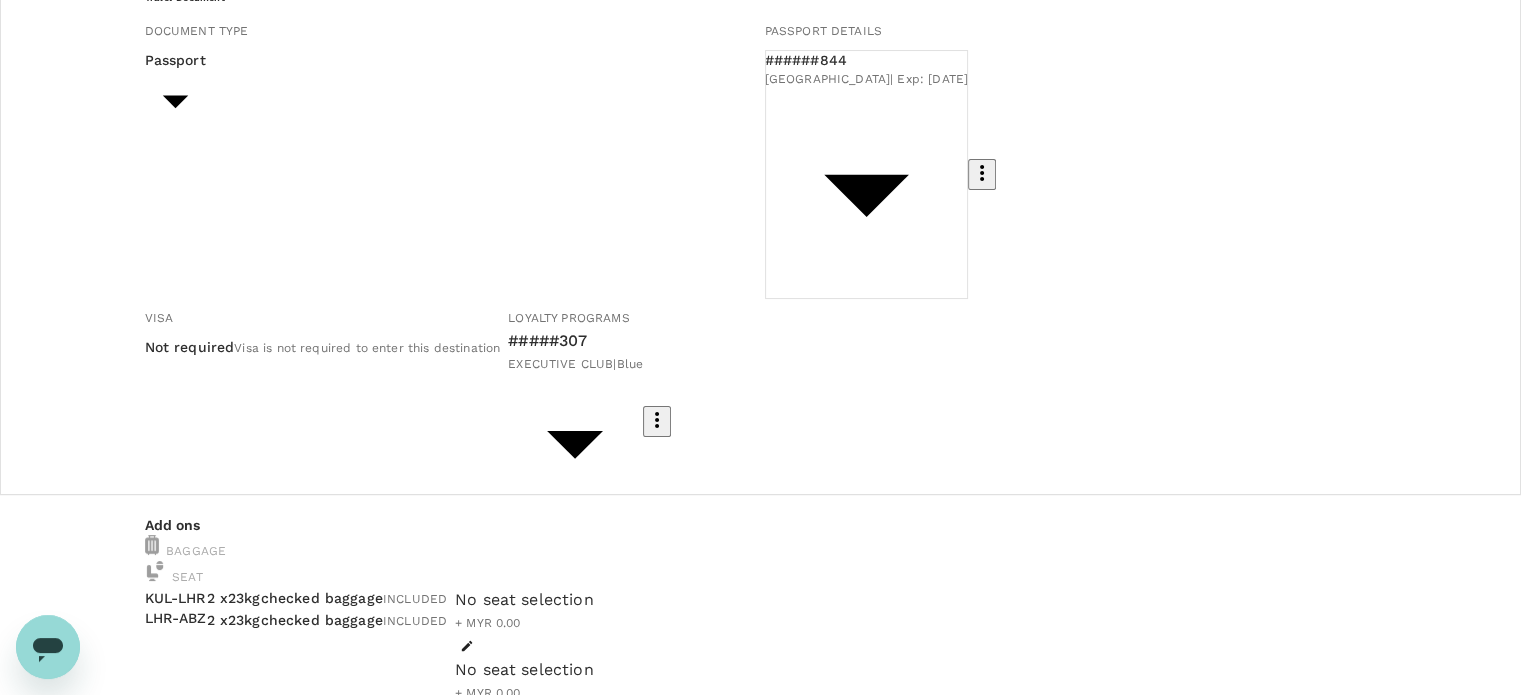 click on "Continue to payment details" at bounding box center (761, 2277) 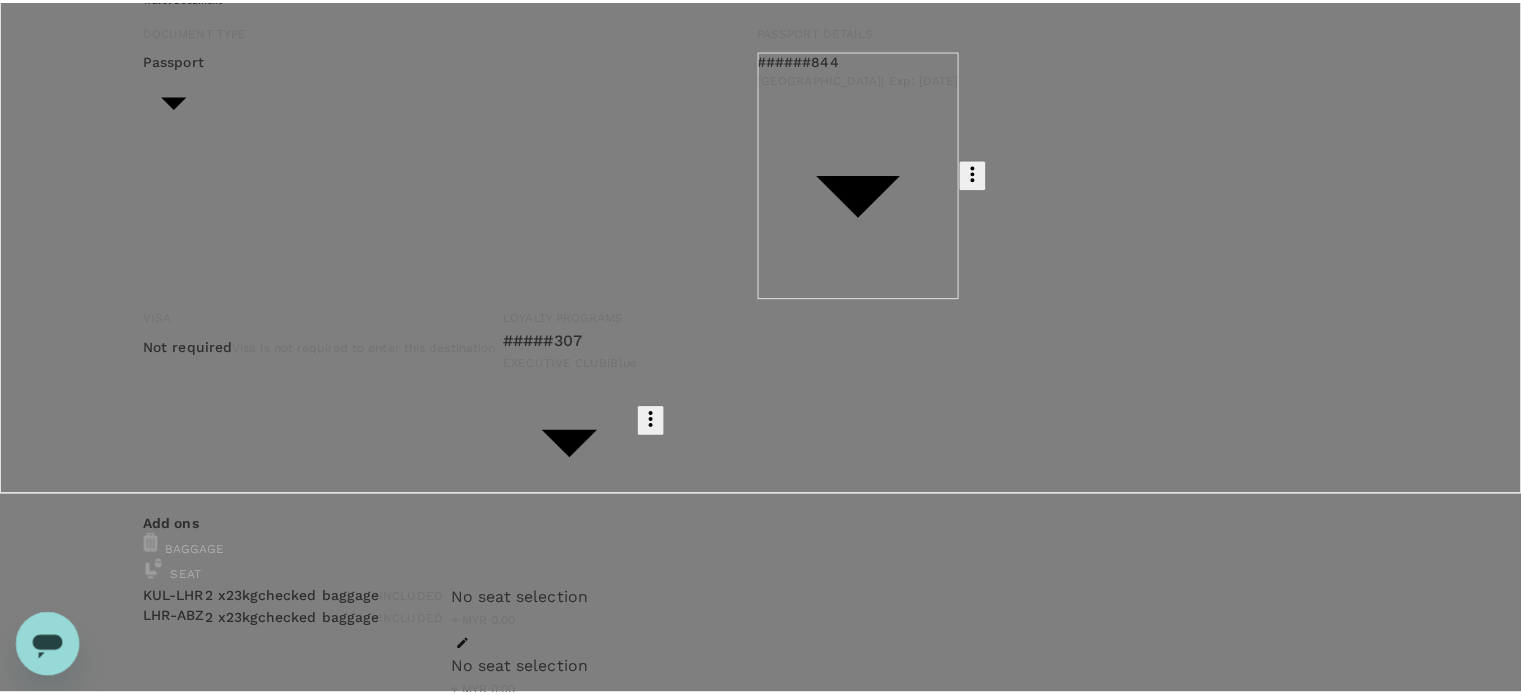 scroll, scrollTop: 0, scrollLeft: 0, axis: both 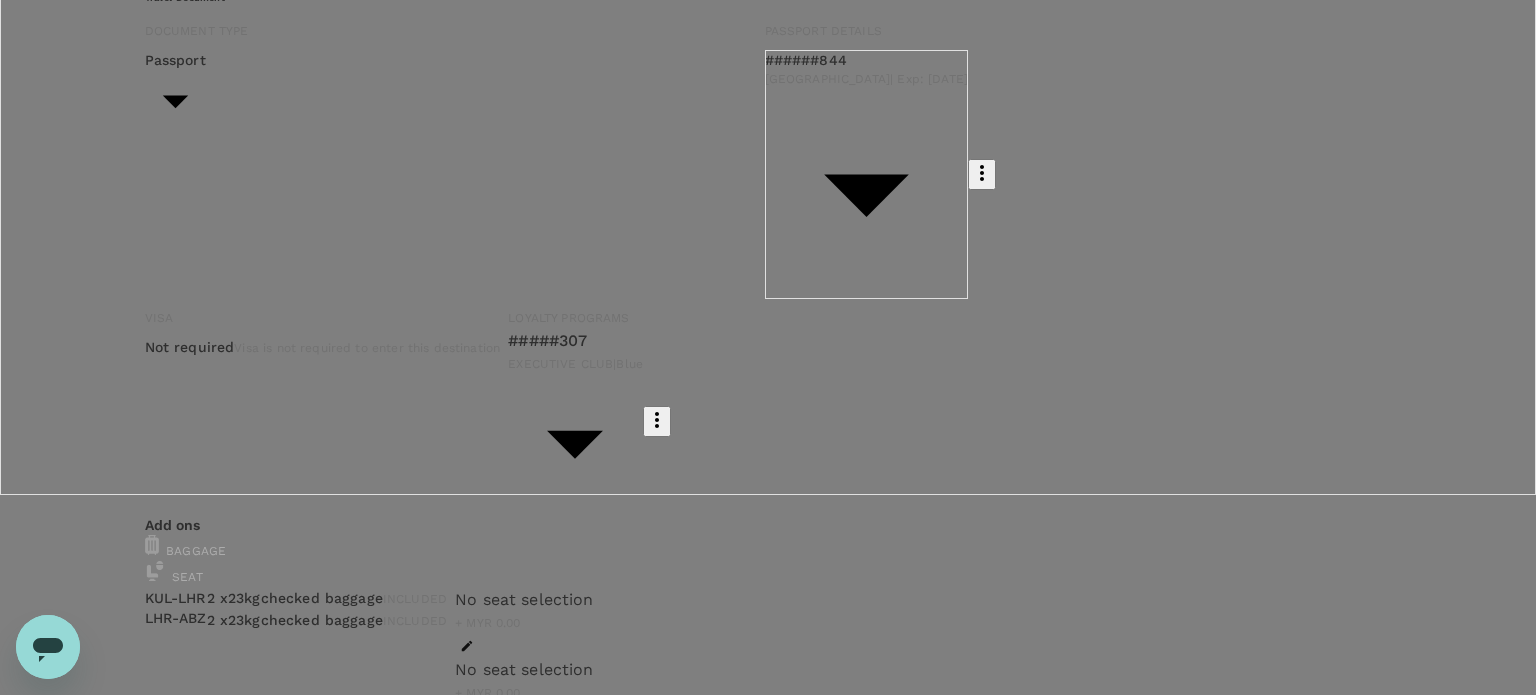 click on "Back to trip" at bounding box center (67, 2417) 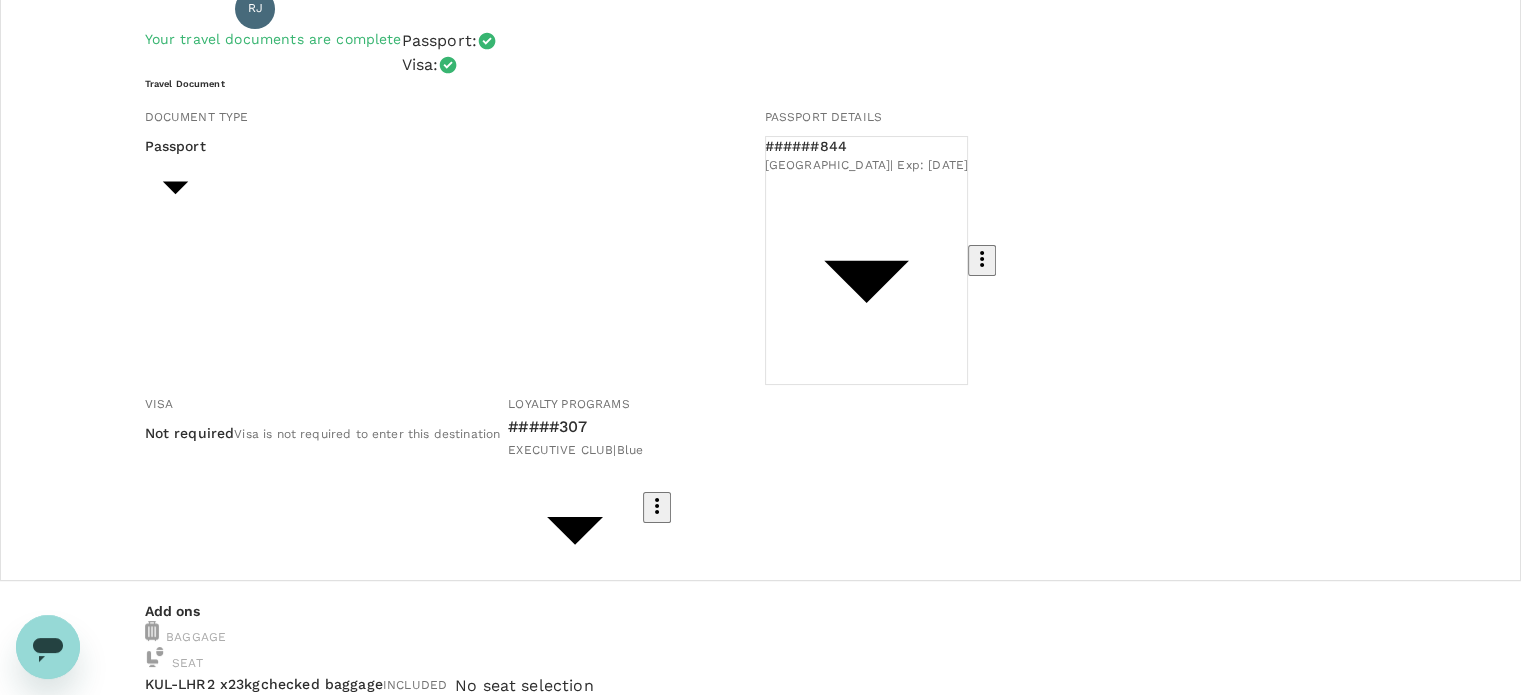 scroll, scrollTop: 200, scrollLeft: 0, axis: vertical 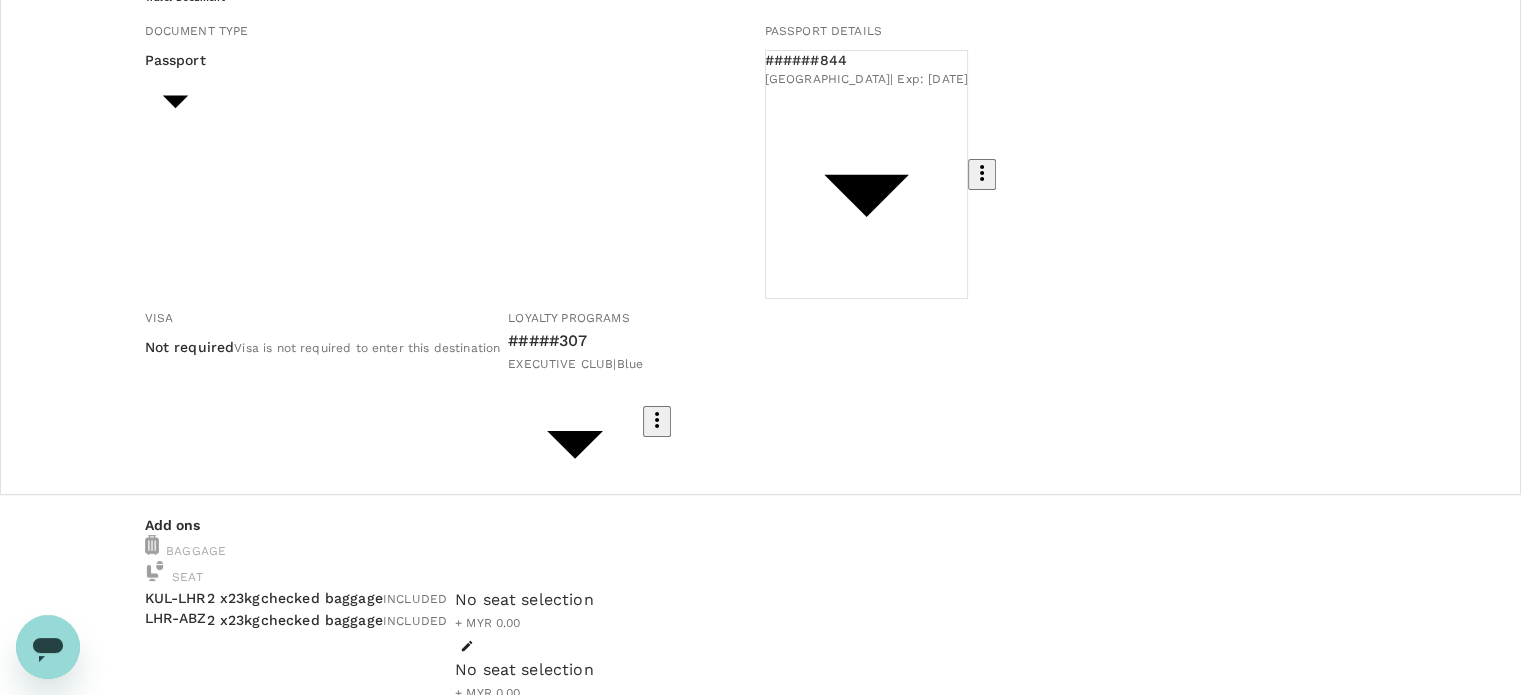 click on "Continue to payment details" at bounding box center [761, 2317] 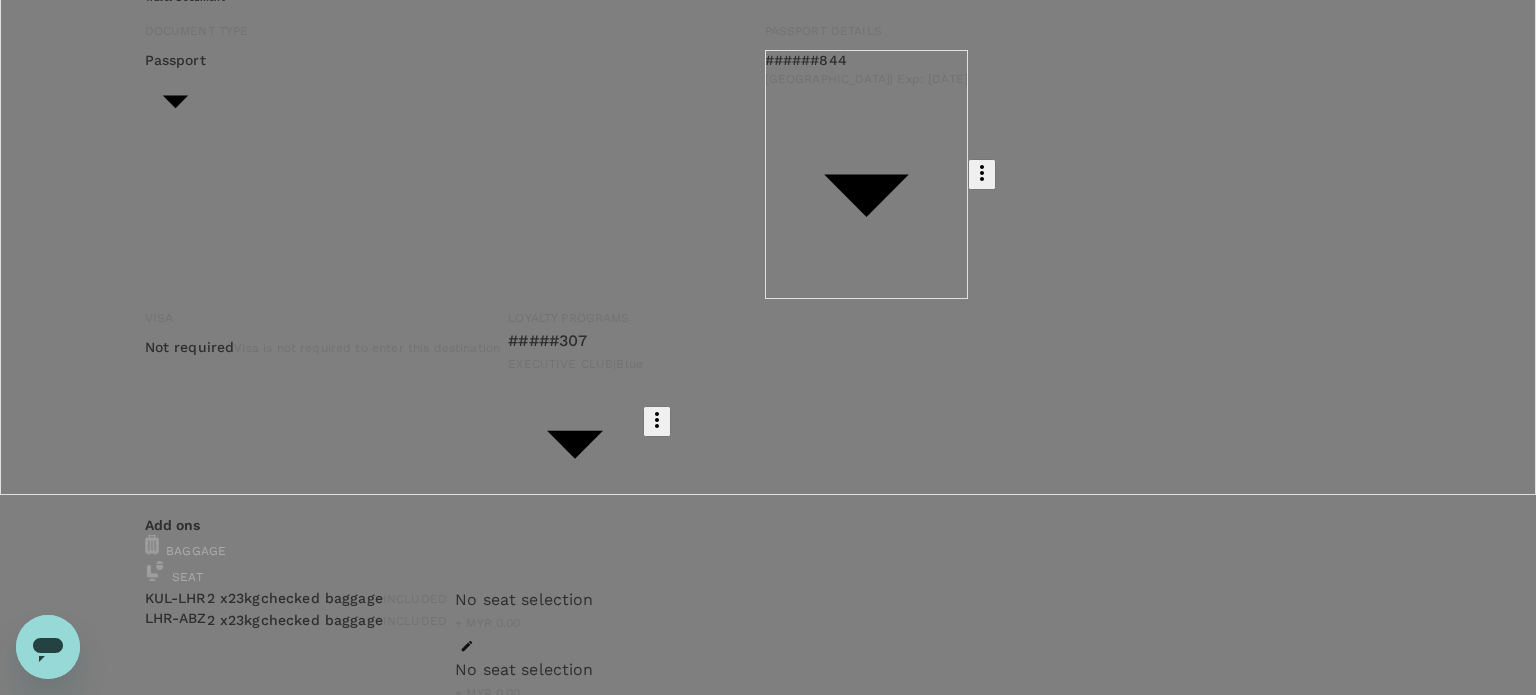scroll, scrollTop: 100, scrollLeft: 0, axis: vertical 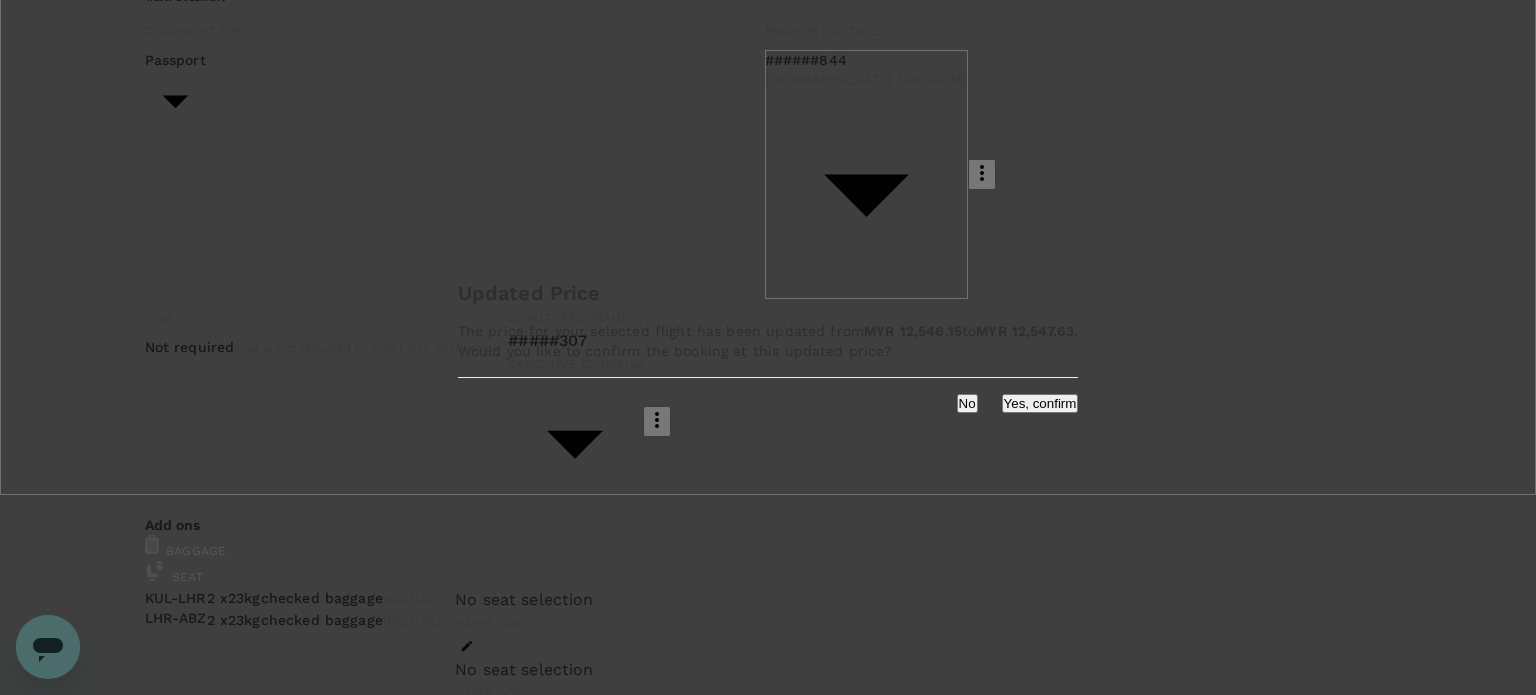 click on "Yes, confirm" at bounding box center [1040, 403] 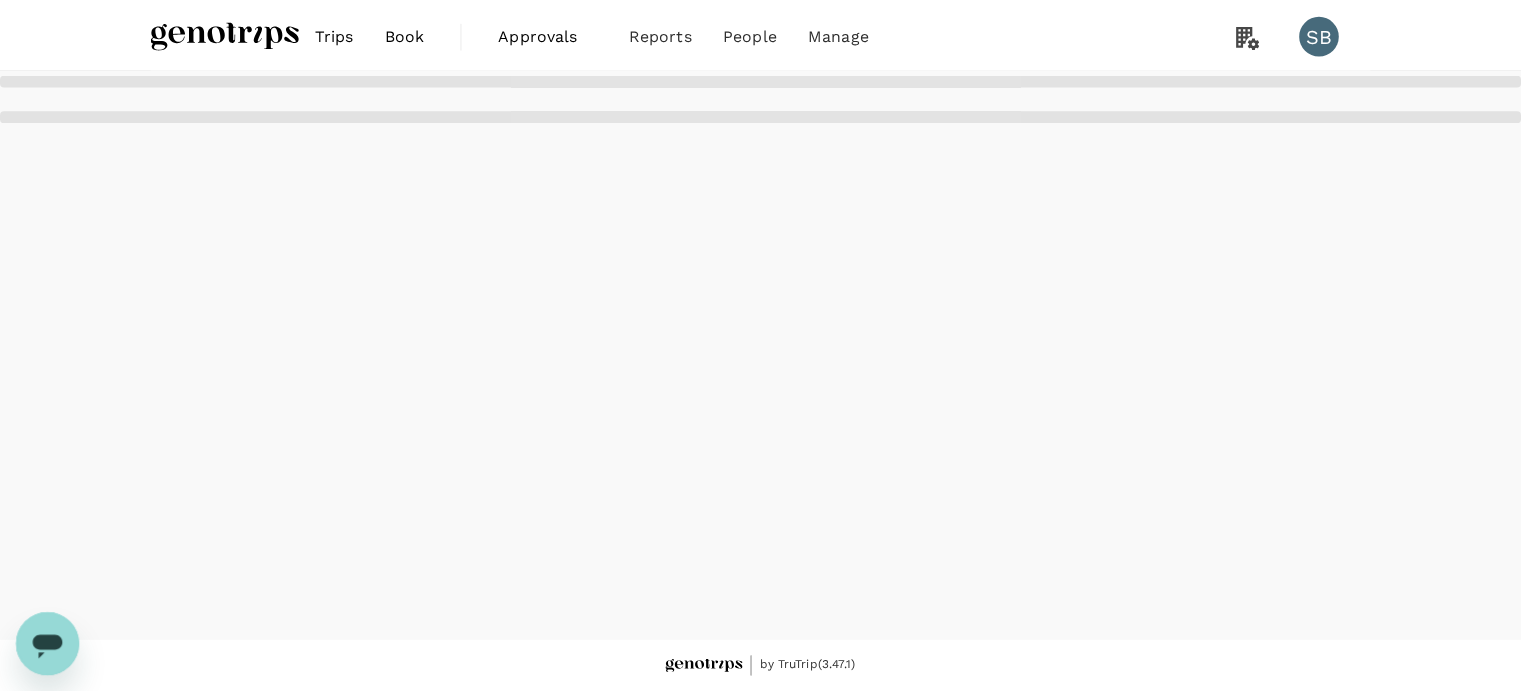 scroll, scrollTop: 0, scrollLeft: 0, axis: both 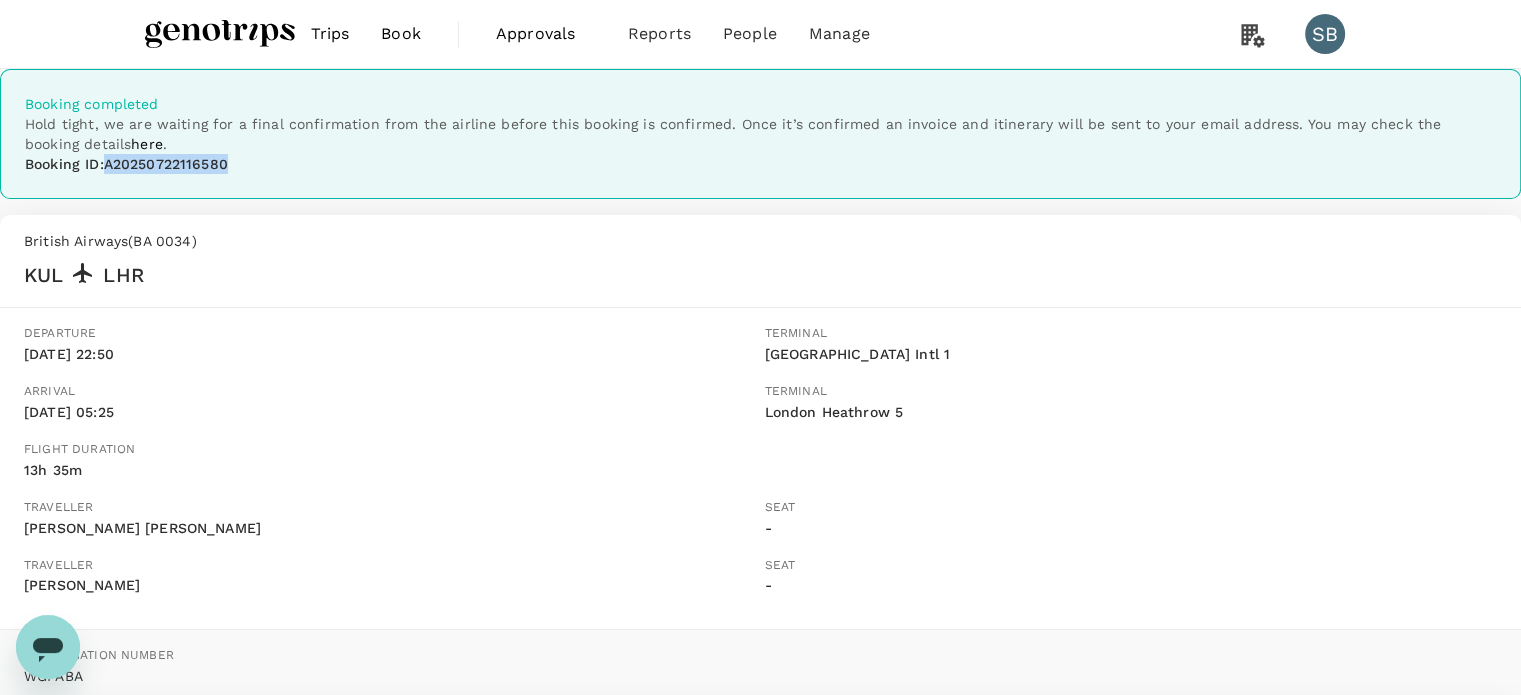 drag, startPoint x: 748, startPoint y: 252, endPoint x: 606, endPoint y: 245, distance: 142.17242 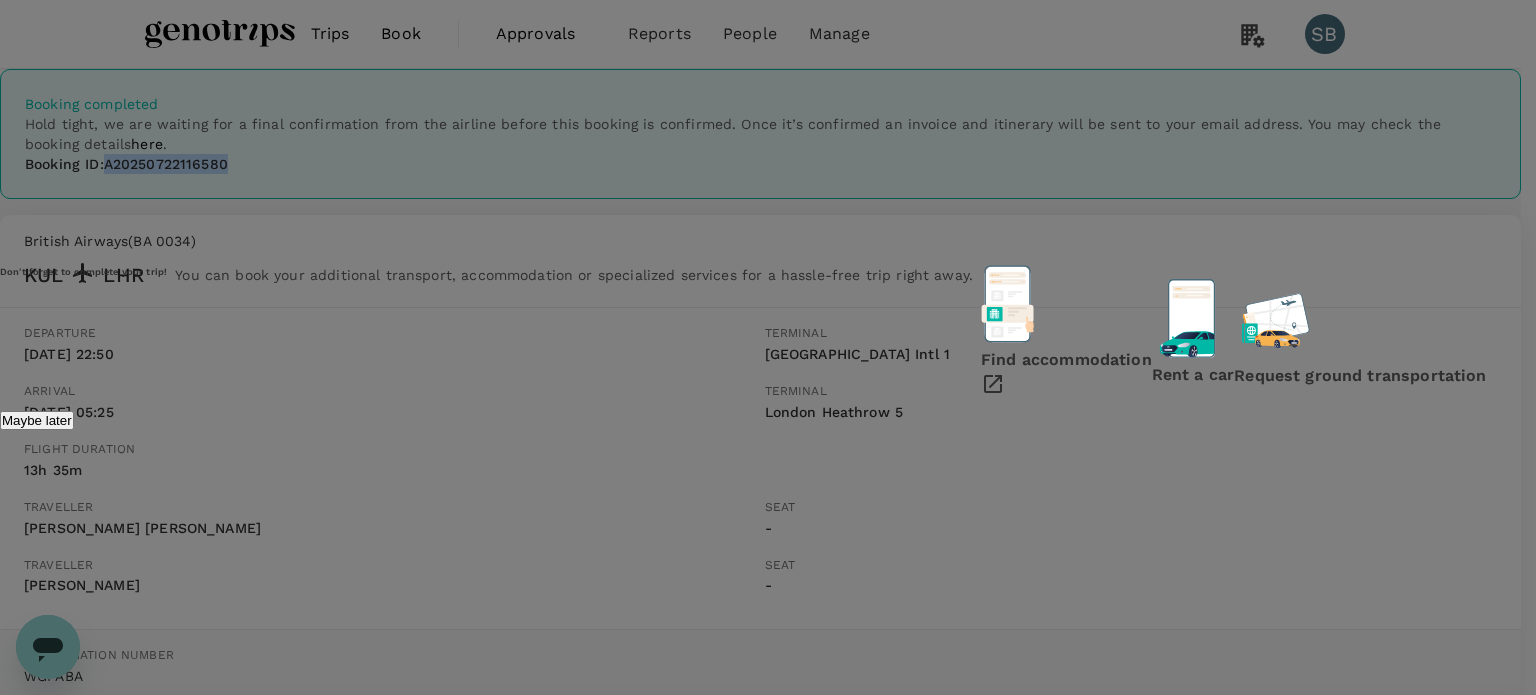 copy on "A20250722116580" 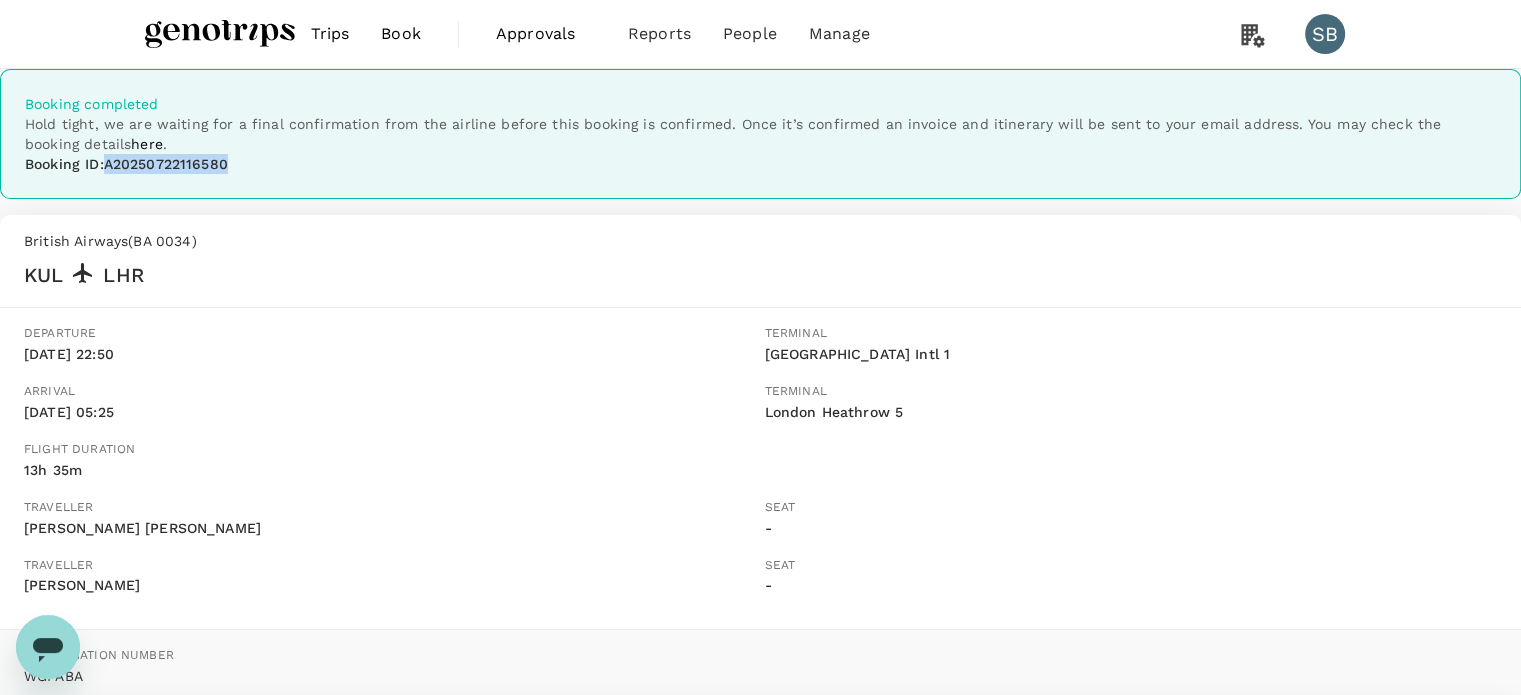 copy on "A20250722116580" 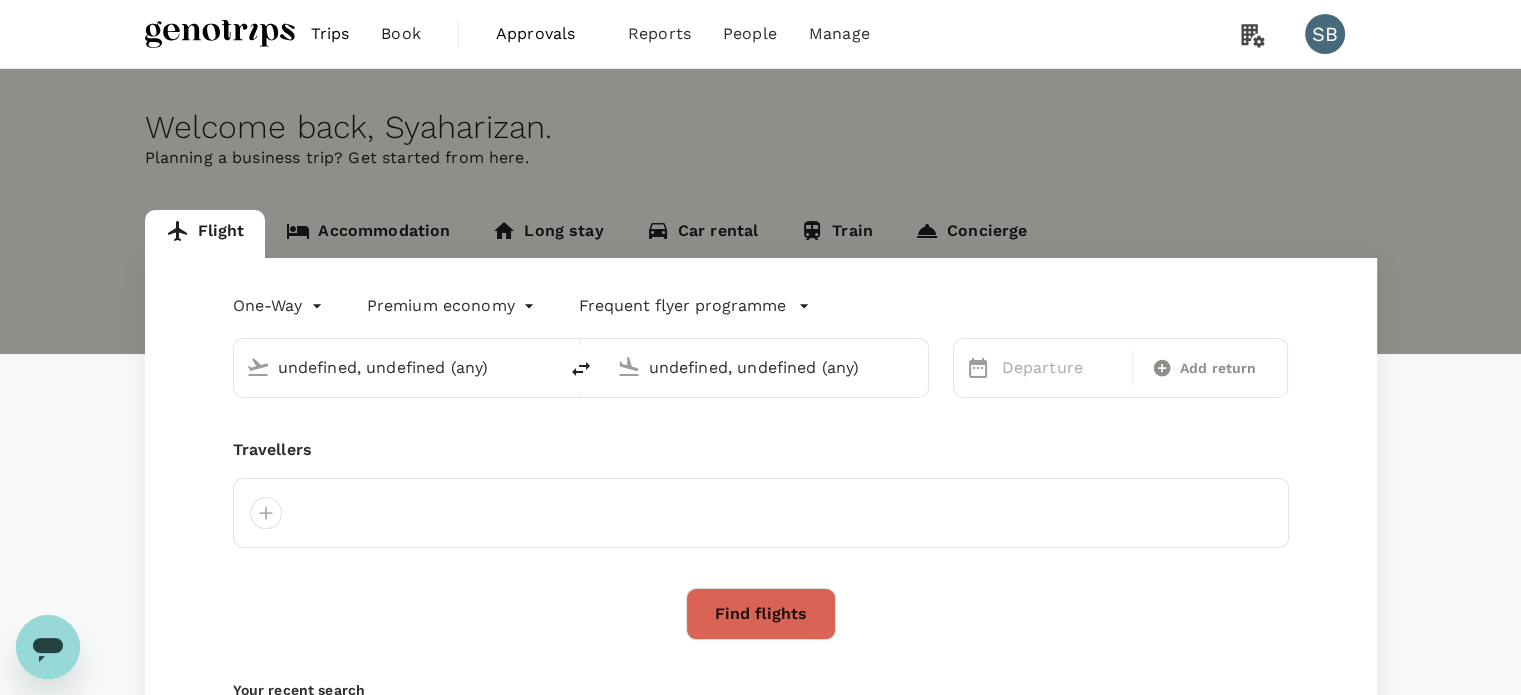 type 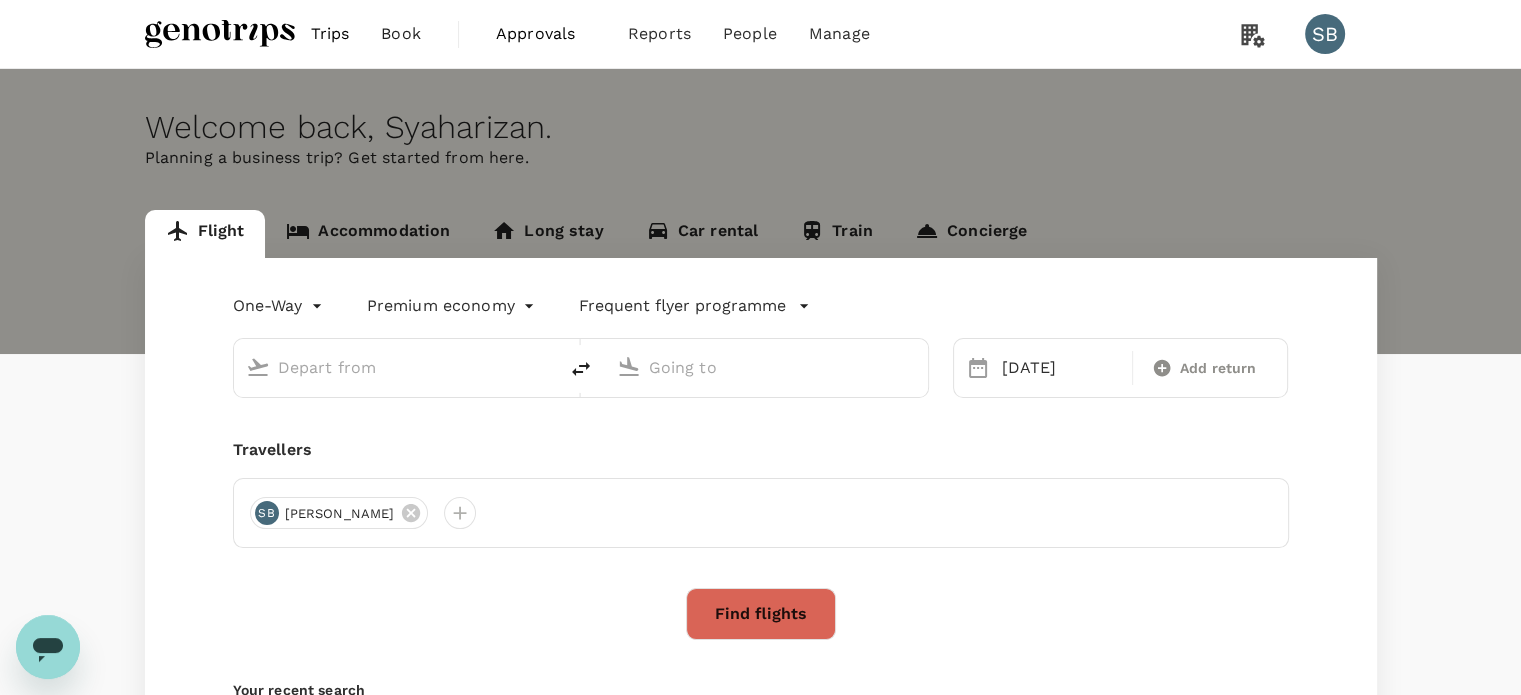 type on "Kuala Lumpur Intl ([GEOGRAPHIC_DATA])" 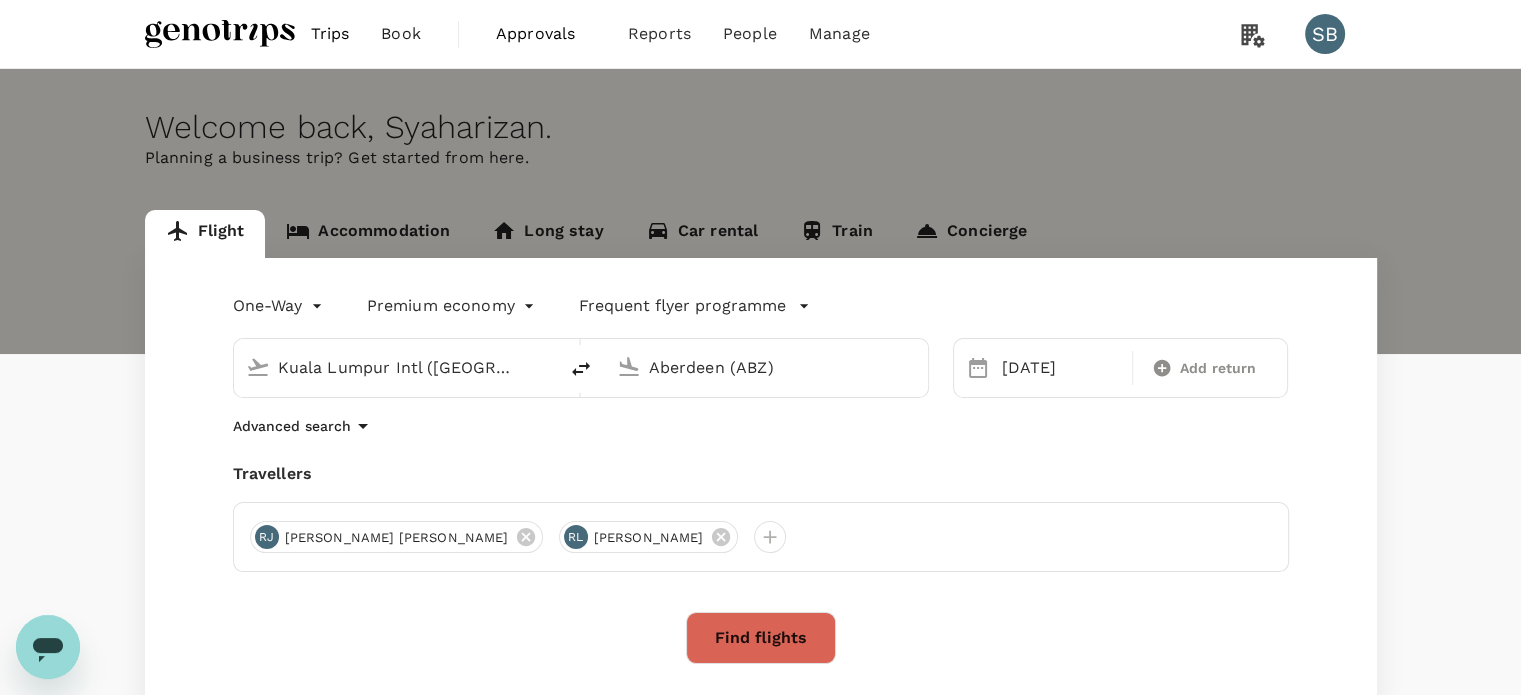 type 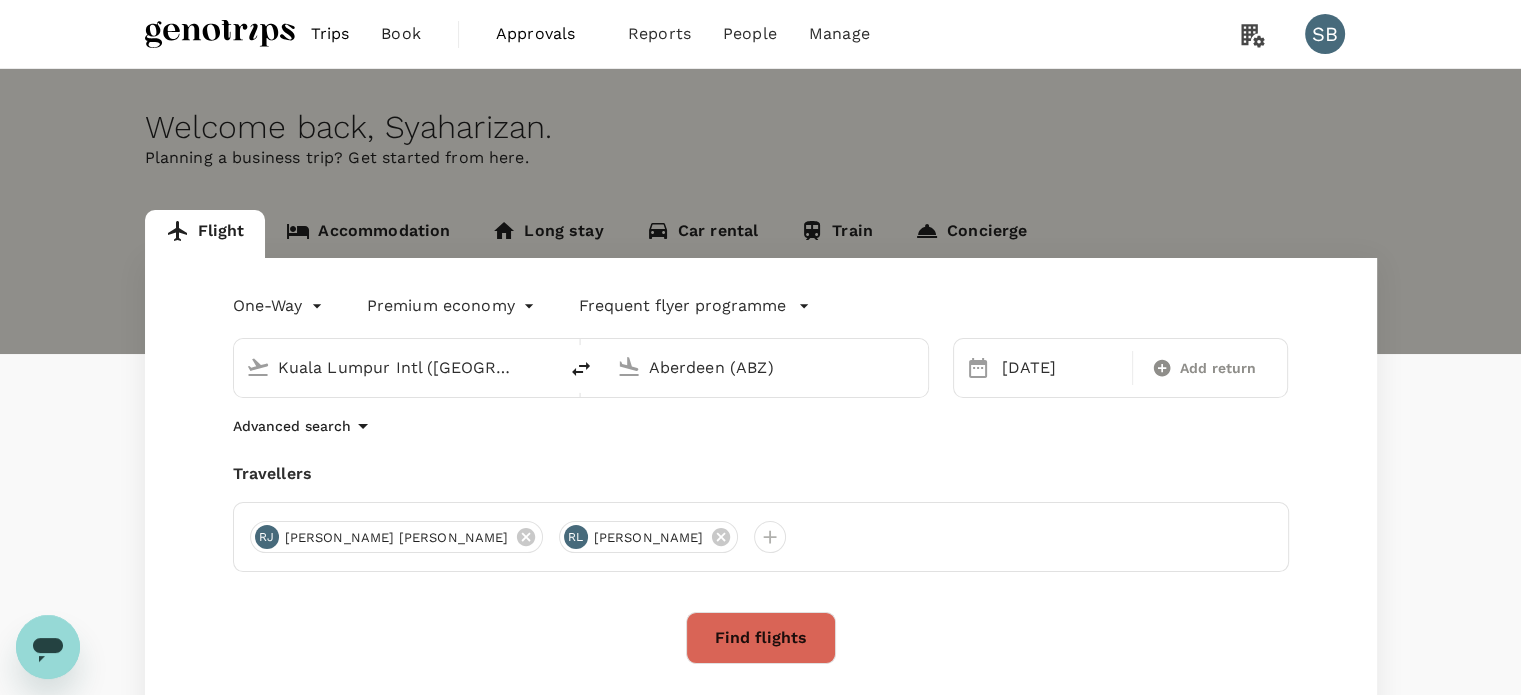 type 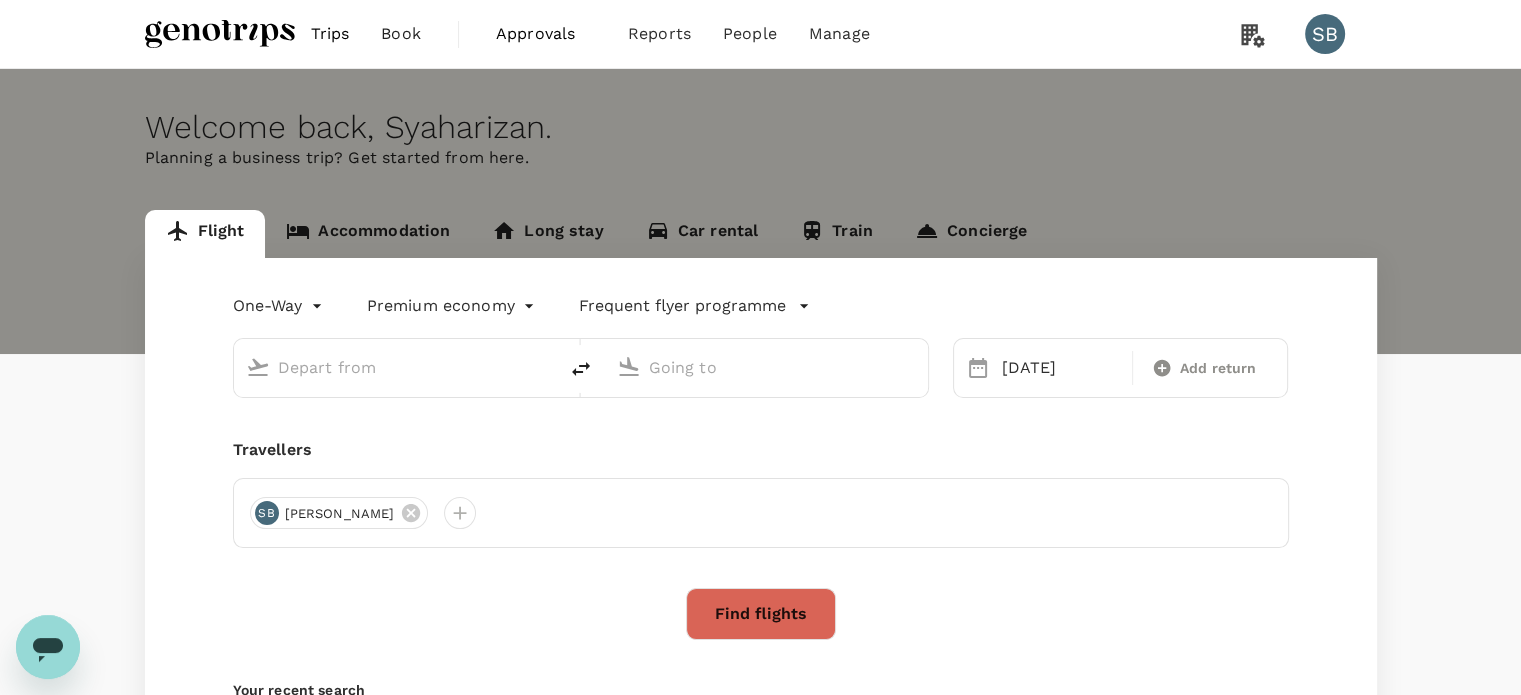 type on "Kuala Lumpur Intl ([GEOGRAPHIC_DATA])" 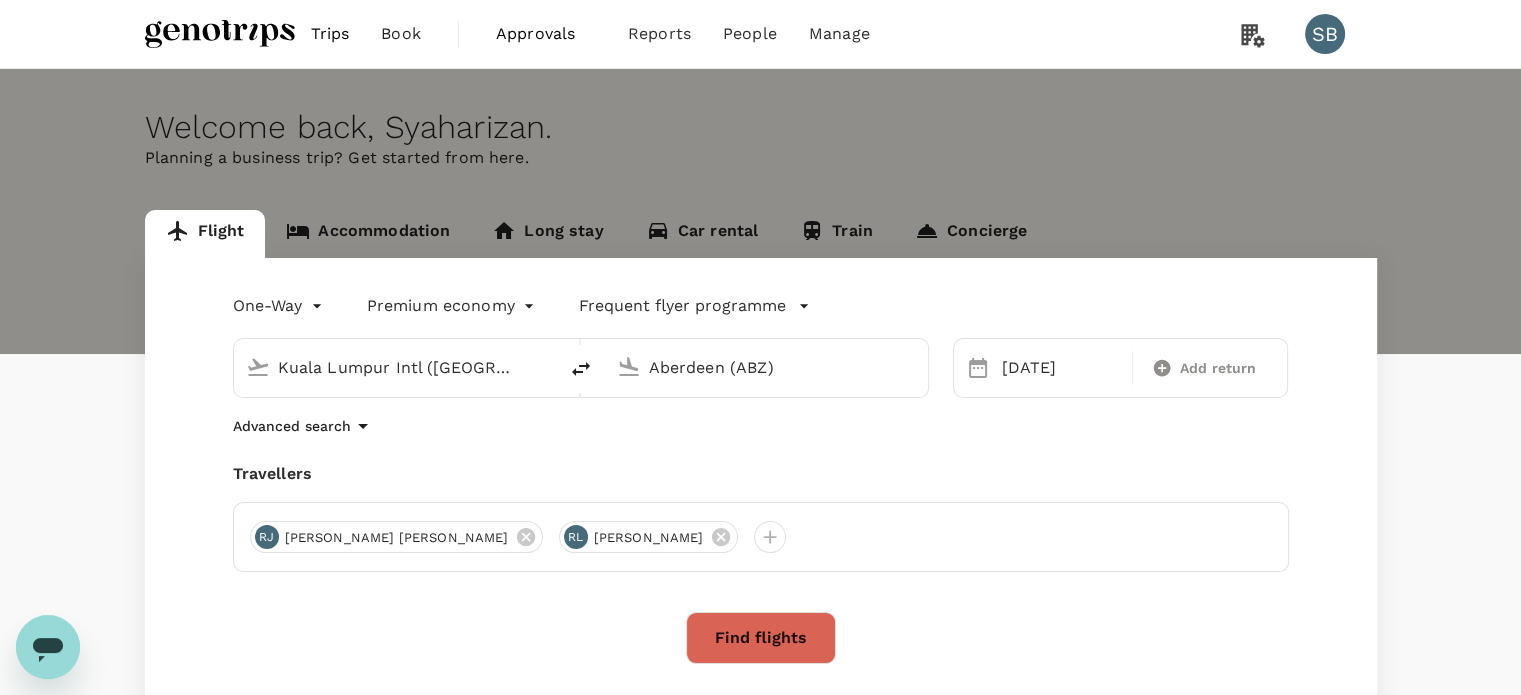 click on "Trips" at bounding box center (330, 34) 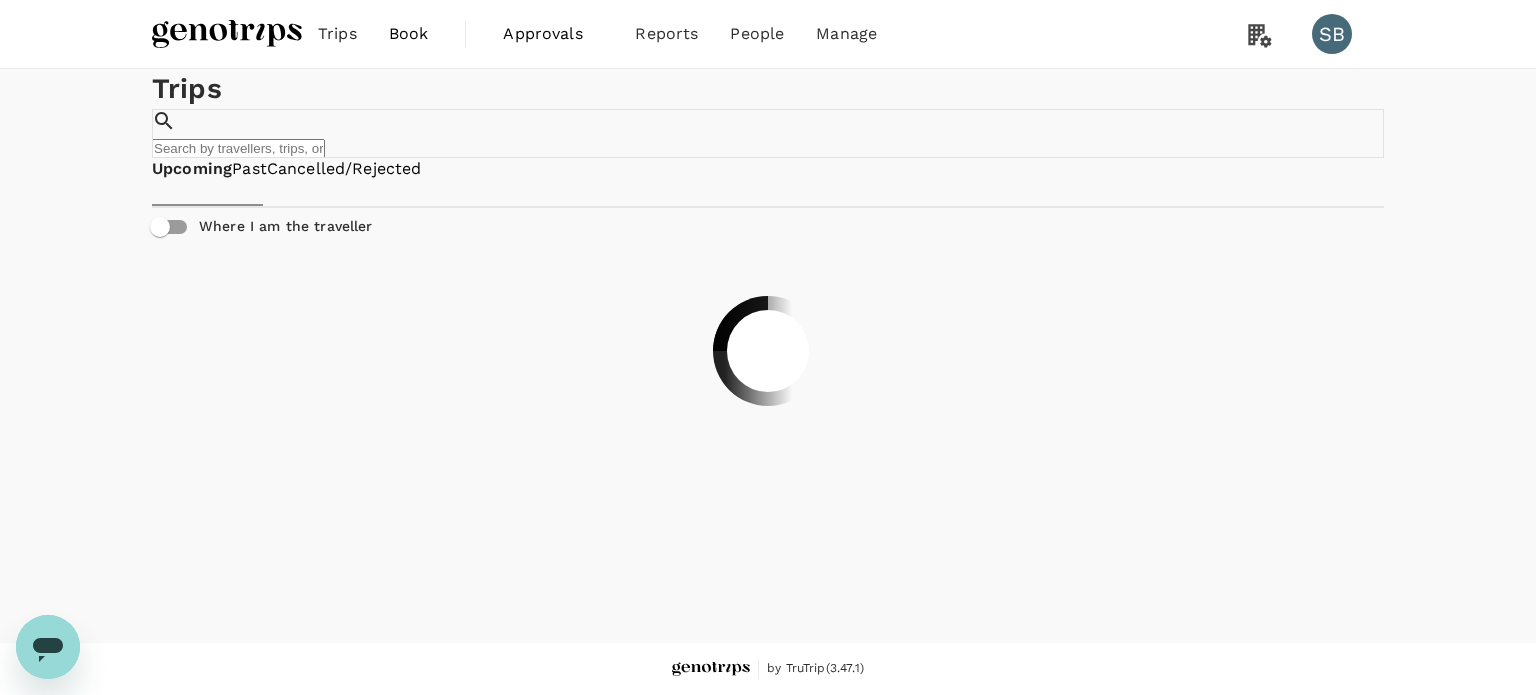 click at bounding box center [227, 34] 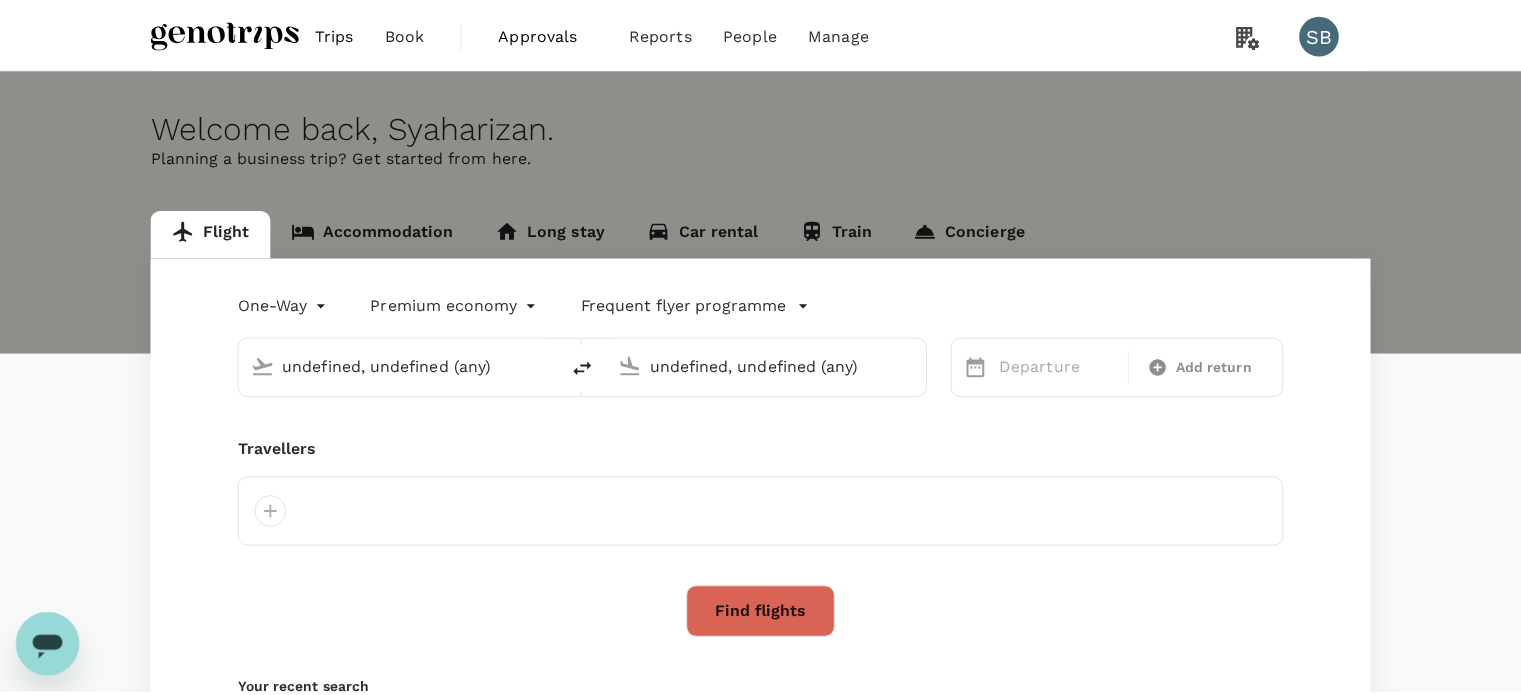 type 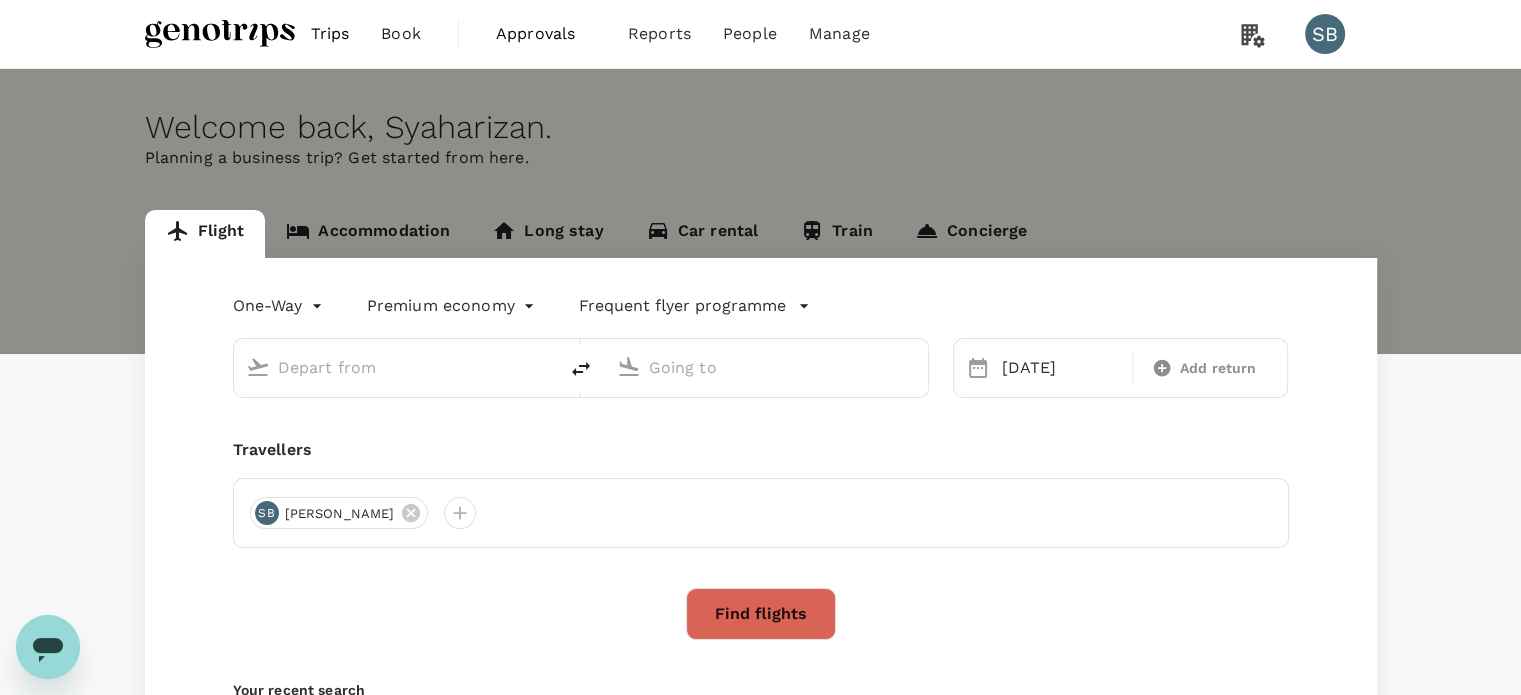 type on "Kuala Lumpur Intl ([GEOGRAPHIC_DATA])" 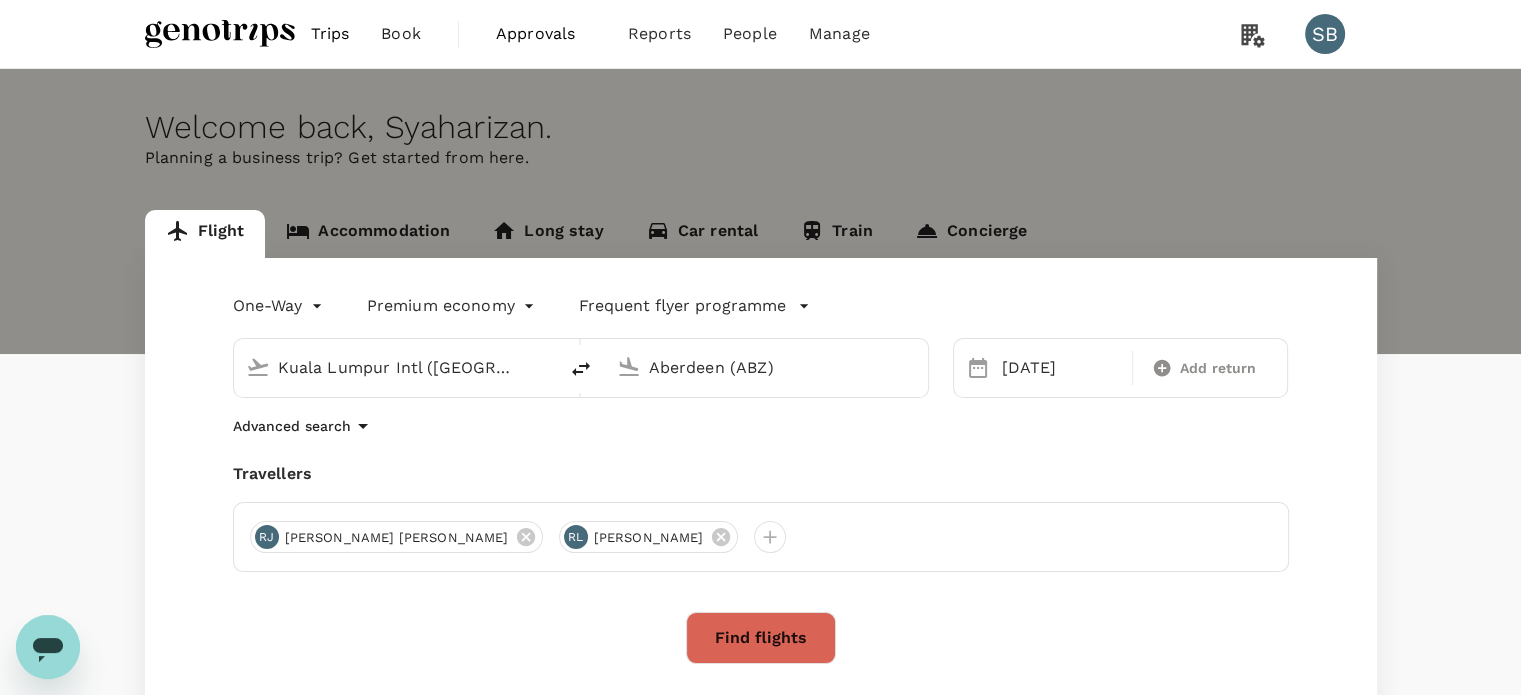 type 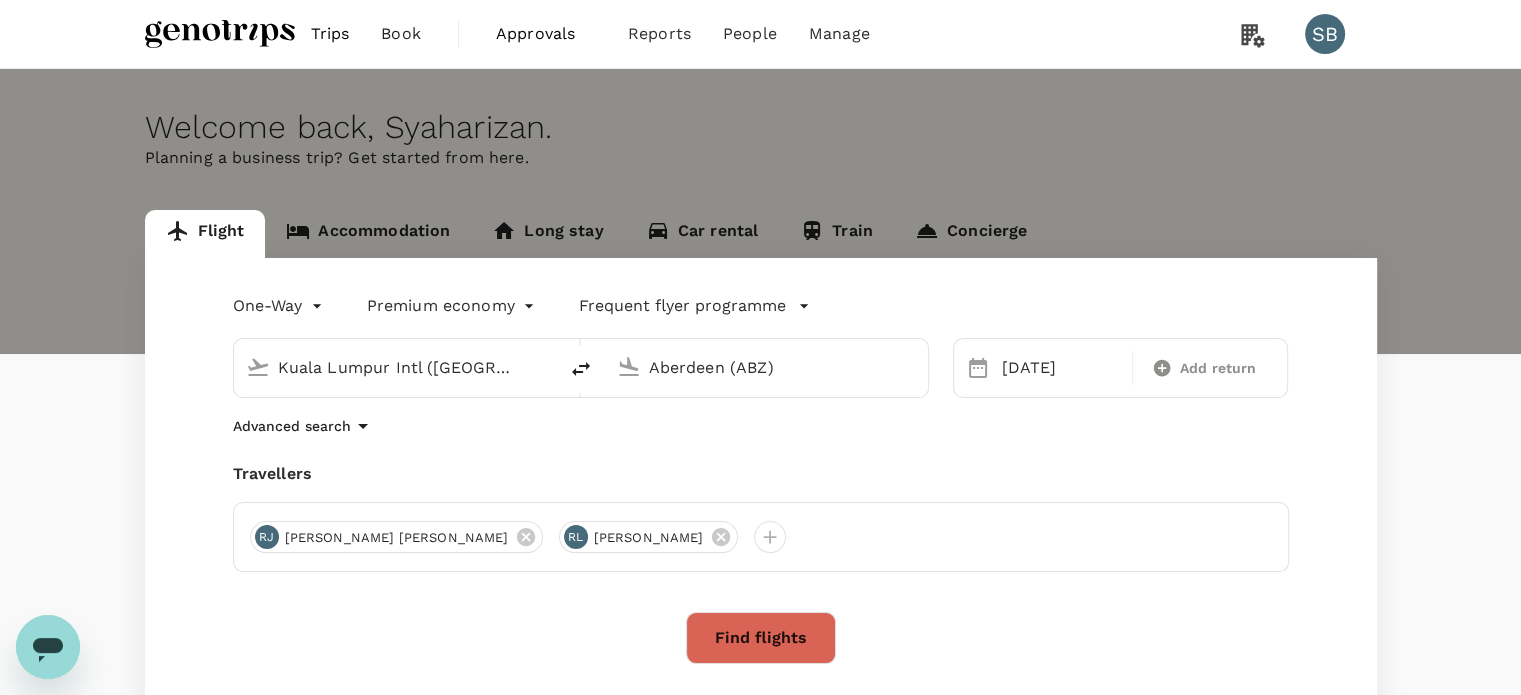 type 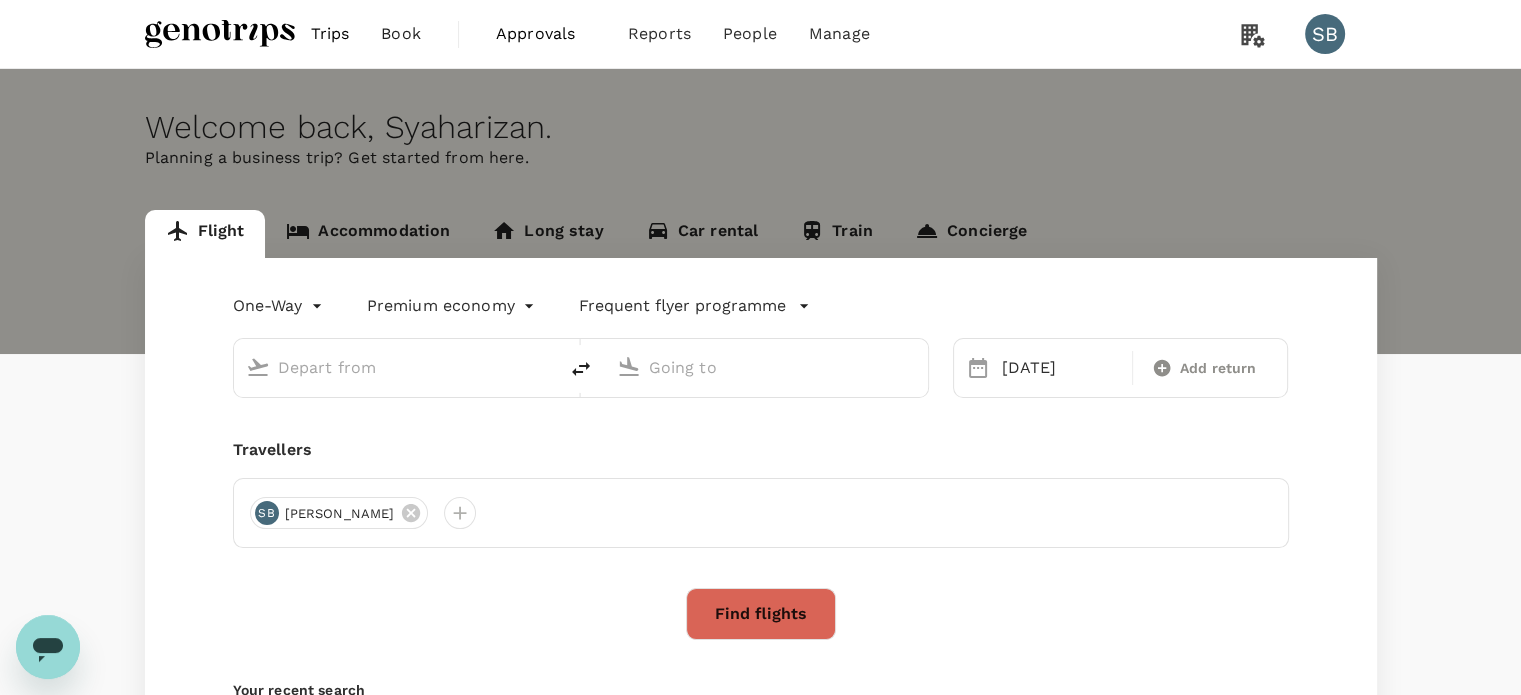 type on "Kuala Lumpur Intl ([GEOGRAPHIC_DATA])" 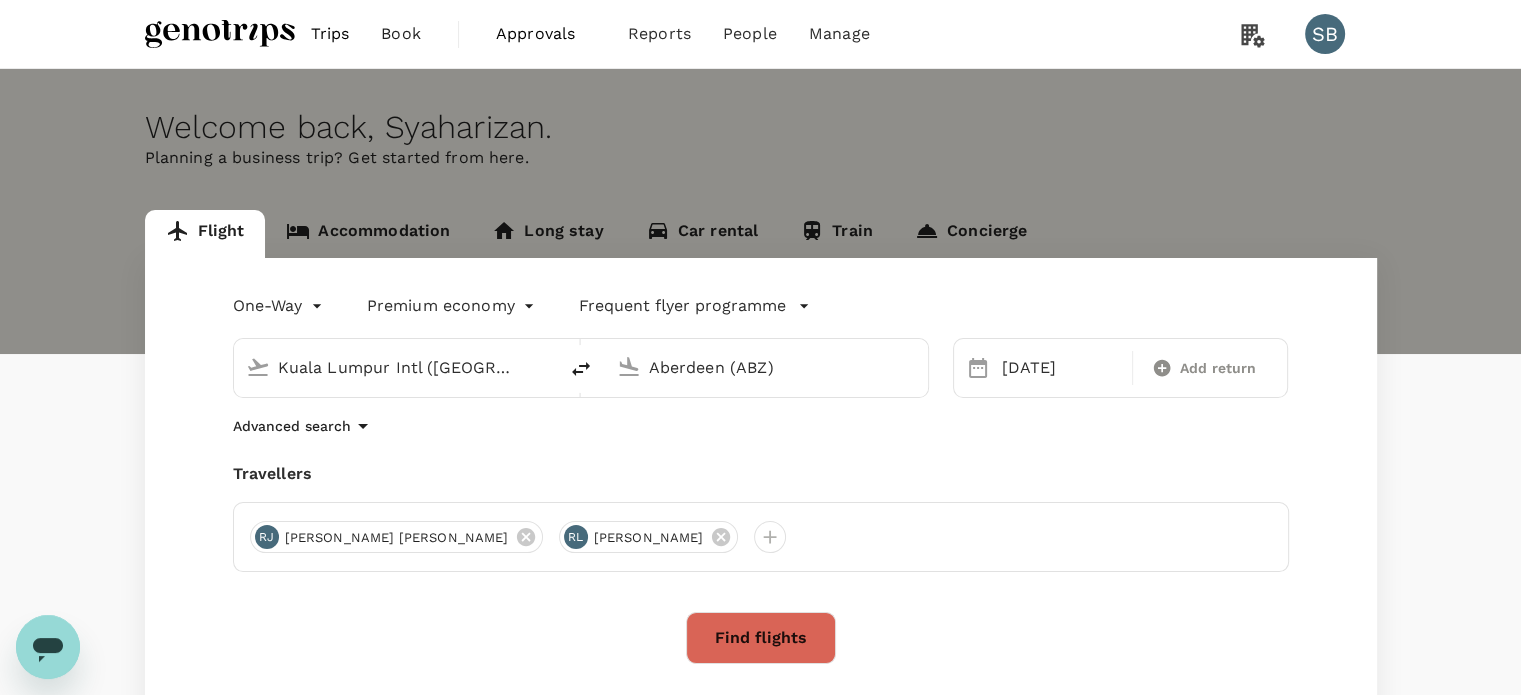 click on "Trips" at bounding box center (330, 34) 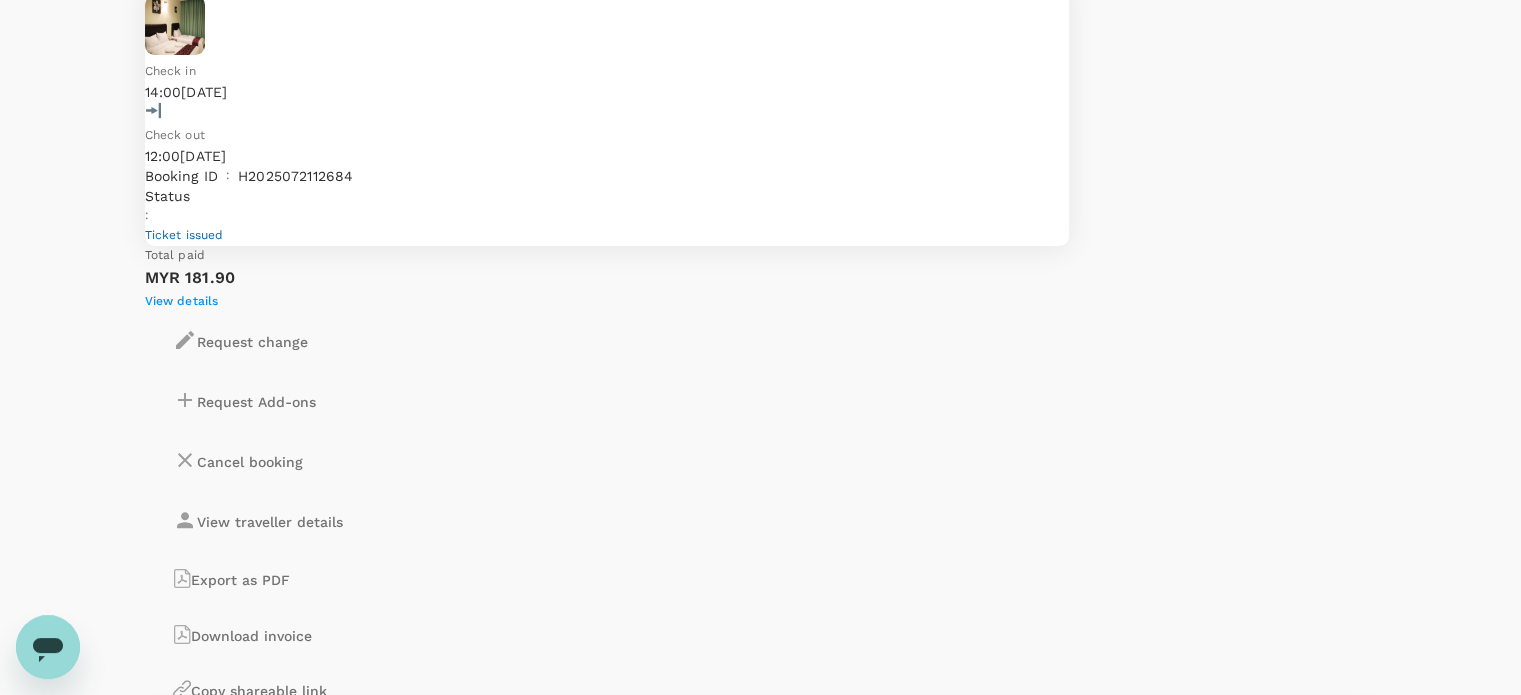 scroll, scrollTop: 0, scrollLeft: 0, axis: both 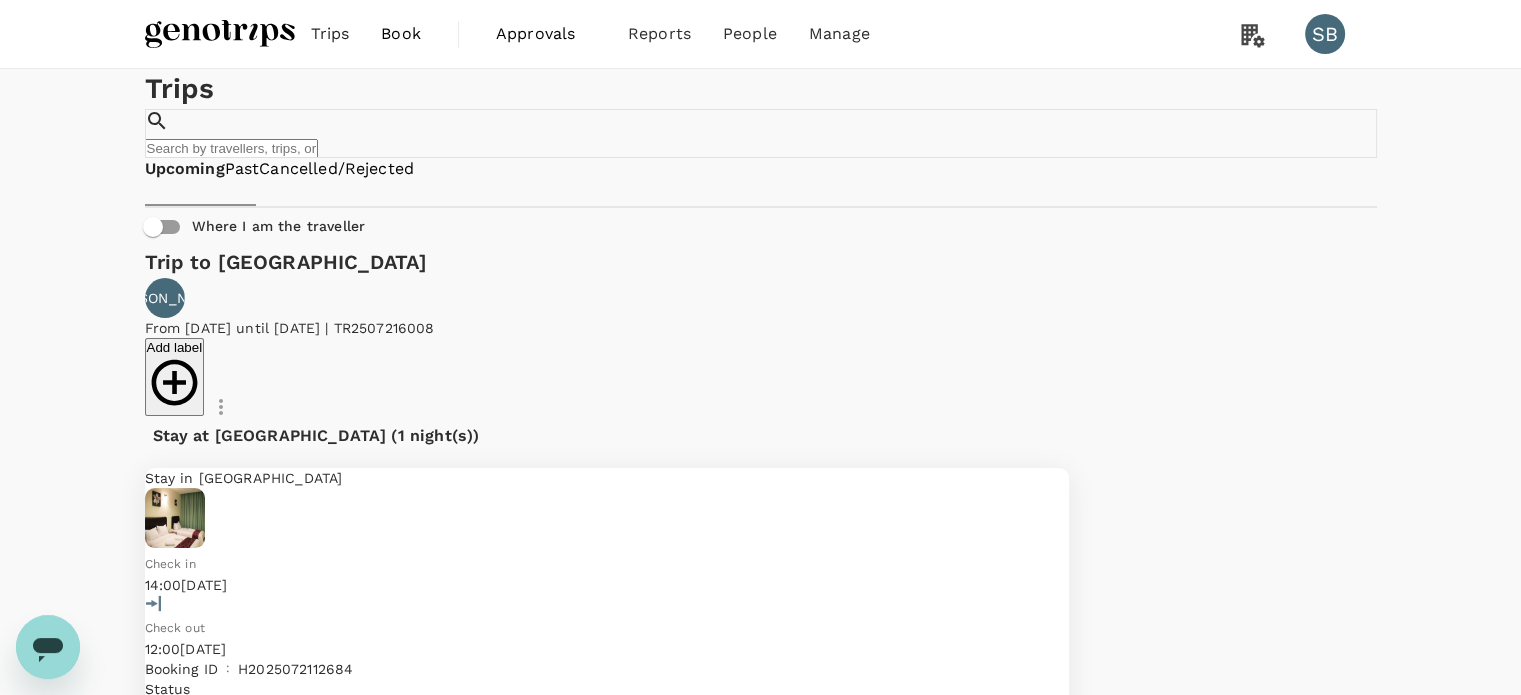 click at bounding box center [220, 34] 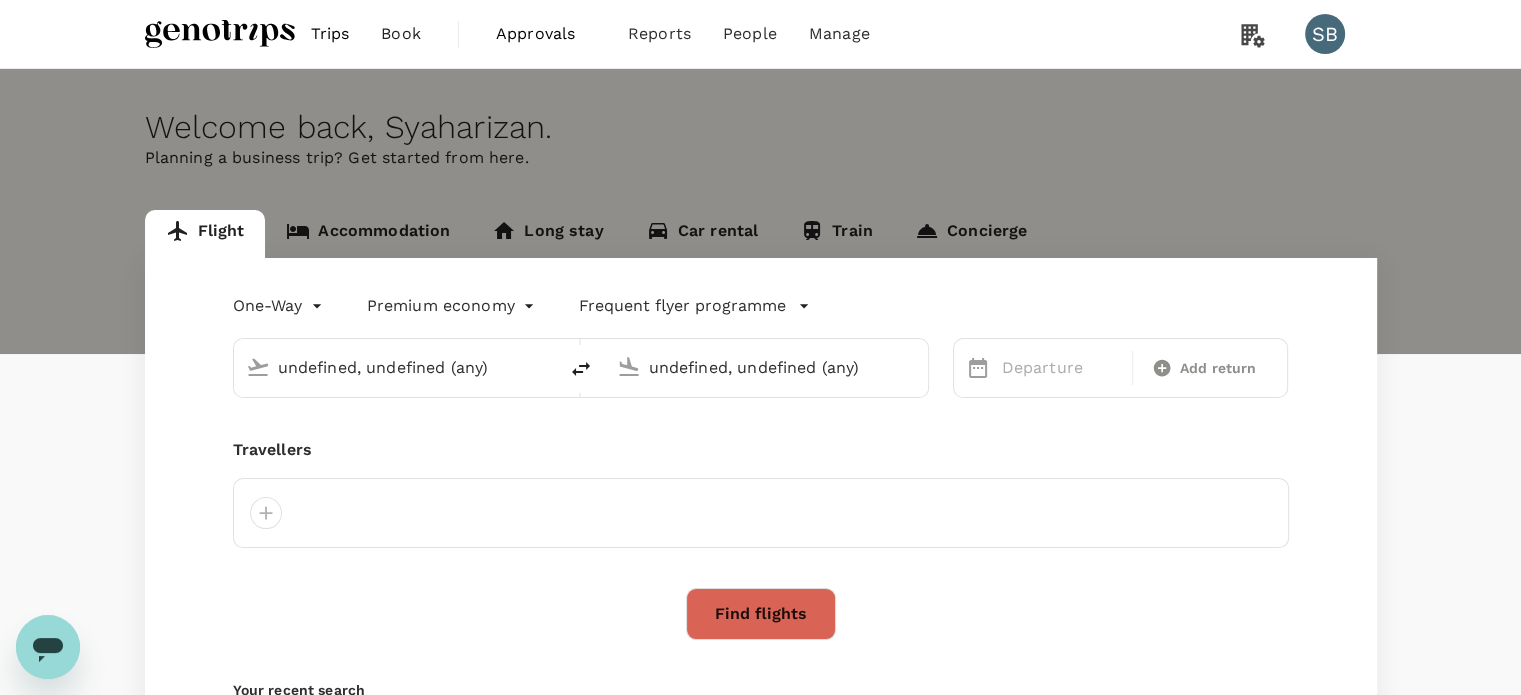 type 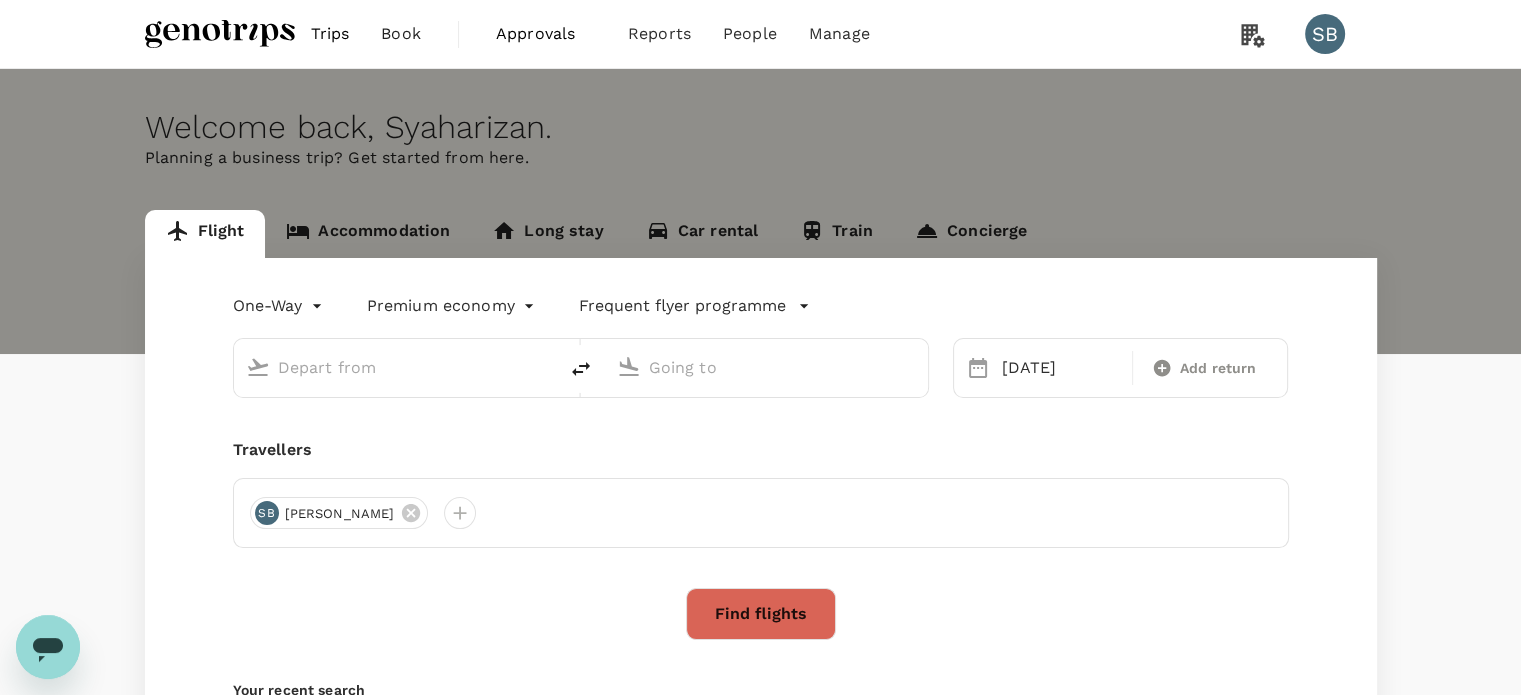 type on "Kuala Lumpur Intl ([GEOGRAPHIC_DATA])" 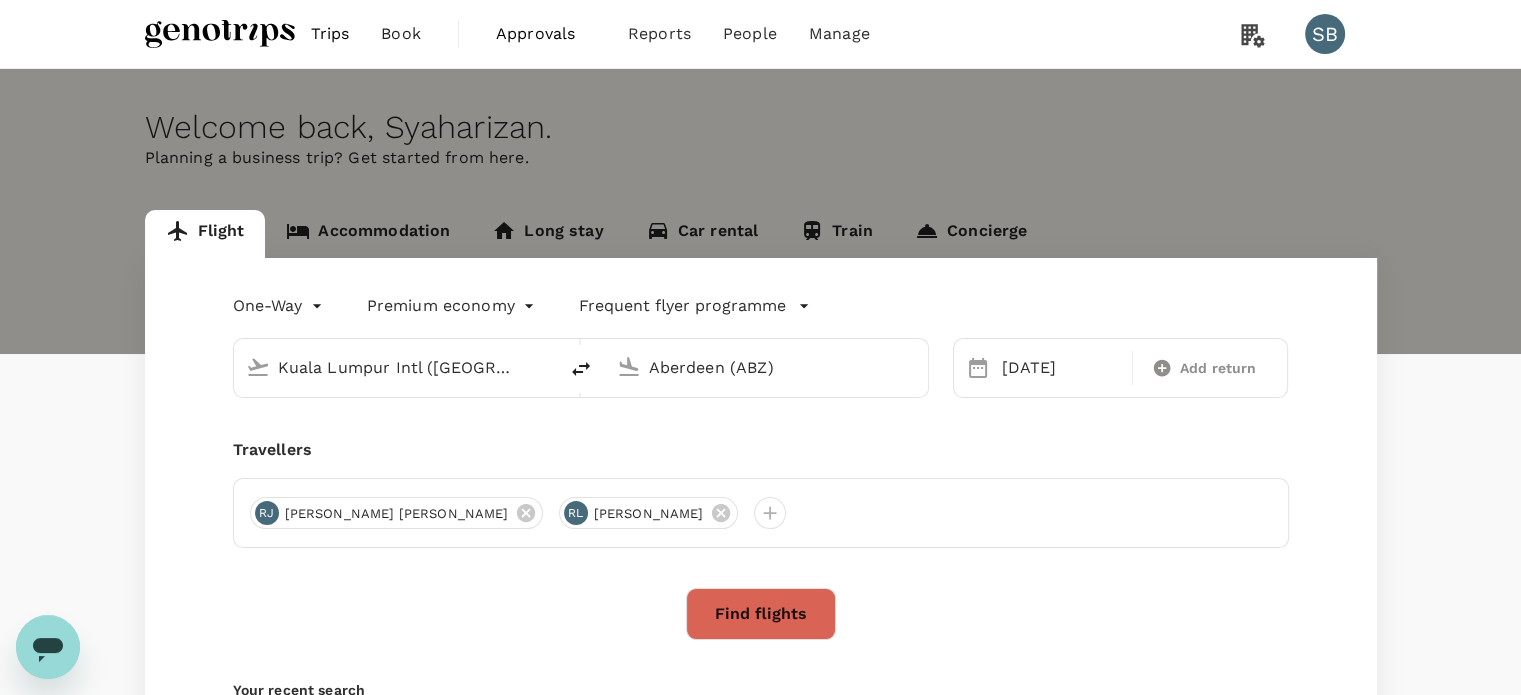 type 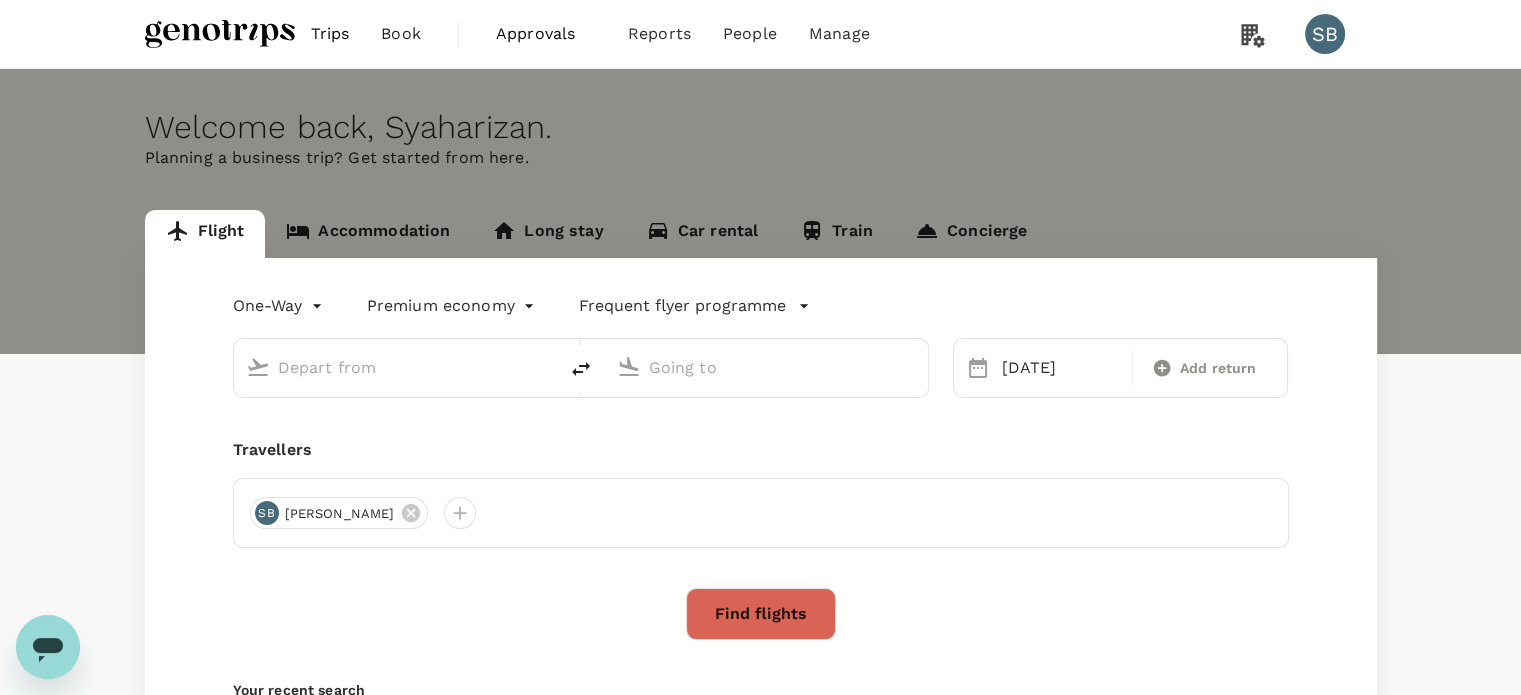 type on "Kuala Lumpur Intl ([GEOGRAPHIC_DATA])" 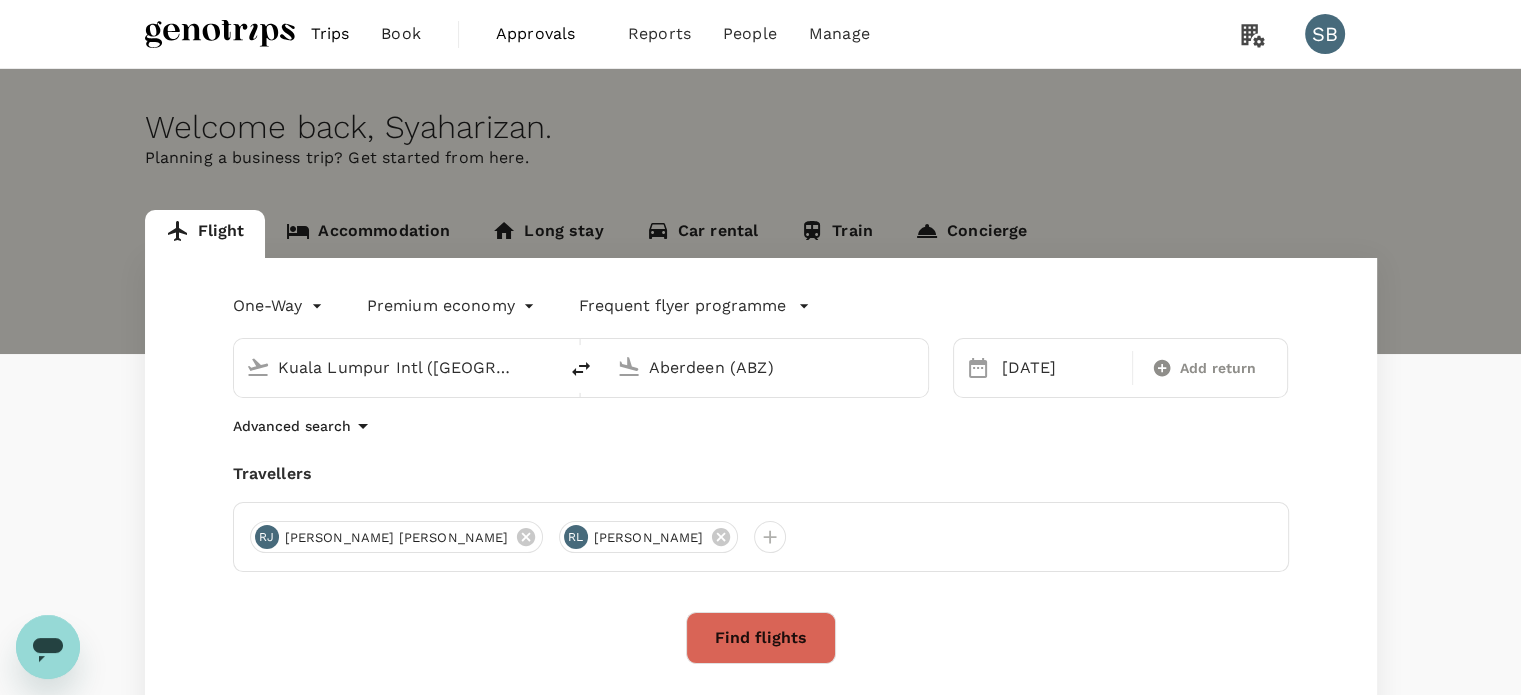 click on "Trips Book Approvals 0 Reports People Manage SB Welcome back , [GEOGRAPHIC_DATA] . Planning a business trip? Get started from here. Flight Accommodation Long stay Car rental Train Concierge One-Way oneway Premium economy premium-economy Frequent flyer programme [GEOGRAPHIC_DATA] Intl ([GEOGRAPHIC_DATA]) [GEOGRAPHIC_DATA] ([GEOGRAPHIC_DATA]) [DATE] Add return Advanced search Travellers   [PERSON_NAME] [PERSON_NAME] [PERSON_NAME] [PERSON_NAME] Find flights Your recent search Flight to [GEOGRAPHIC_DATA] KUL - [GEOGRAPHIC_DATA] [DATE] - [DATE] · 1 Traveller Flight to [GEOGRAPHIC_DATA] SZB - LGK [DATE] - [DATE] · 1 Traveller Flight to [GEOGRAPHIC_DATA] - LGK [DATE] - [DATE] · 1 Traveller by TruTrip  ( 3.47.1   ) Frequent flyer programme British Airways Executive Club Add new" at bounding box center (760, 483) 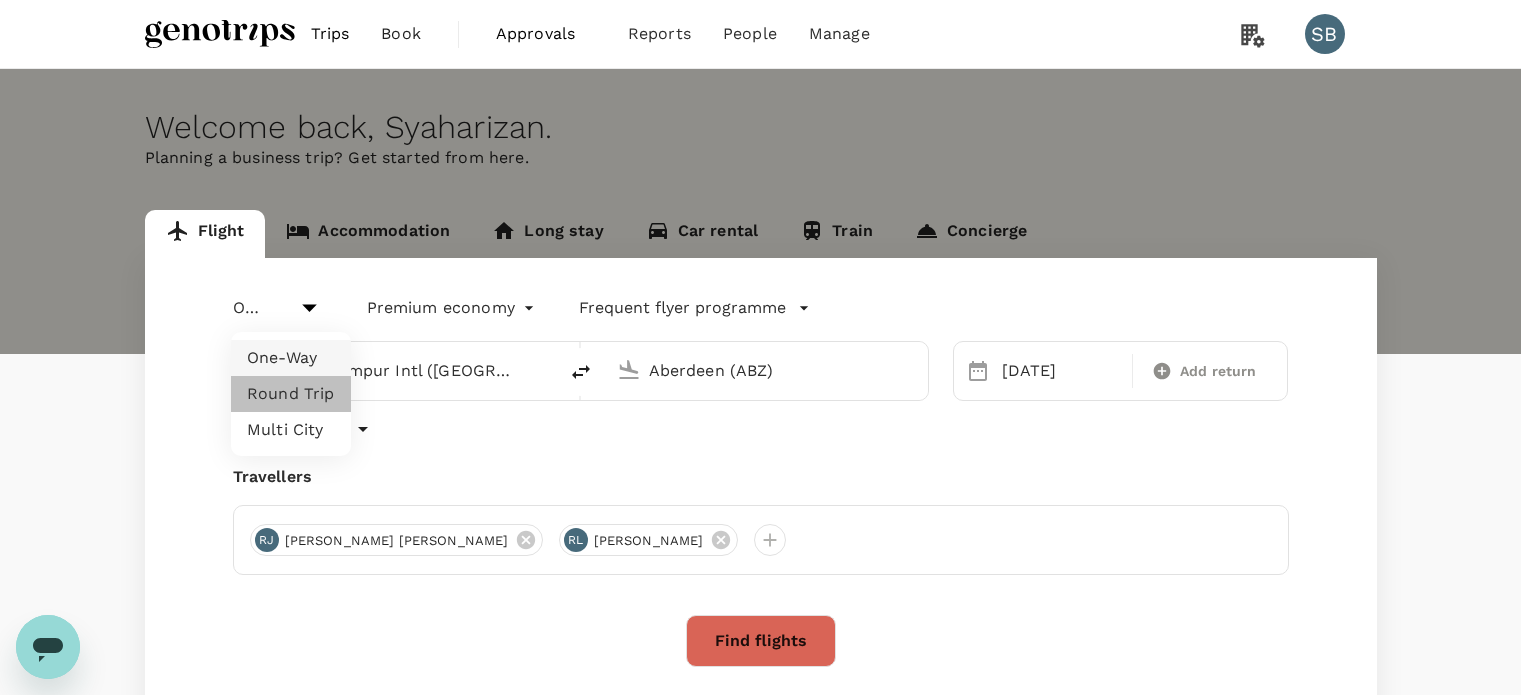 click on "Round Trip" at bounding box center (291, 394) 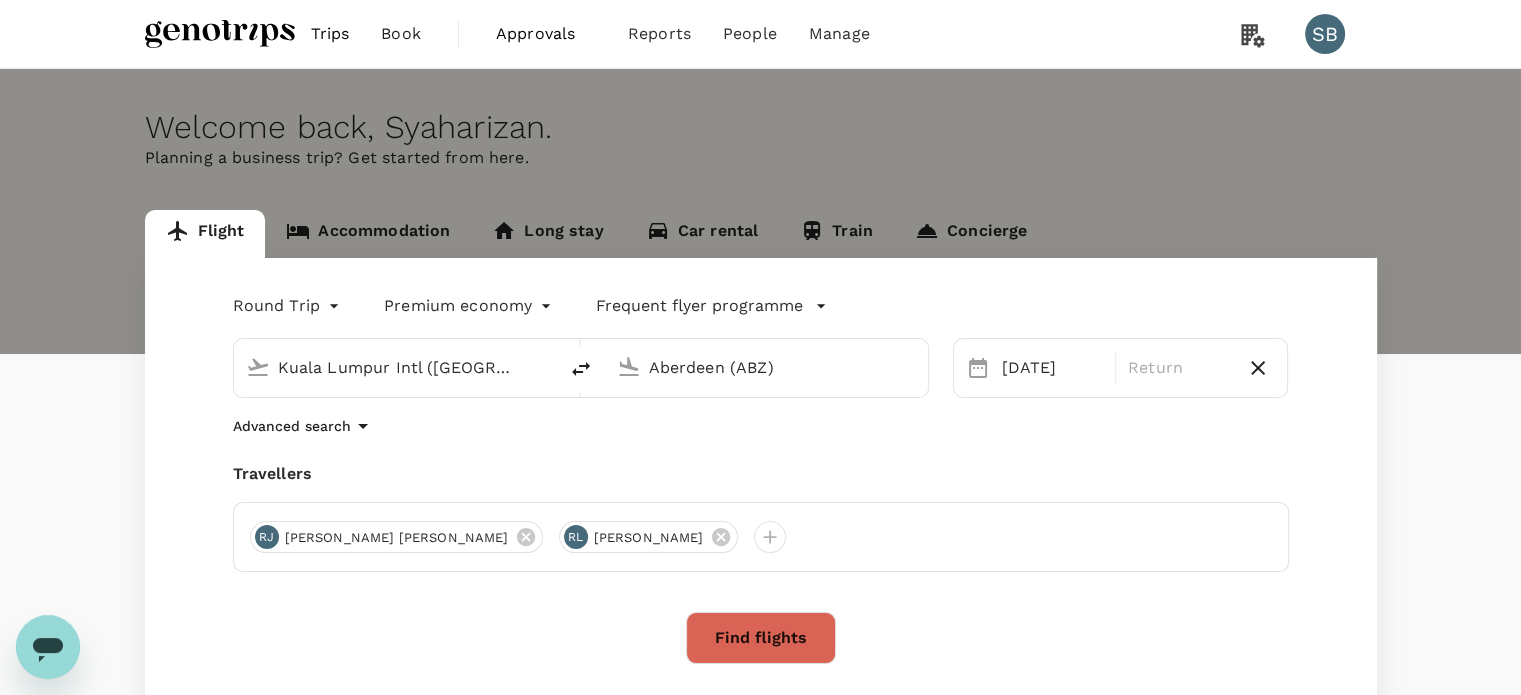 click on "Aberdeen (ABZ)" at bounding box center (767, 367) 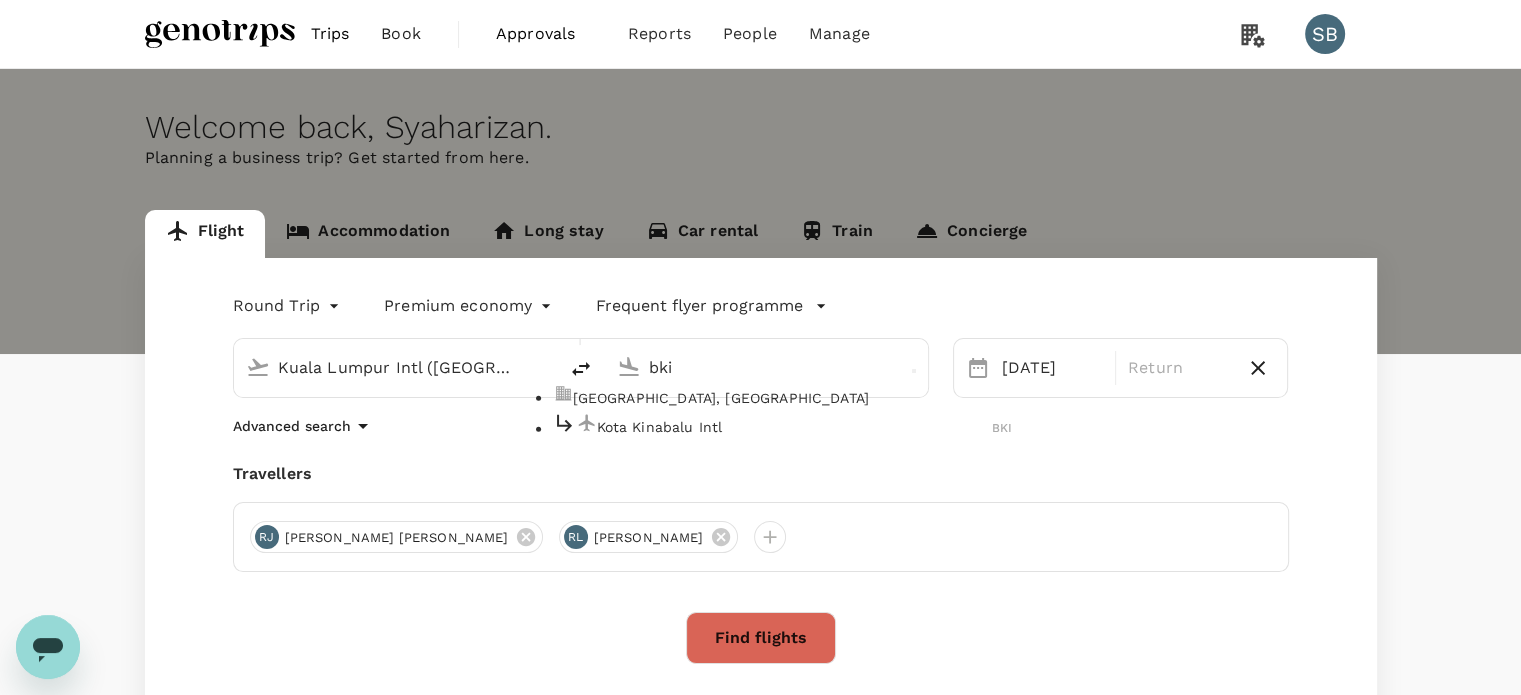 click on "Kota Kinabalu Intl" at bounding box center [795, 427] 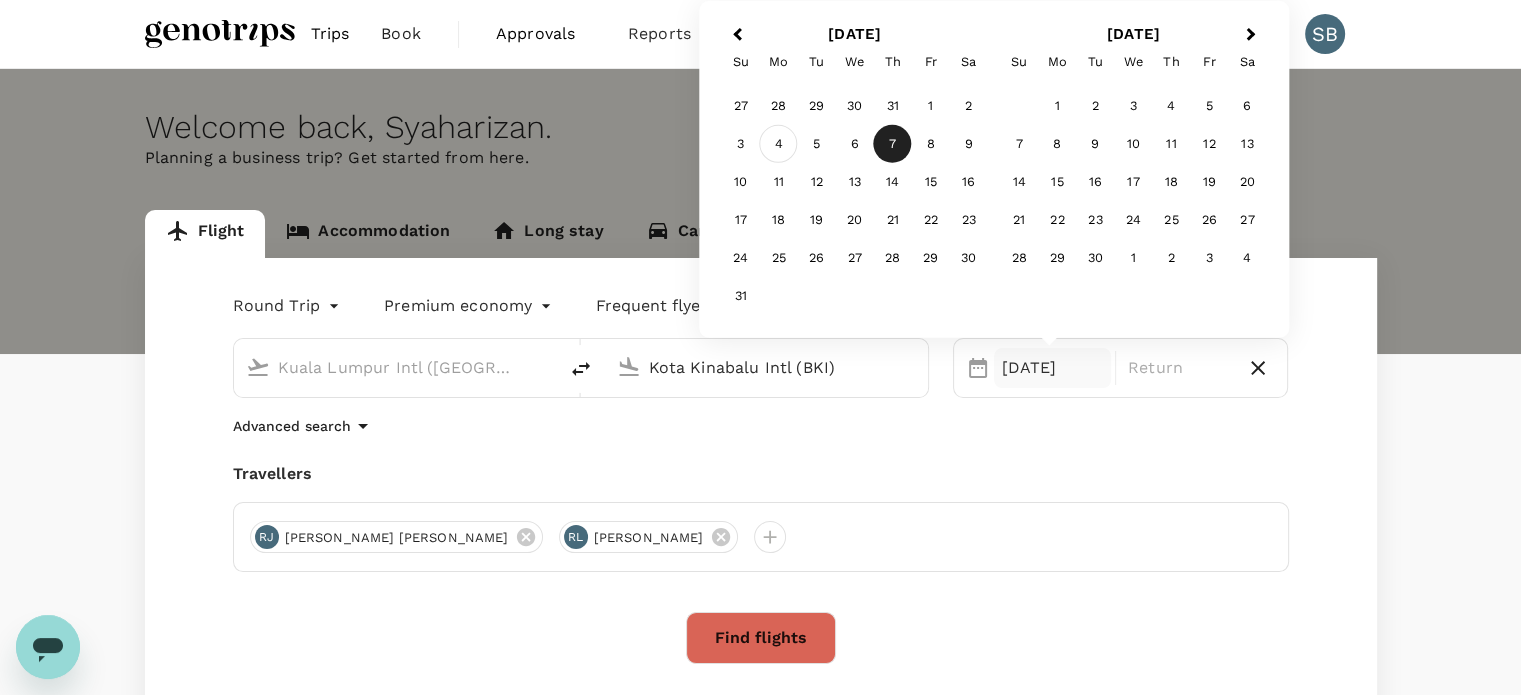type on "Kota Kinabalu Intl (BKI)" 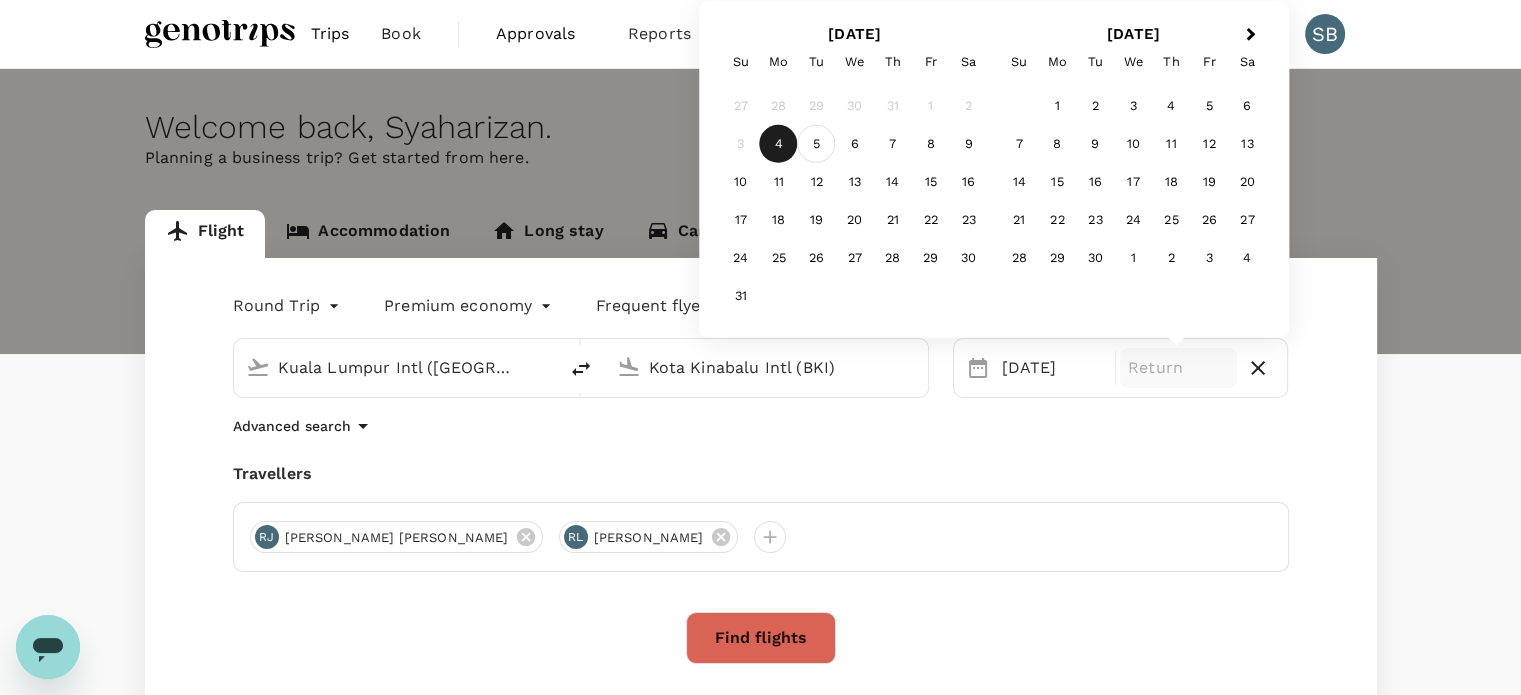 click on "5" at bounding box center (817, 144) 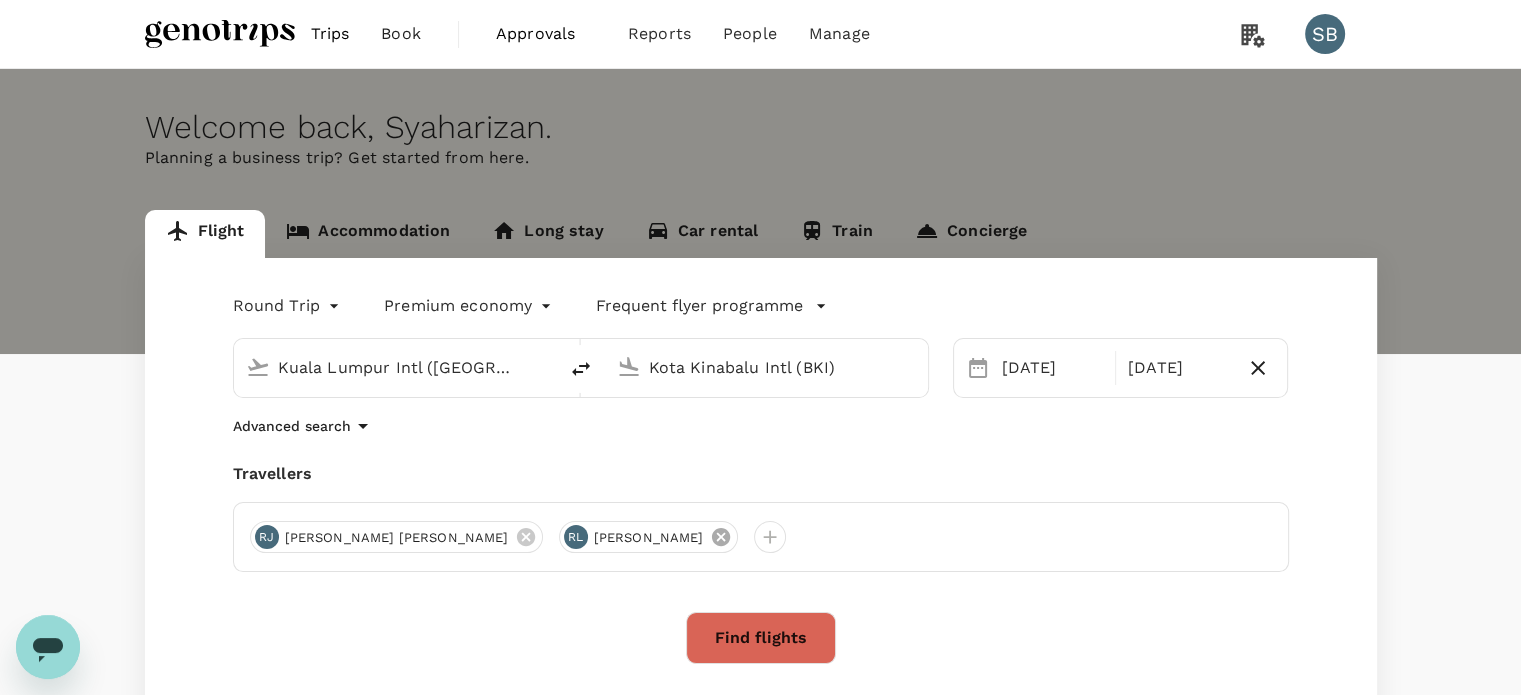 click 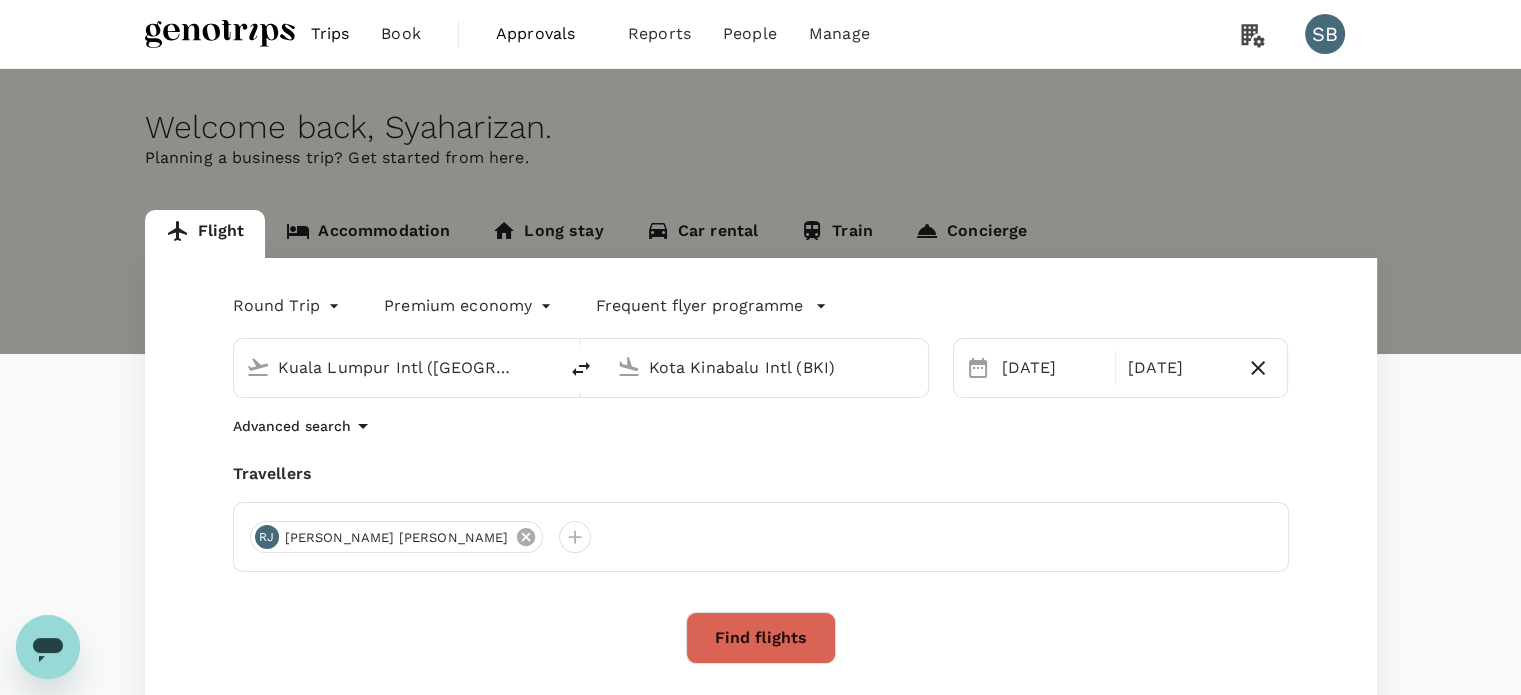 click 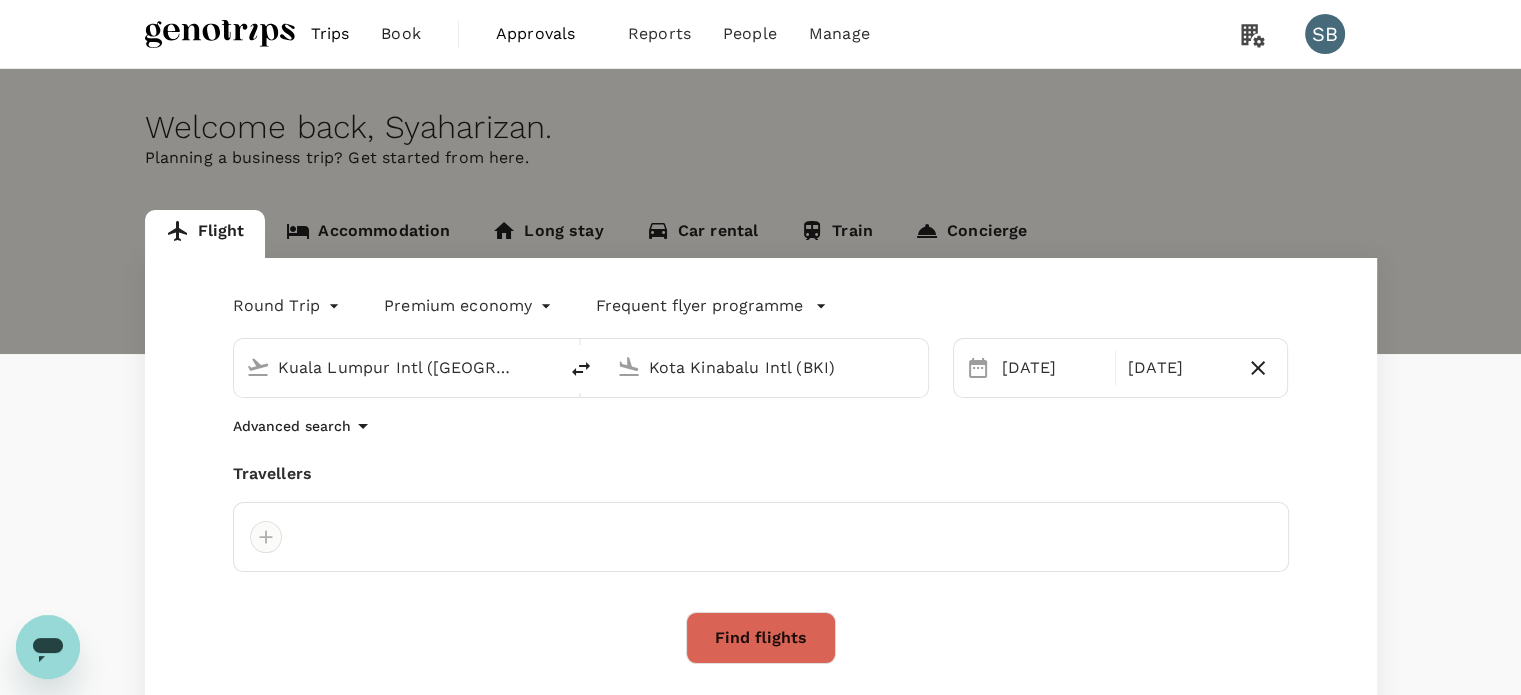 click at bounding box center (266, 537) 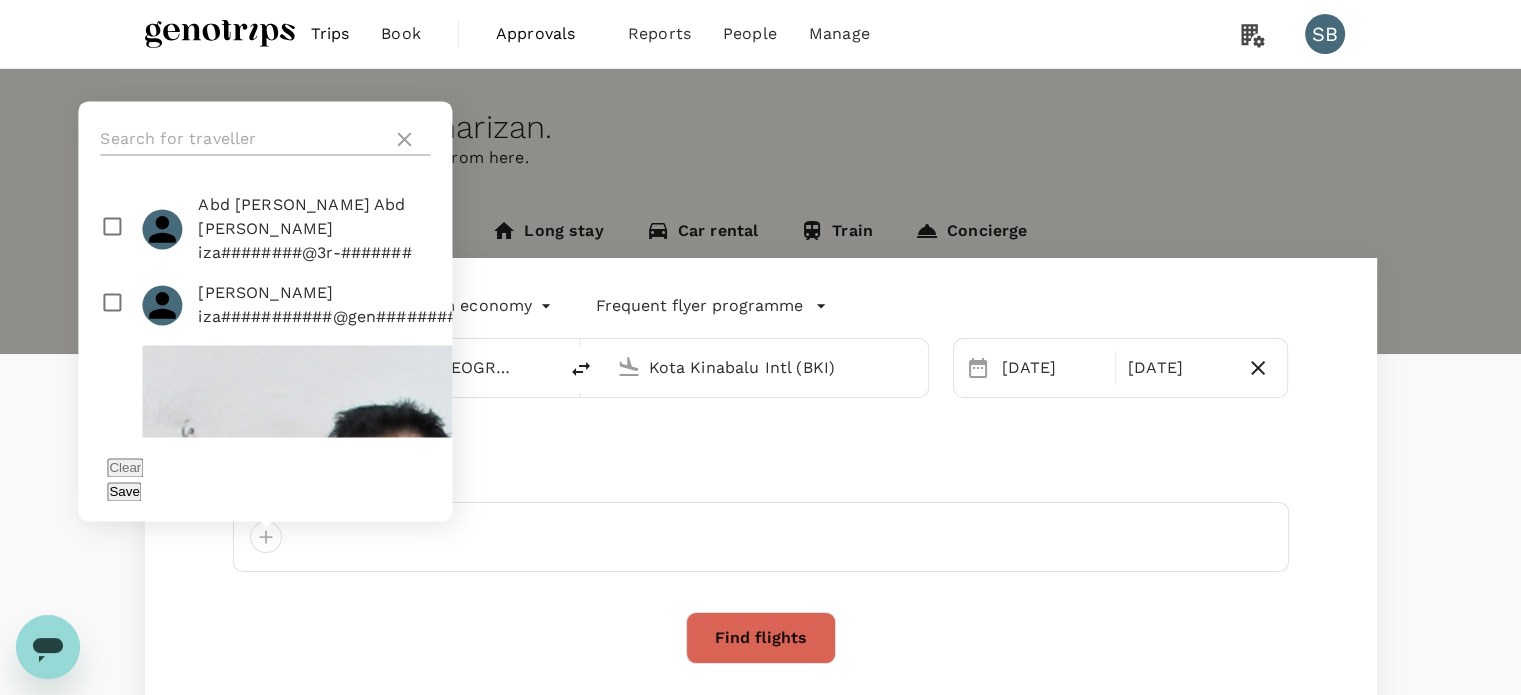 click at bounding box center (242, 139) 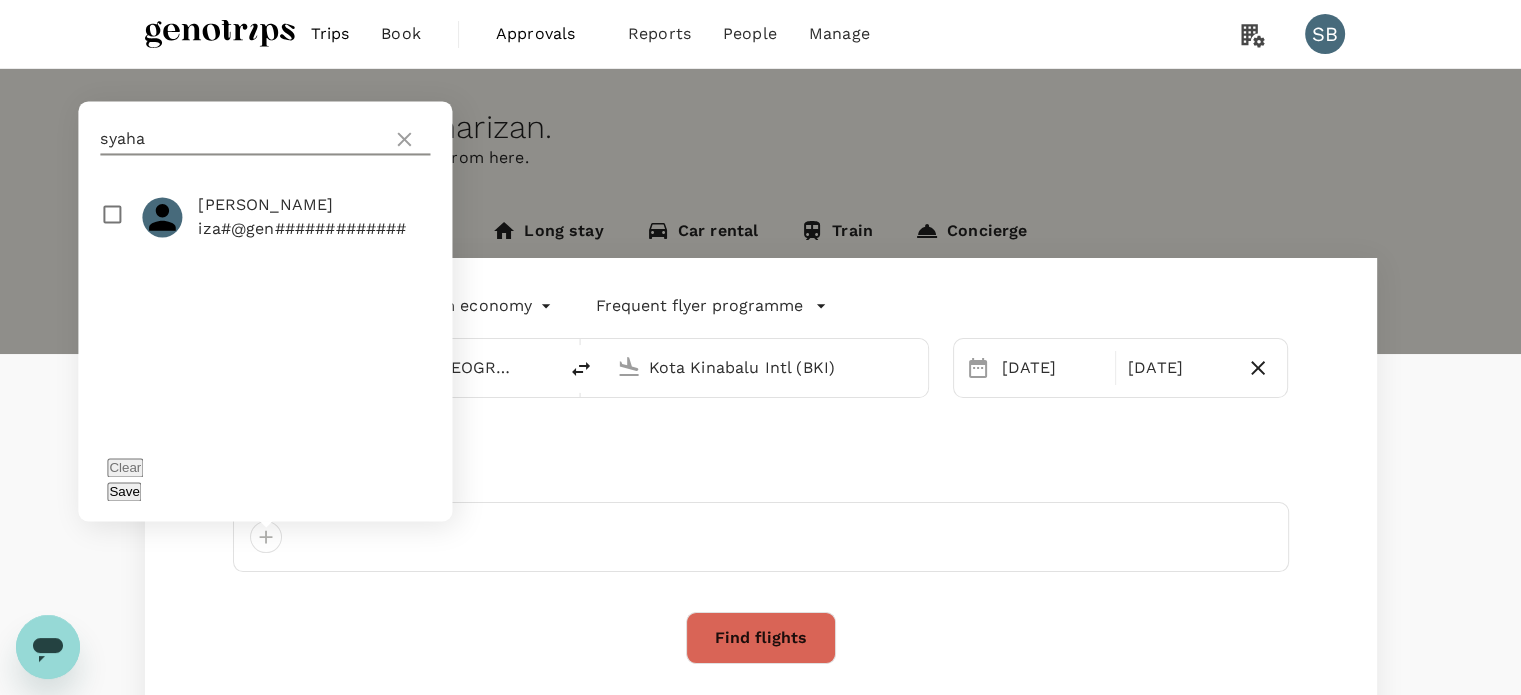 type on "syaha" 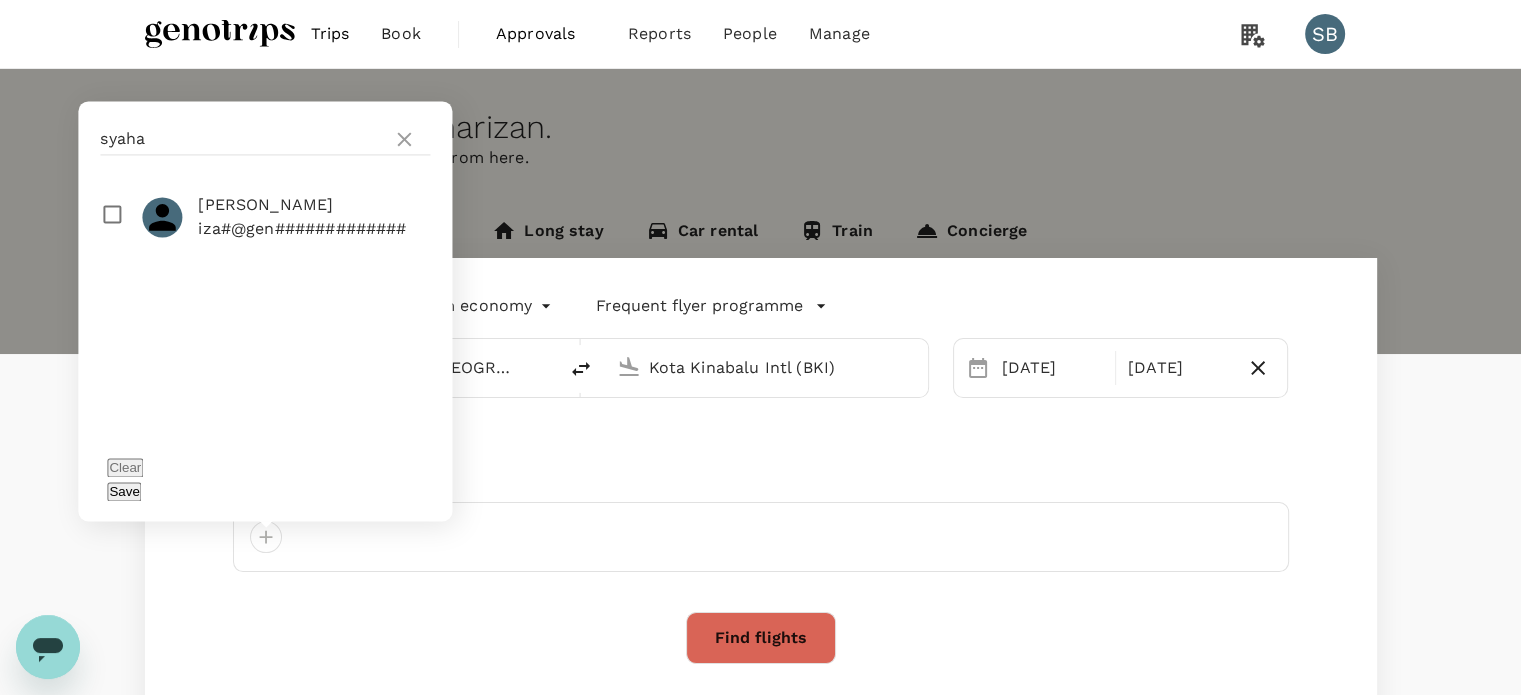 click at bounding box center [265, 217] 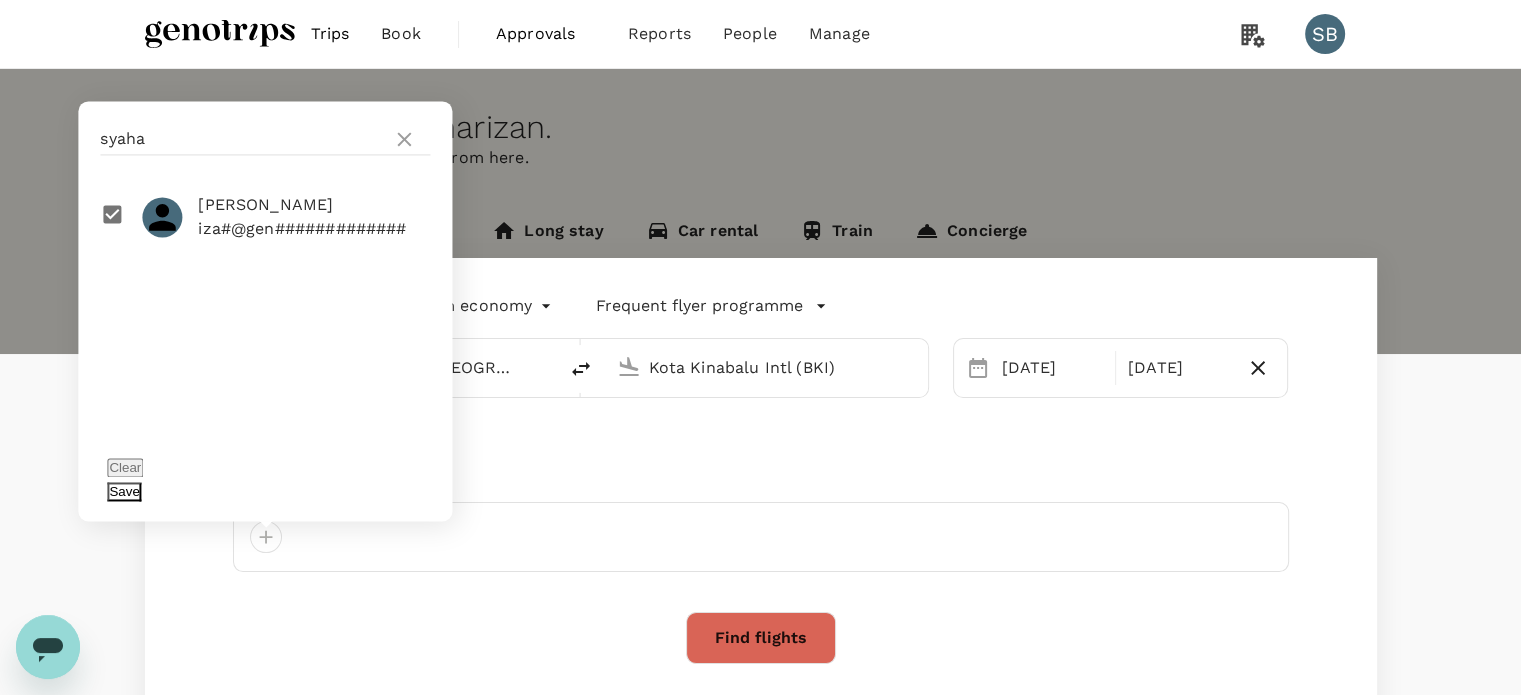 click on "Save" at bounding box center [124, 491] 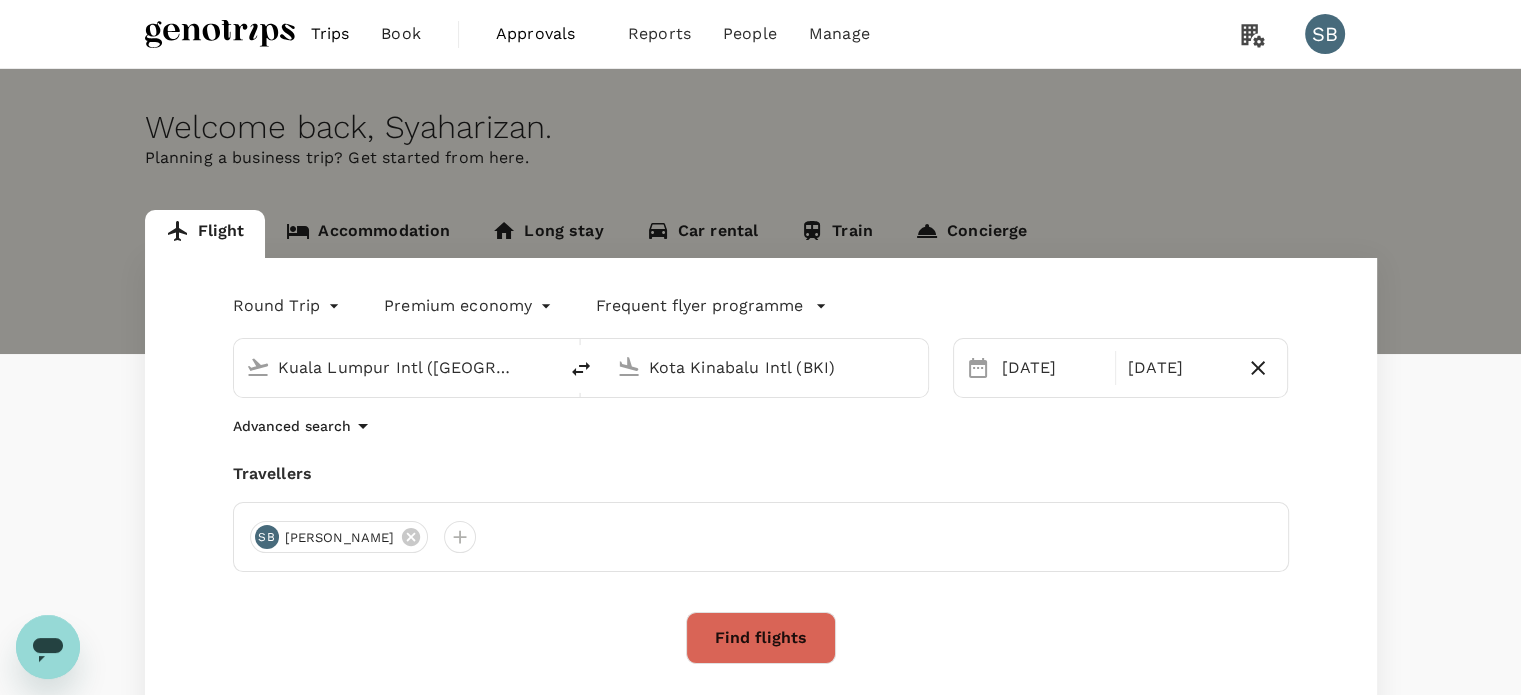 click on "Find flights" at bounding box center [761, 638] 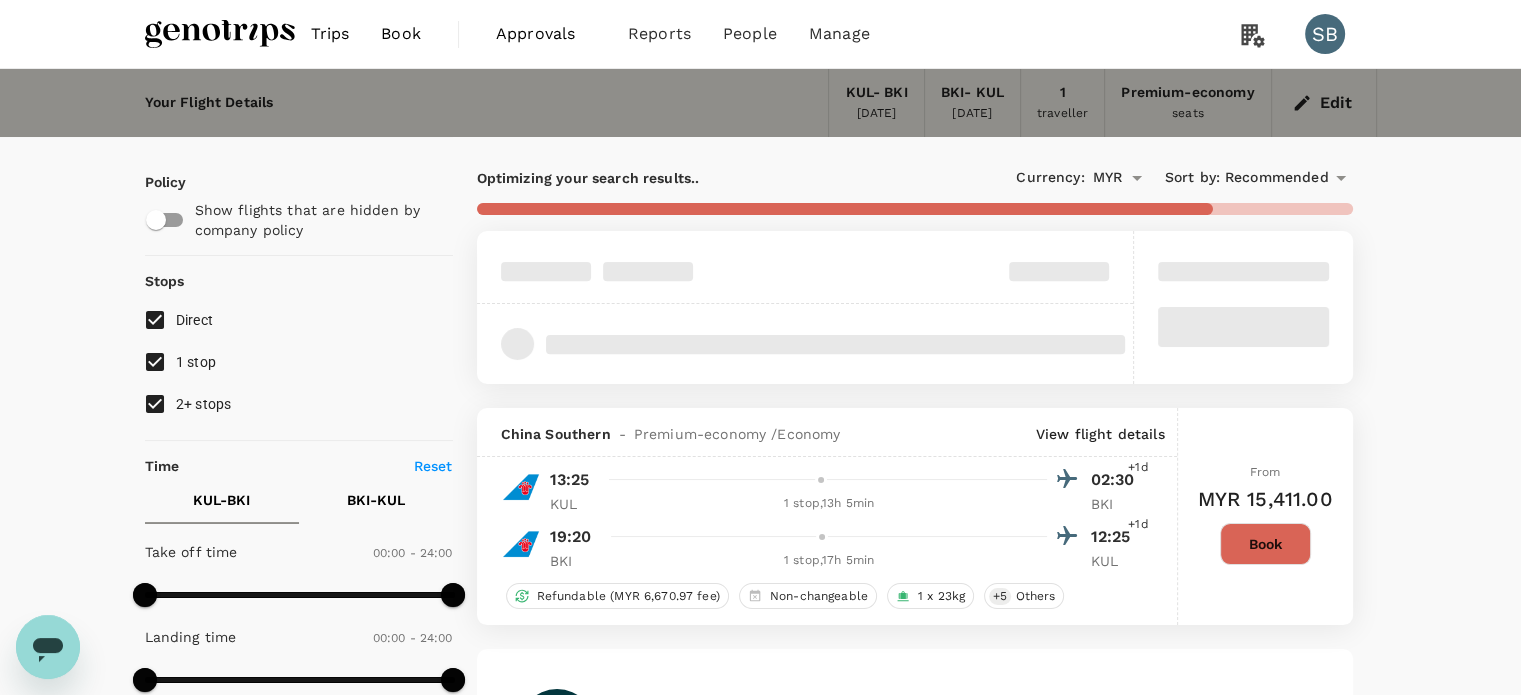 drag, startPoint x: 156, startPoint y: 406, endPoint x: 147, endPoint y: 390, distance: 18.35756 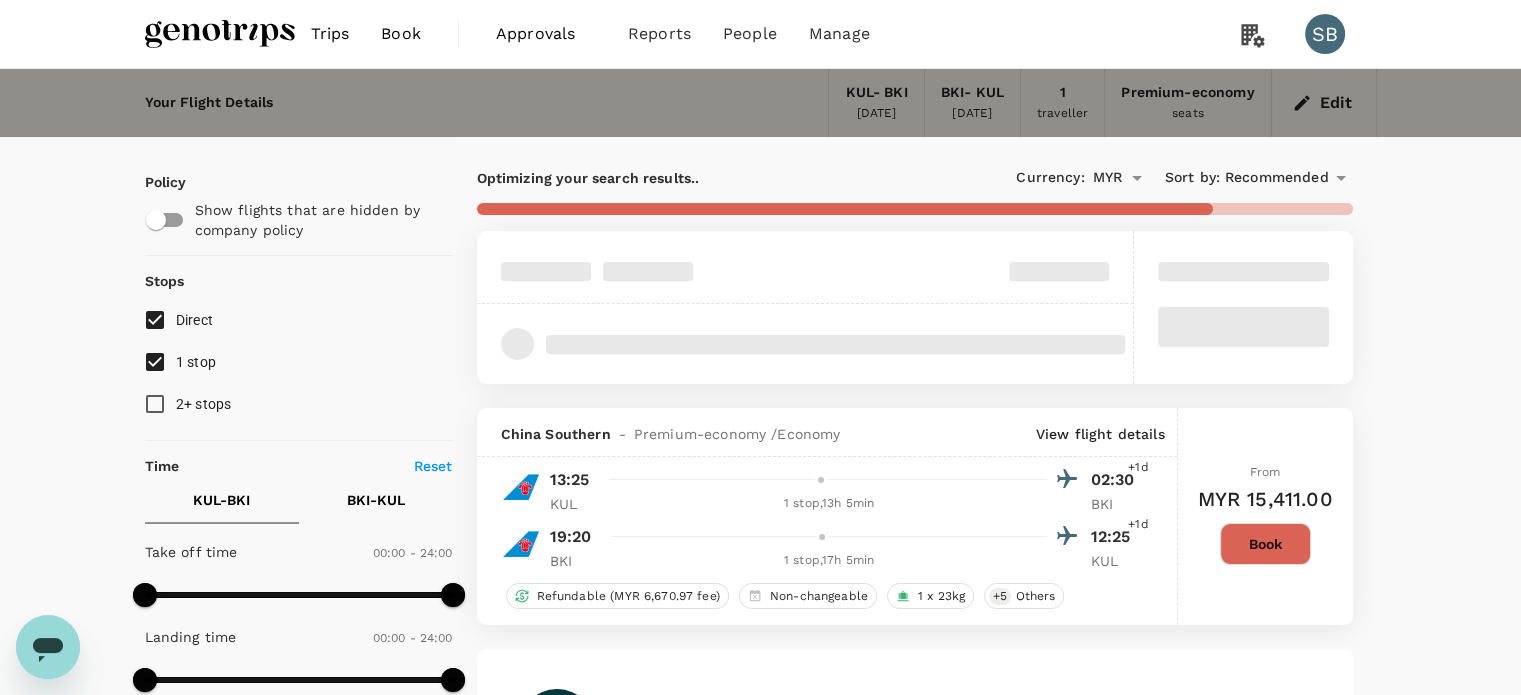 click on "1 stop" at bounding box center [155, 362] 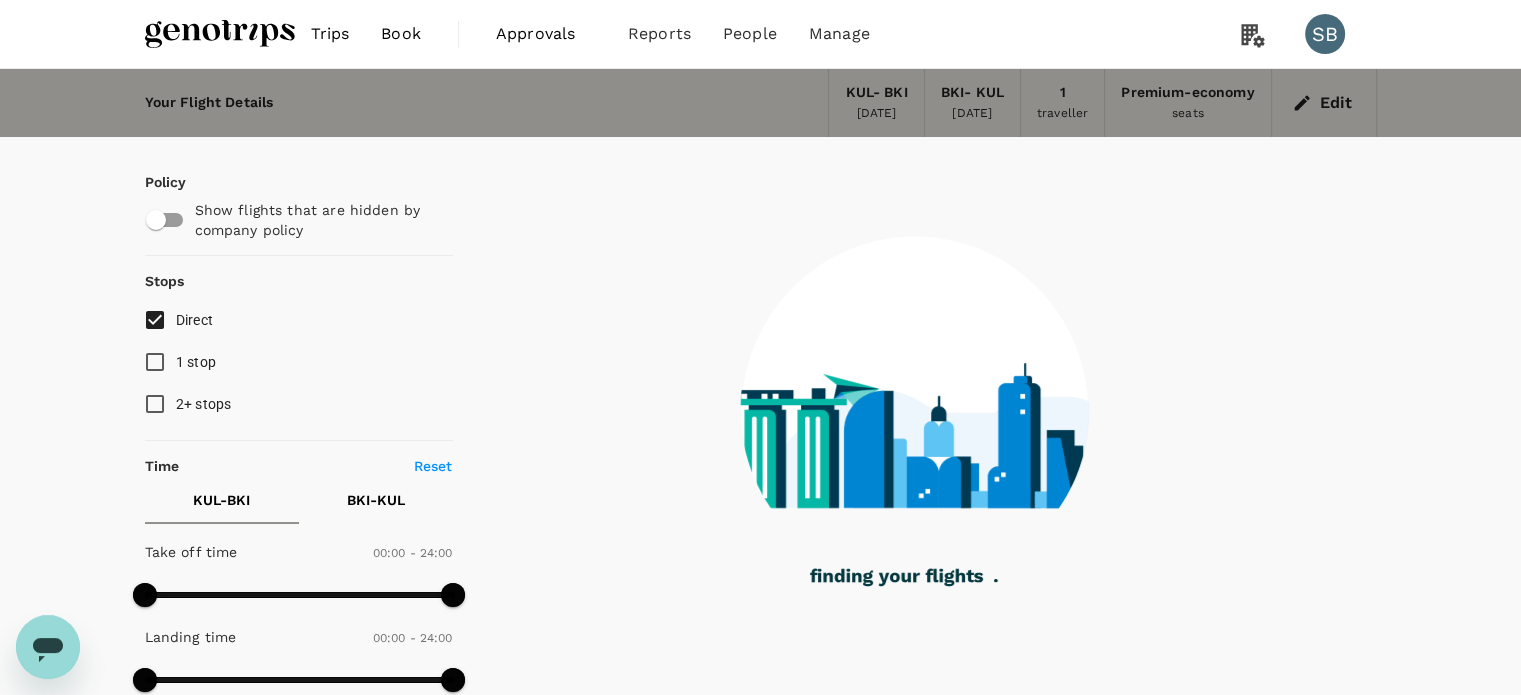checkbox on "false" 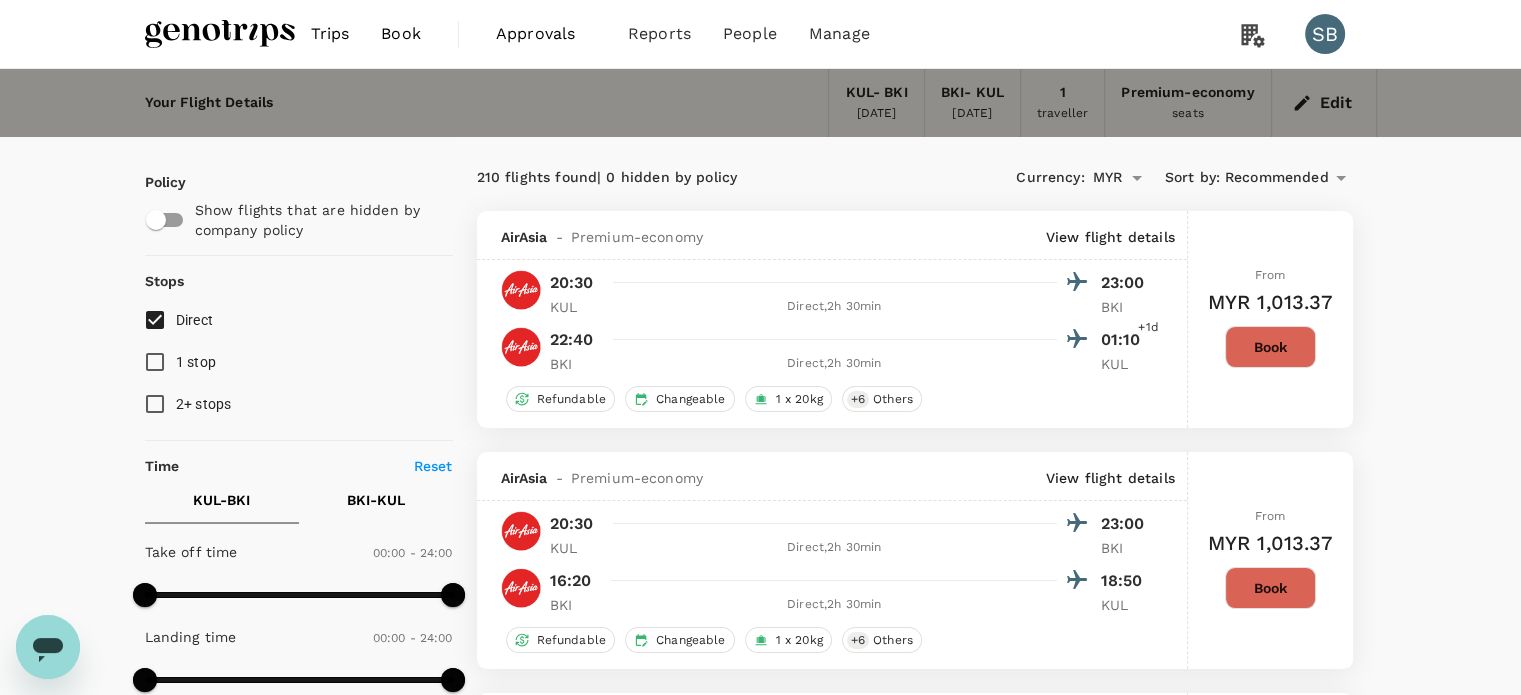 click at bounding box center (220, 34) 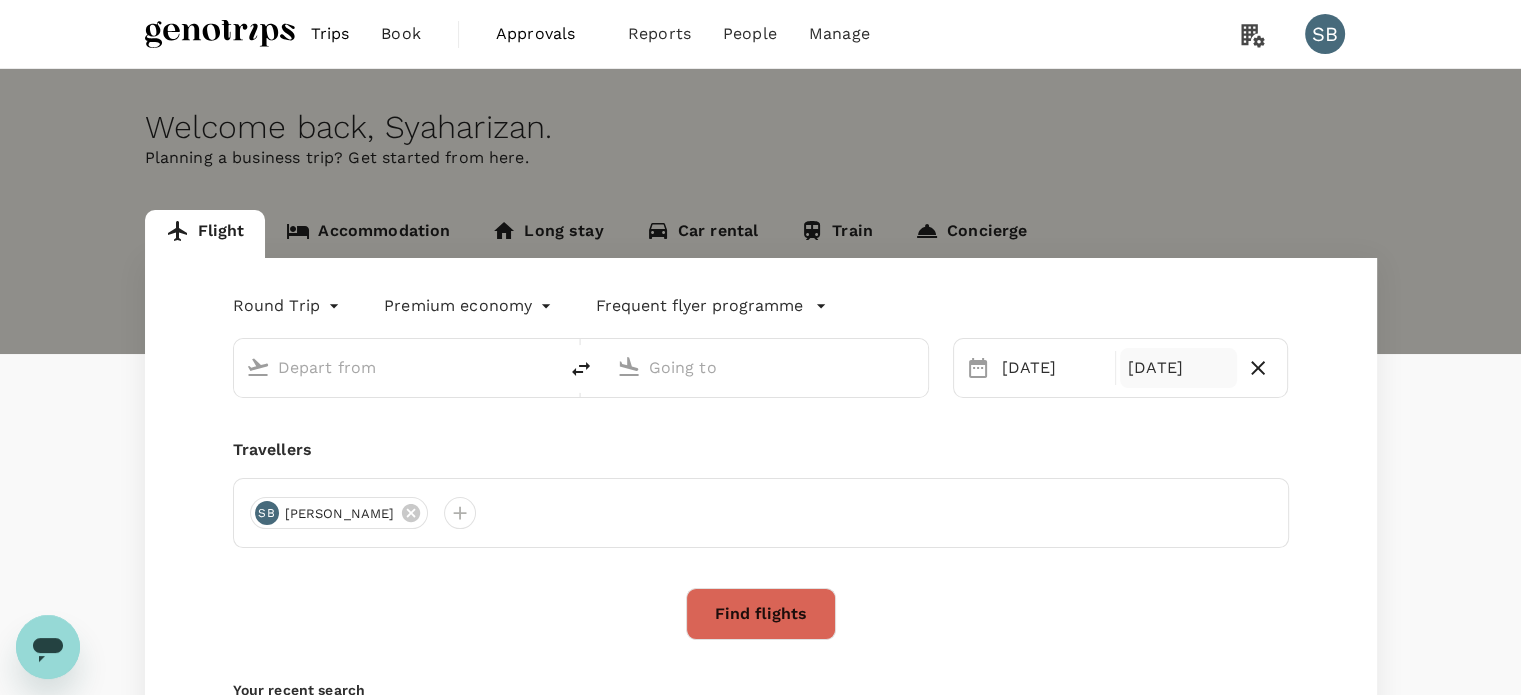 type on "economy" 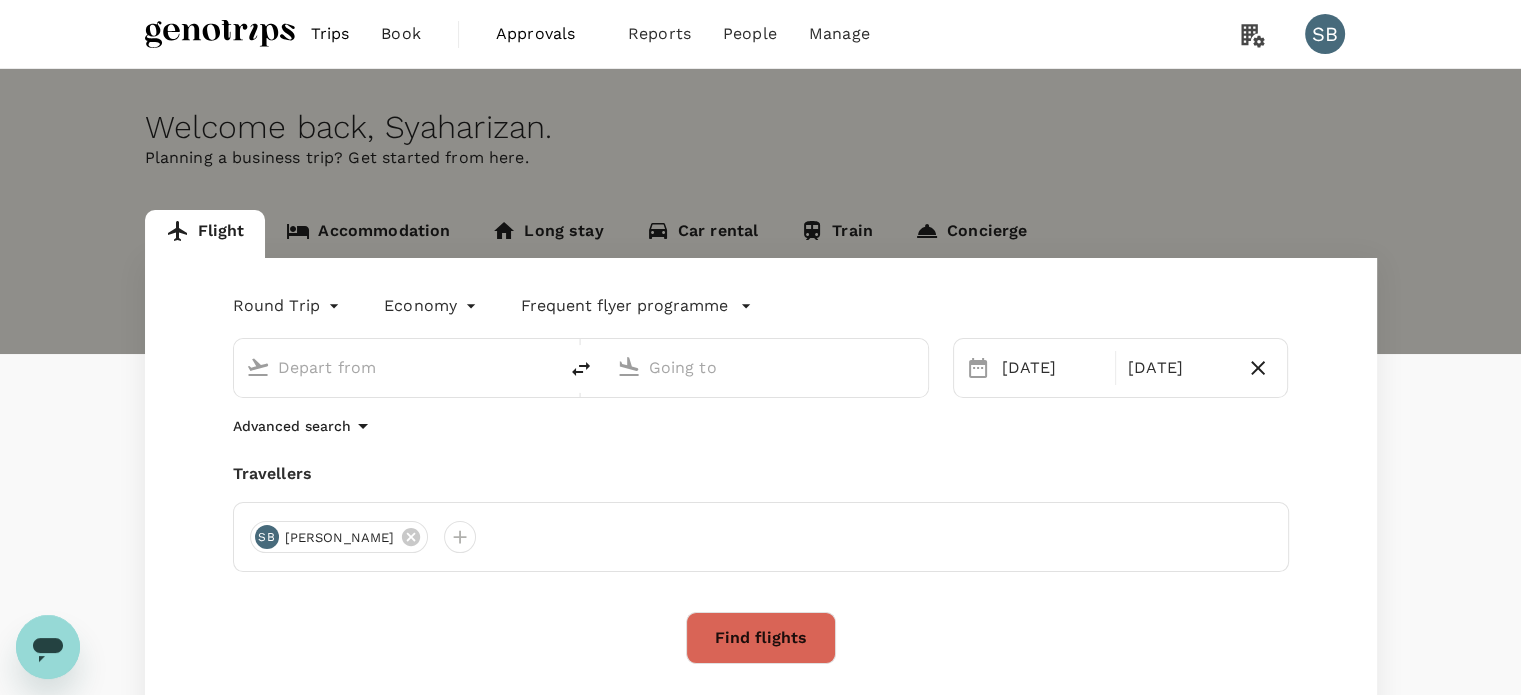 type on "Kuala Lumpur Intl ([GEOGRAPHIC_DATA])" 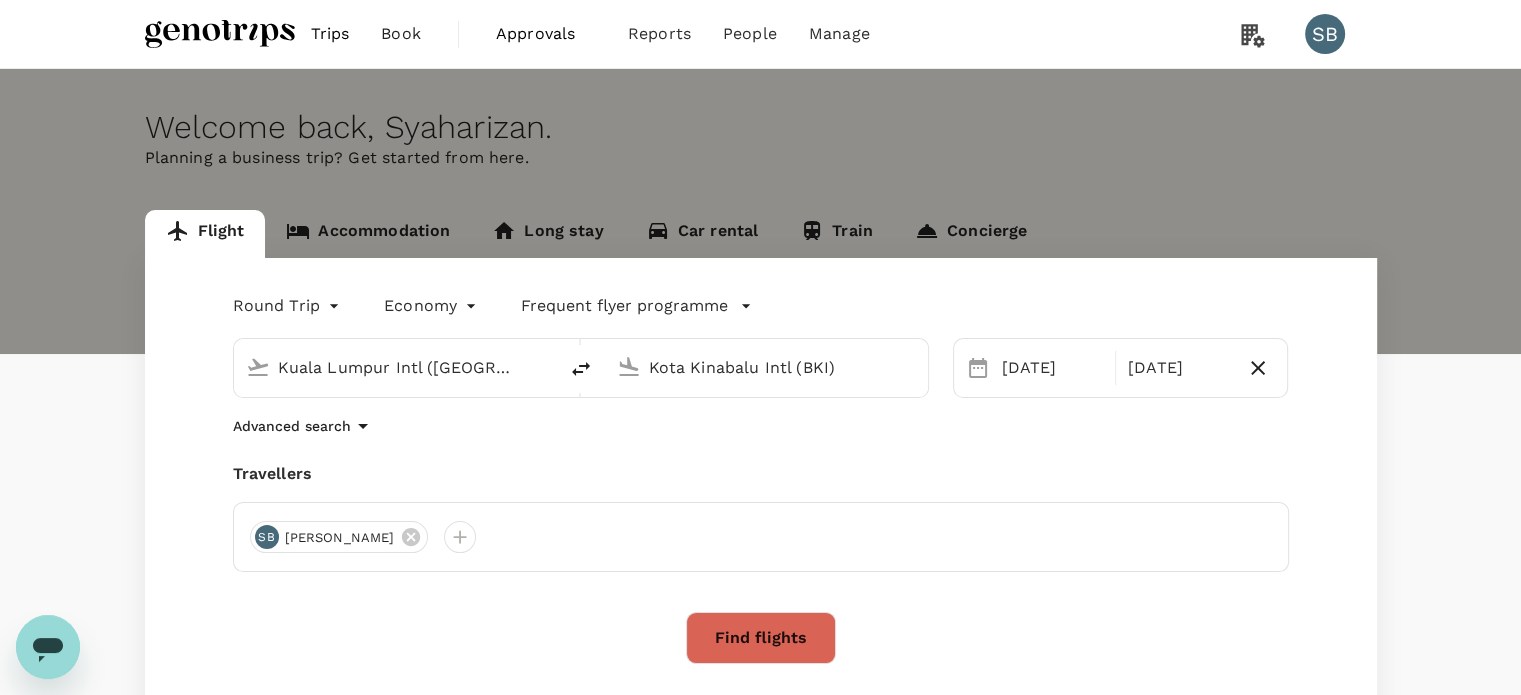 type 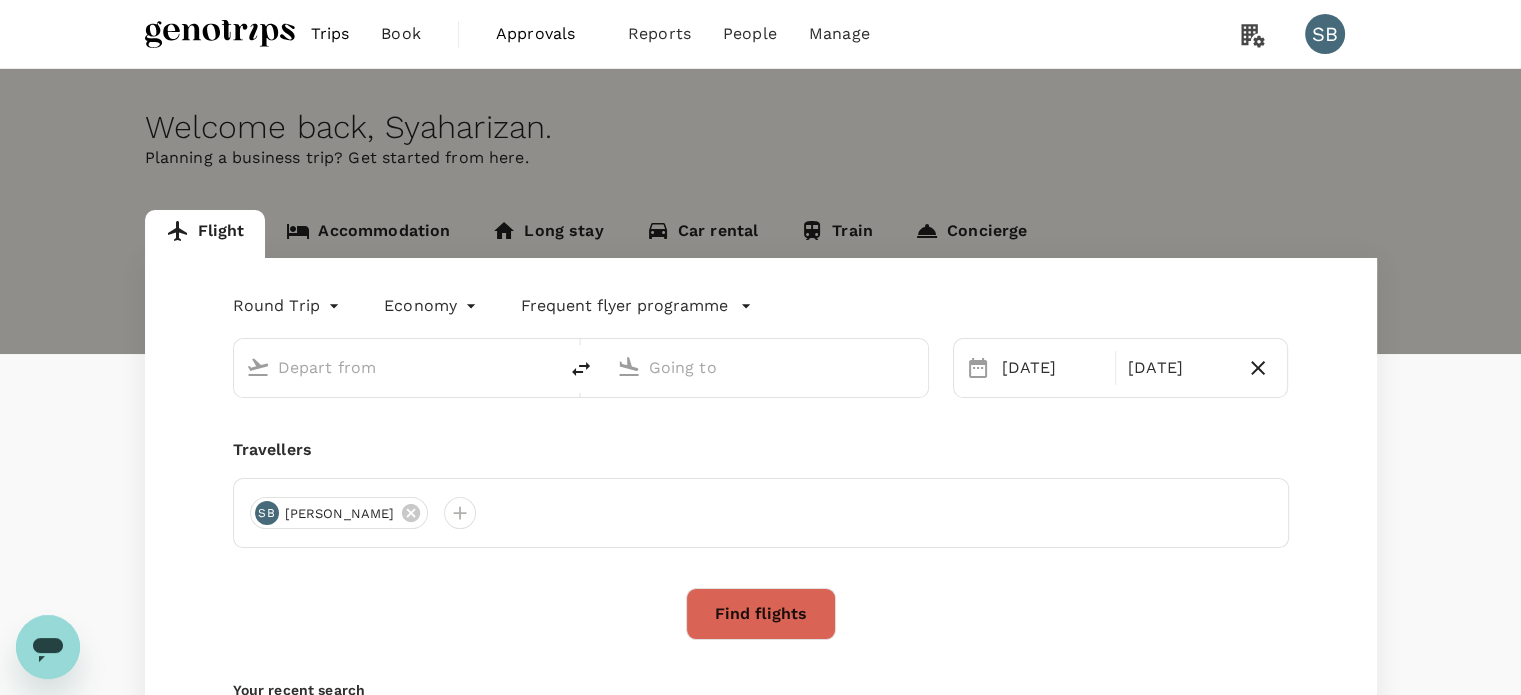 type on "Kuala Lumpur Intl ([GEOGRAPHIC_DATA])" 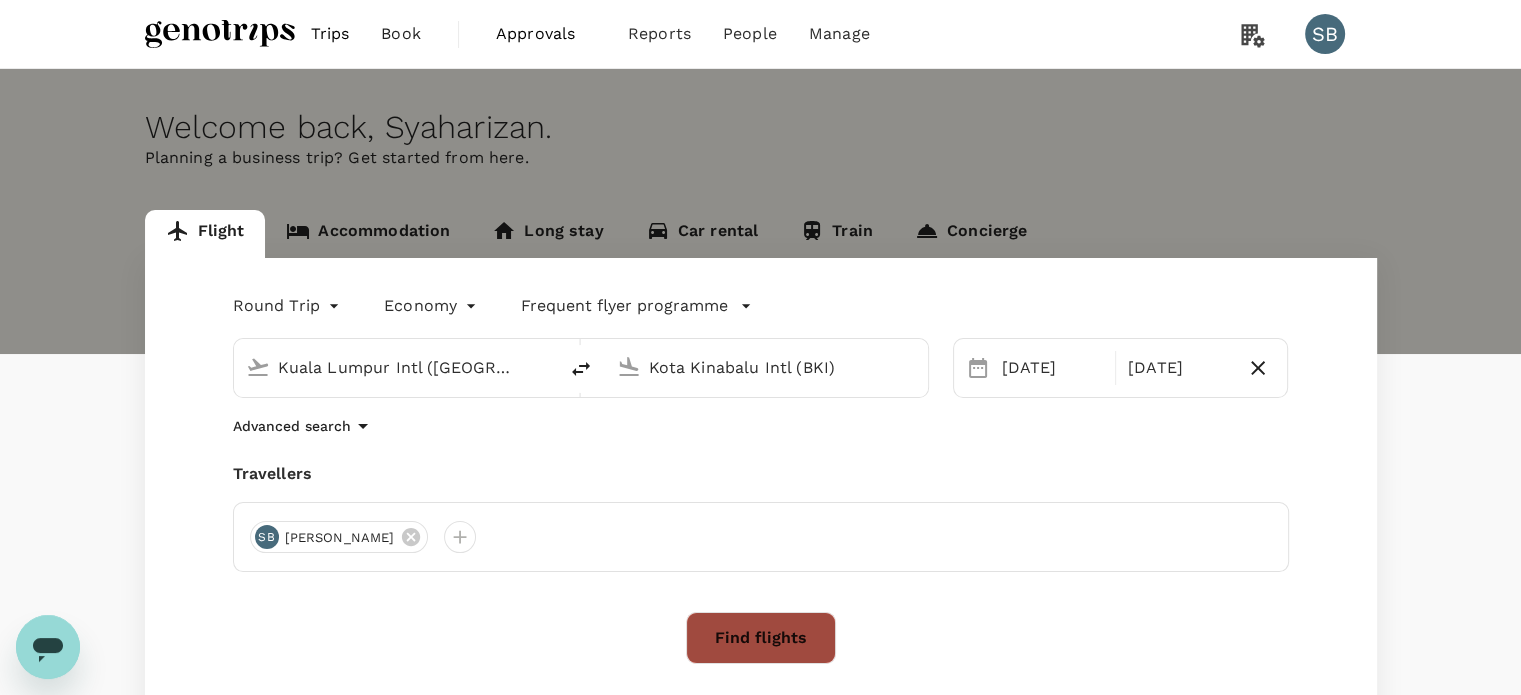 click on "Find flights" at bounding box center [761, 638] 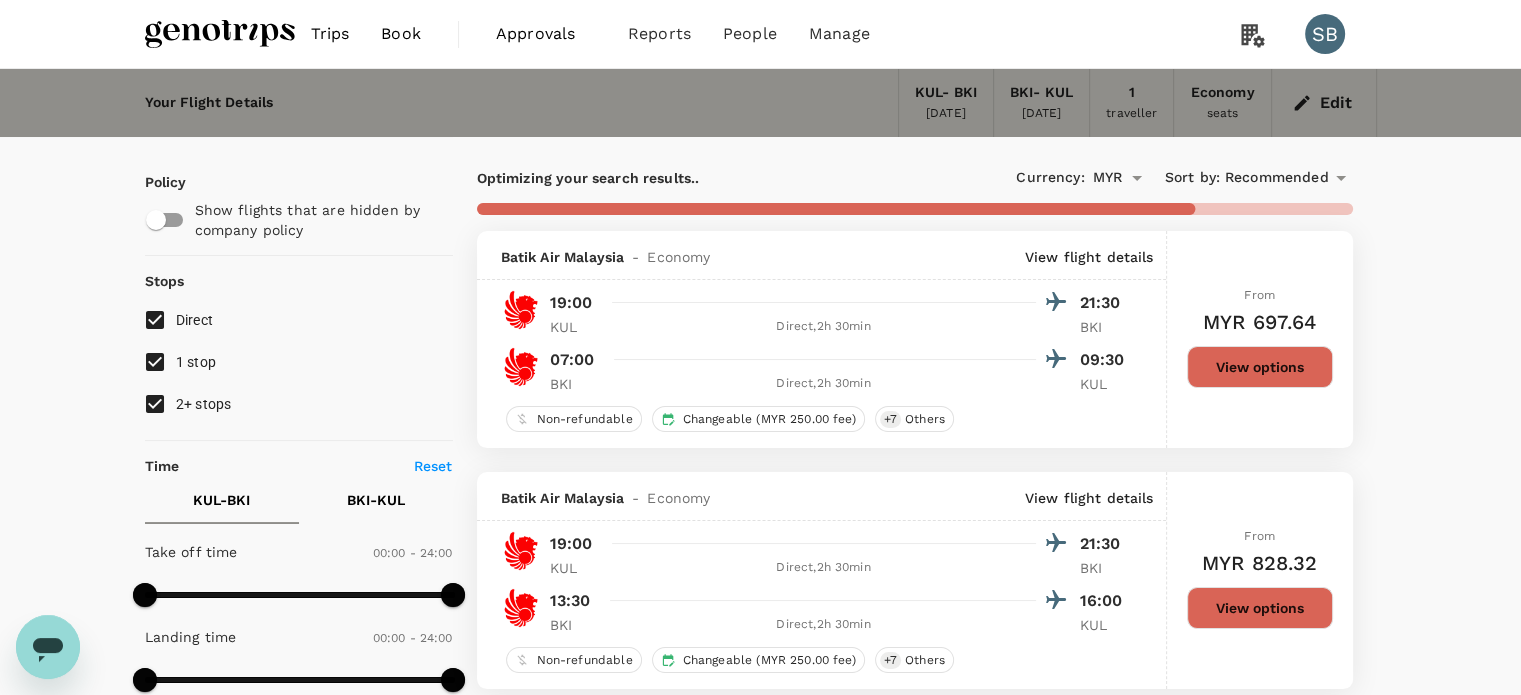 click on "2+ stops" at bounding box center (155, 404) 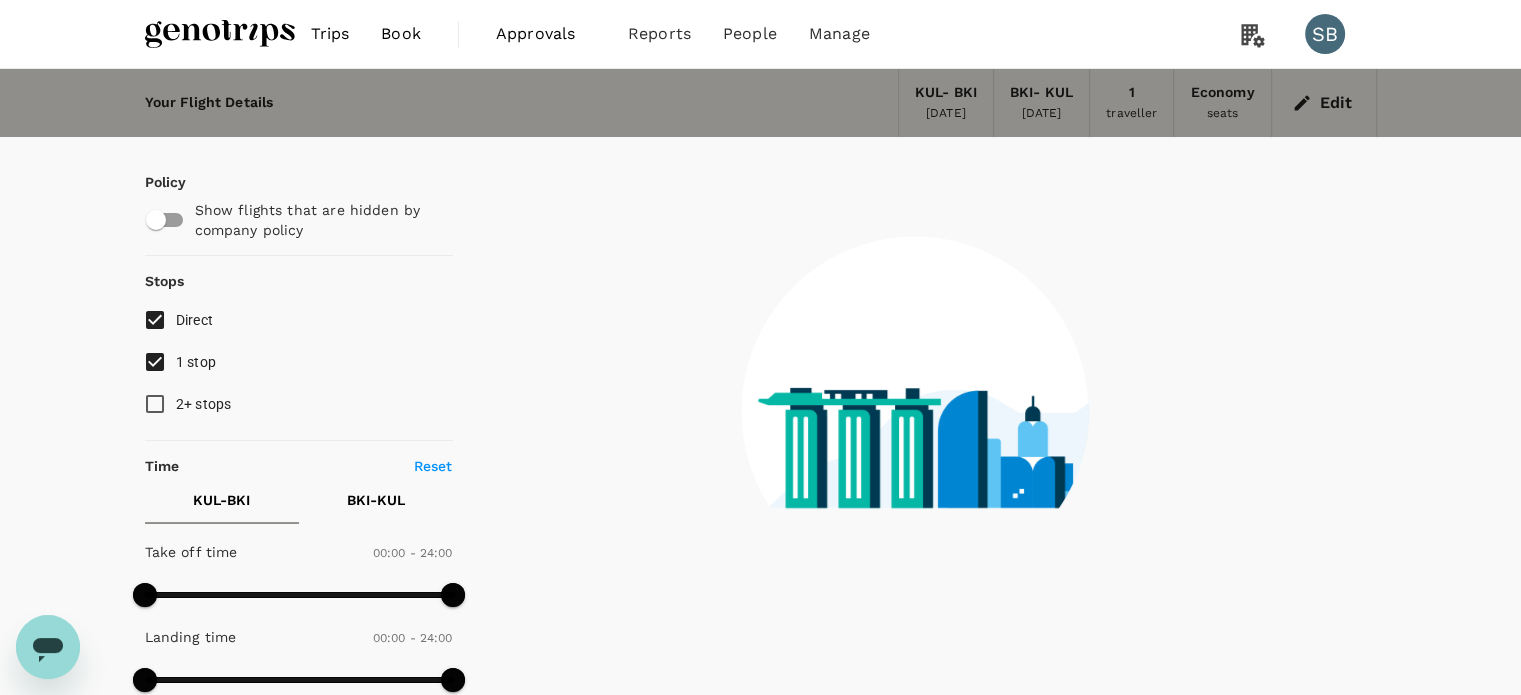 click on "1 stop" at bounding box center [155, 362] 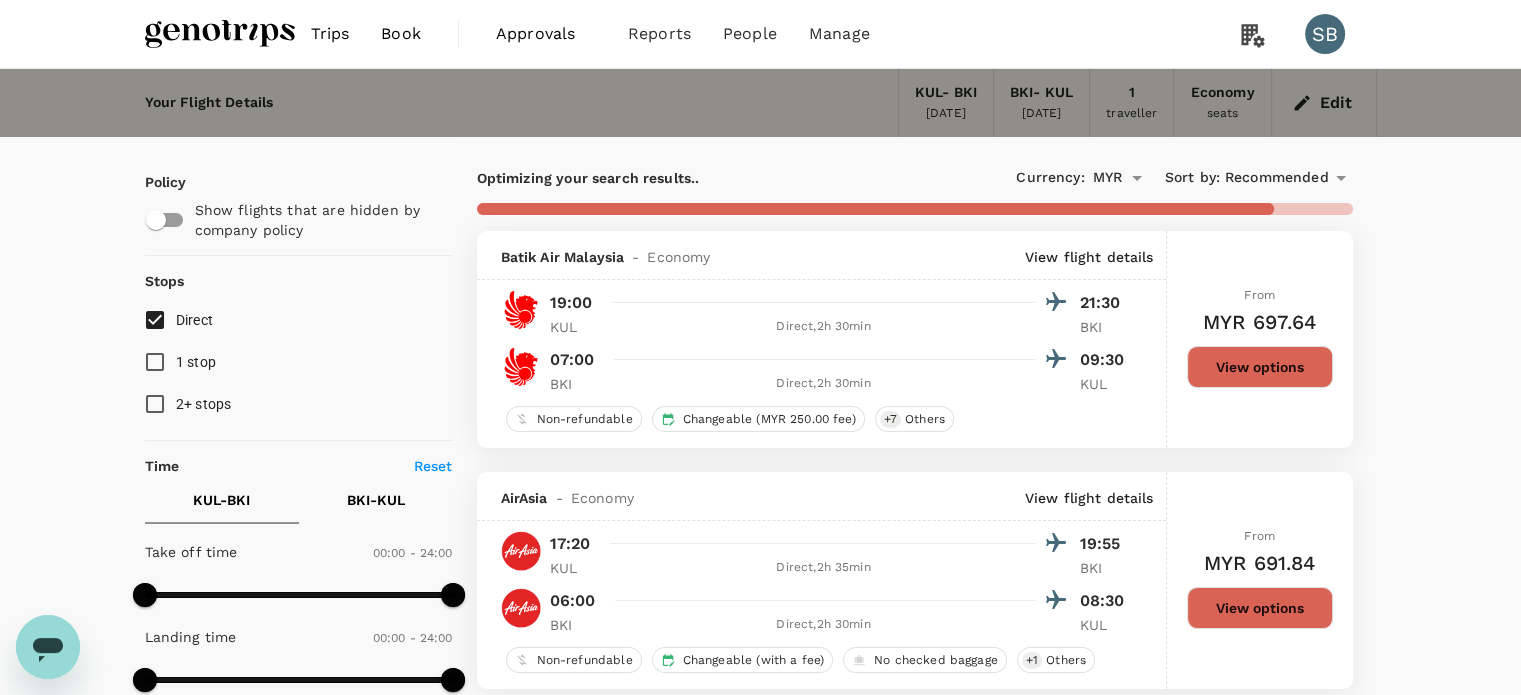type on "435" 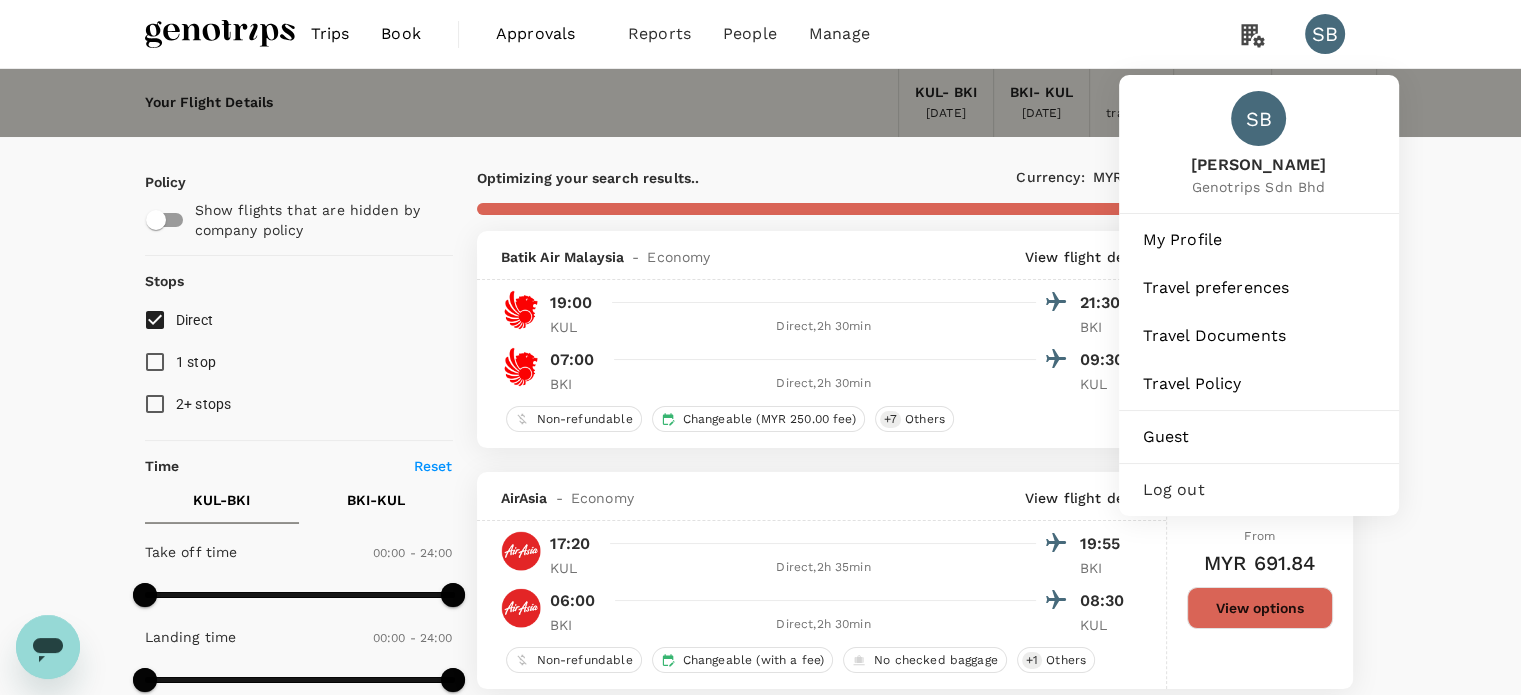 click on "Log out" at bounding box center [1259, 490] 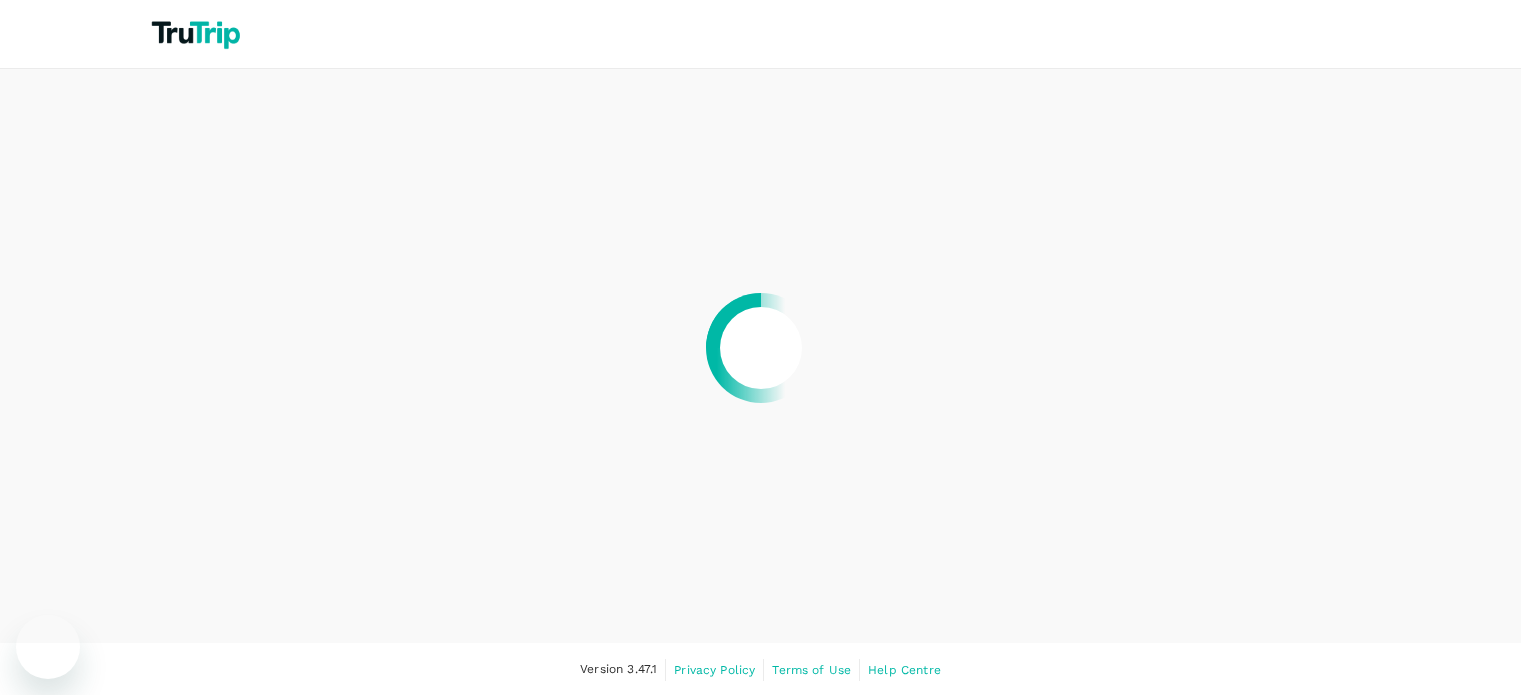 scroll, scrollTop: 0, scrollLeft: 0, axis: both 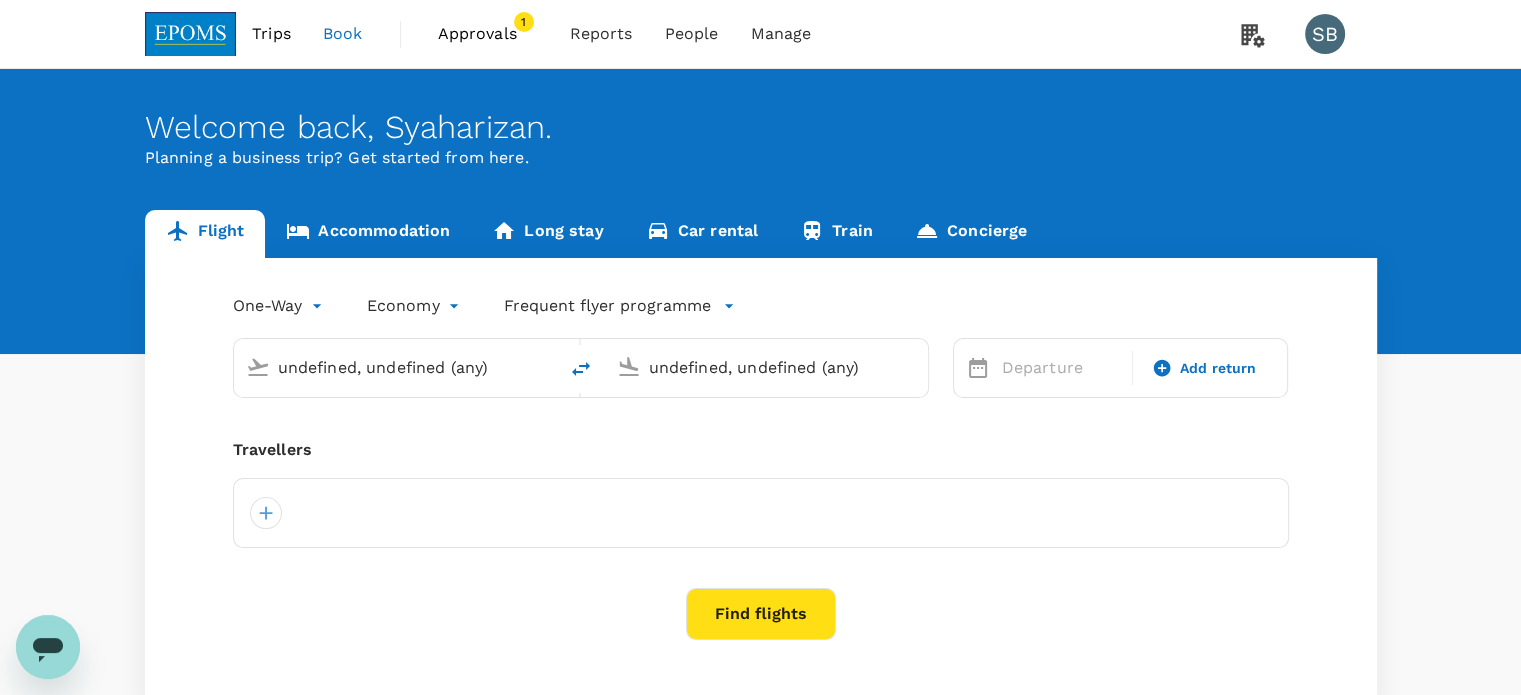 type on "roundtrip" 